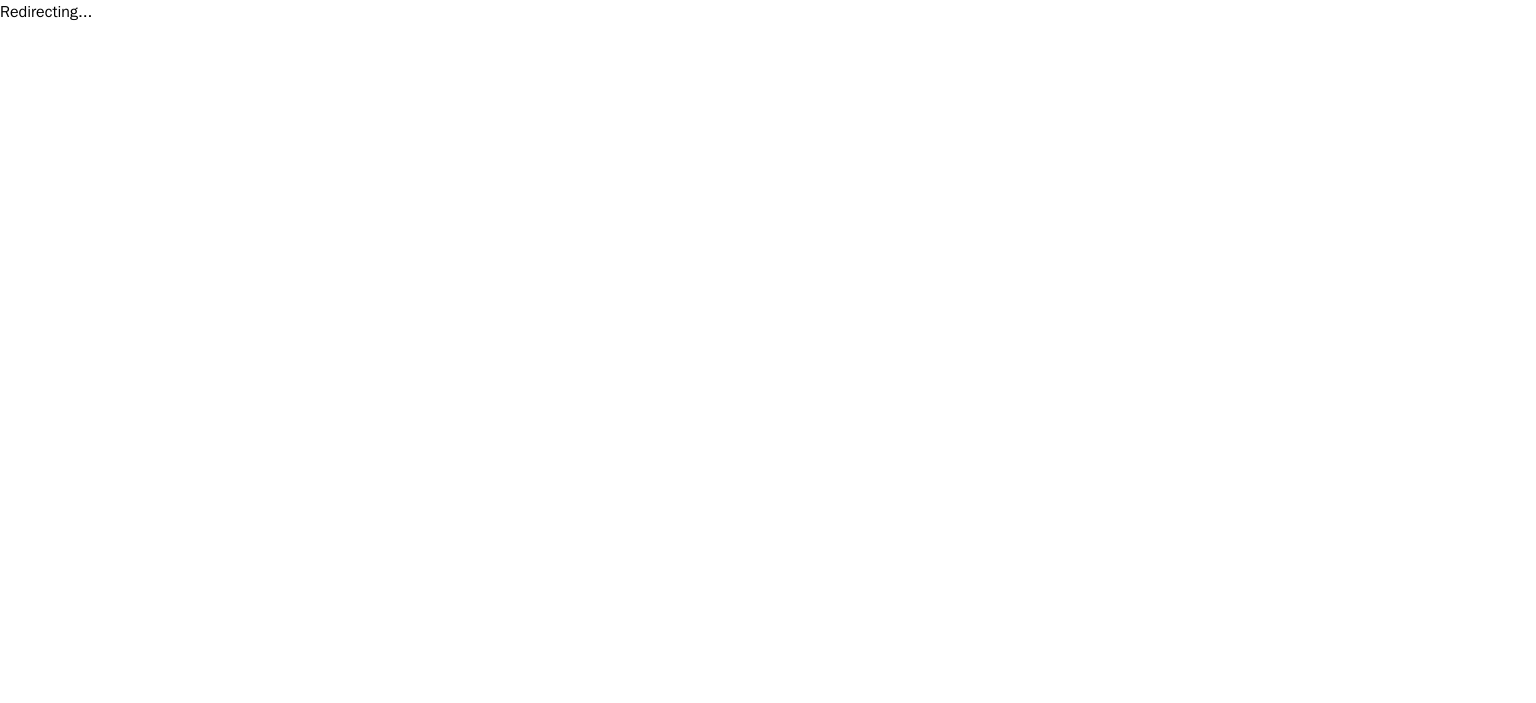 scroll, scrollTop: 0, scrollLeft: 0, axis: both 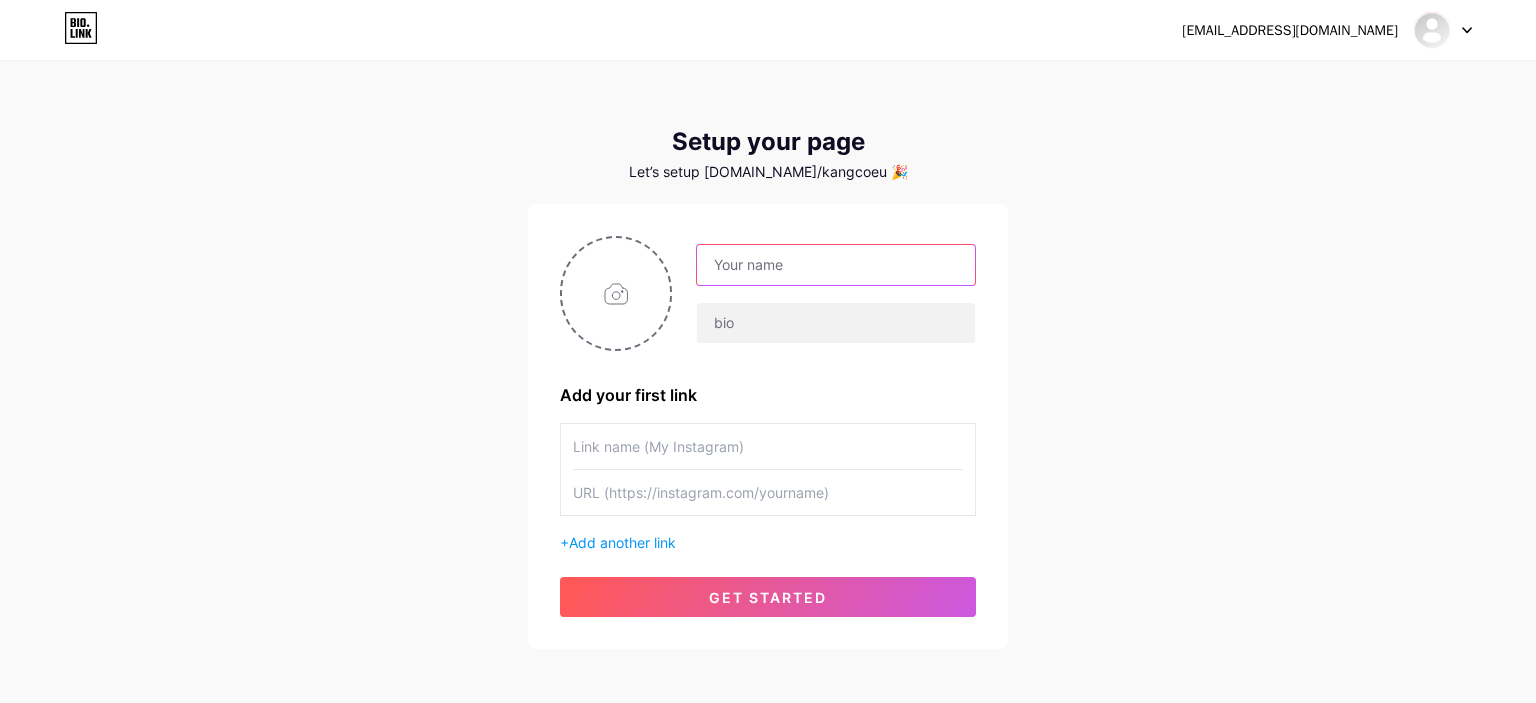 click at bounding box center (836, 265) 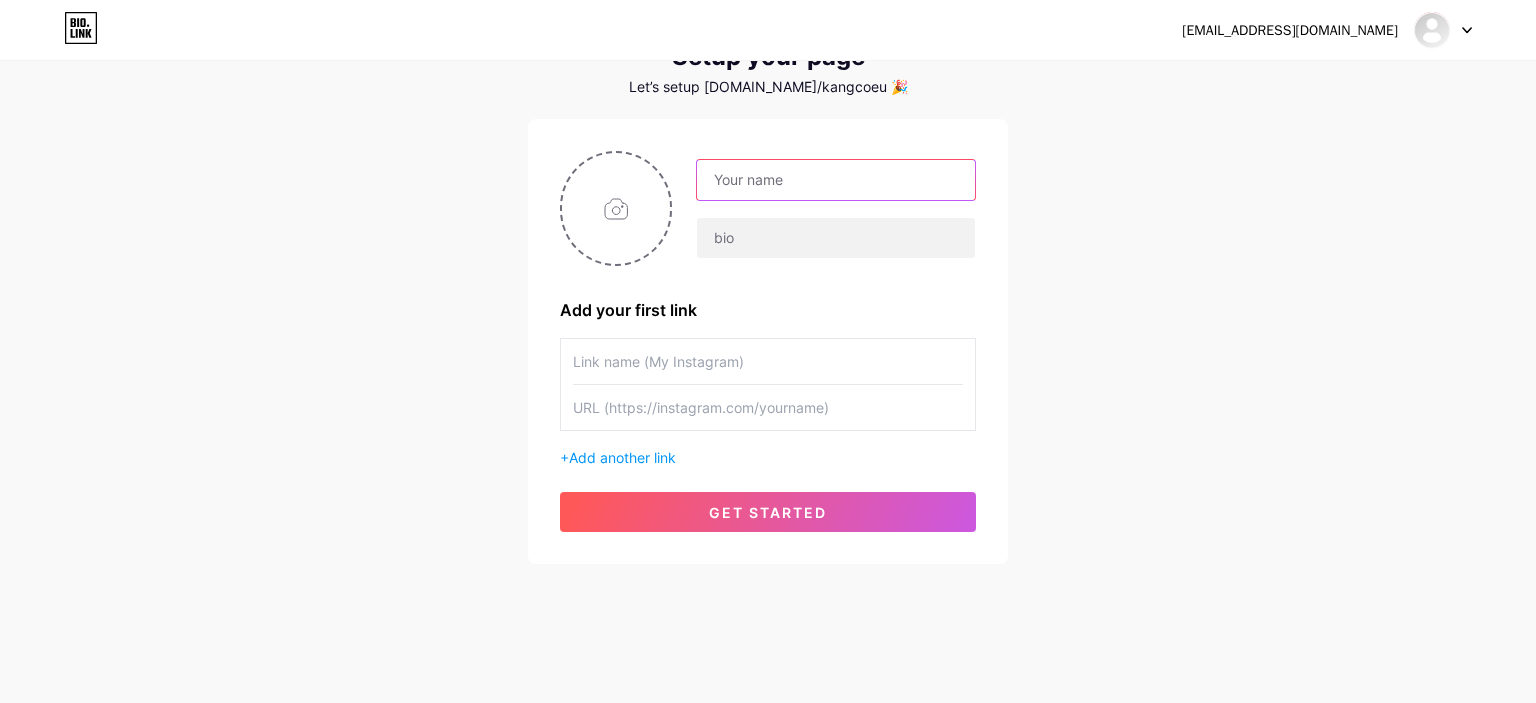 scroll, scrollTop: 89, scrollLeft: 0, axis: vertical 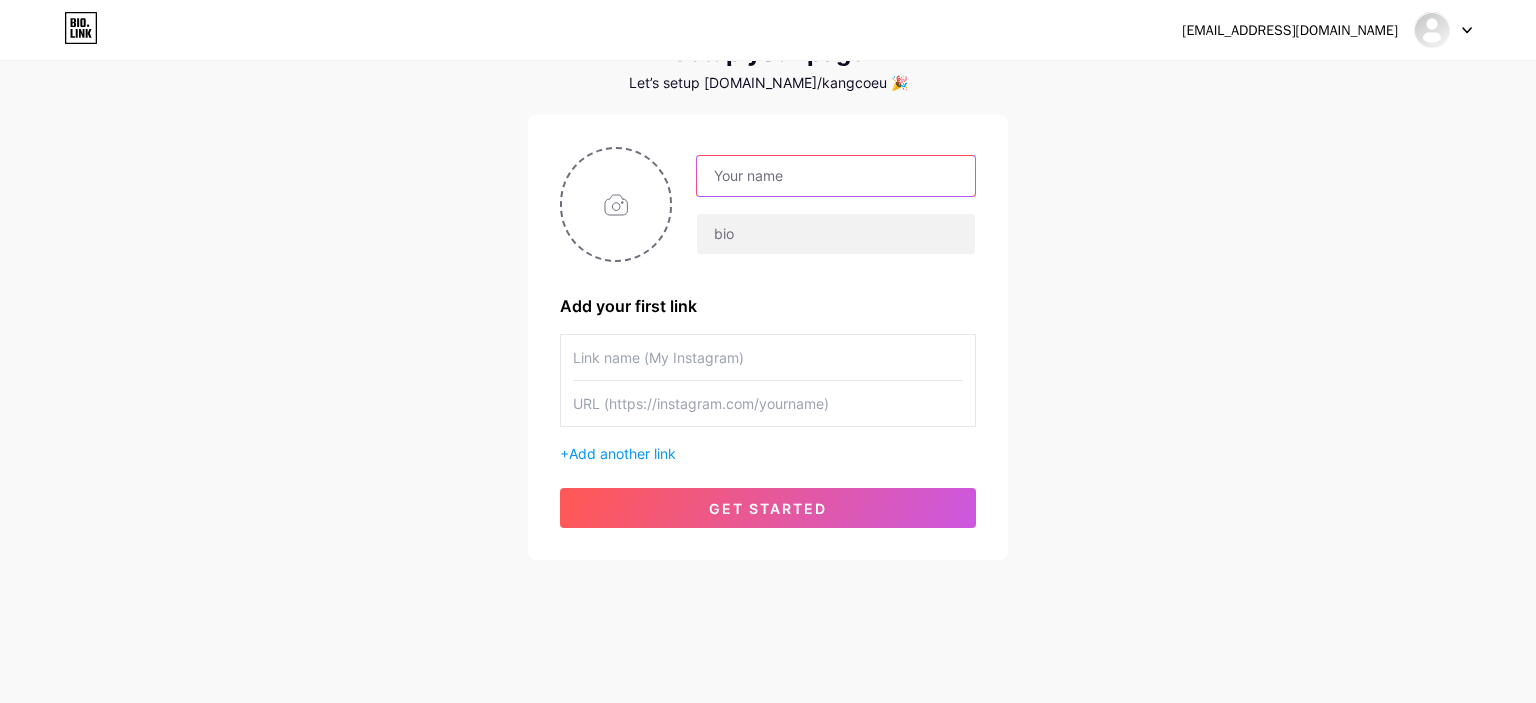 click at bounding box center (836, 176) 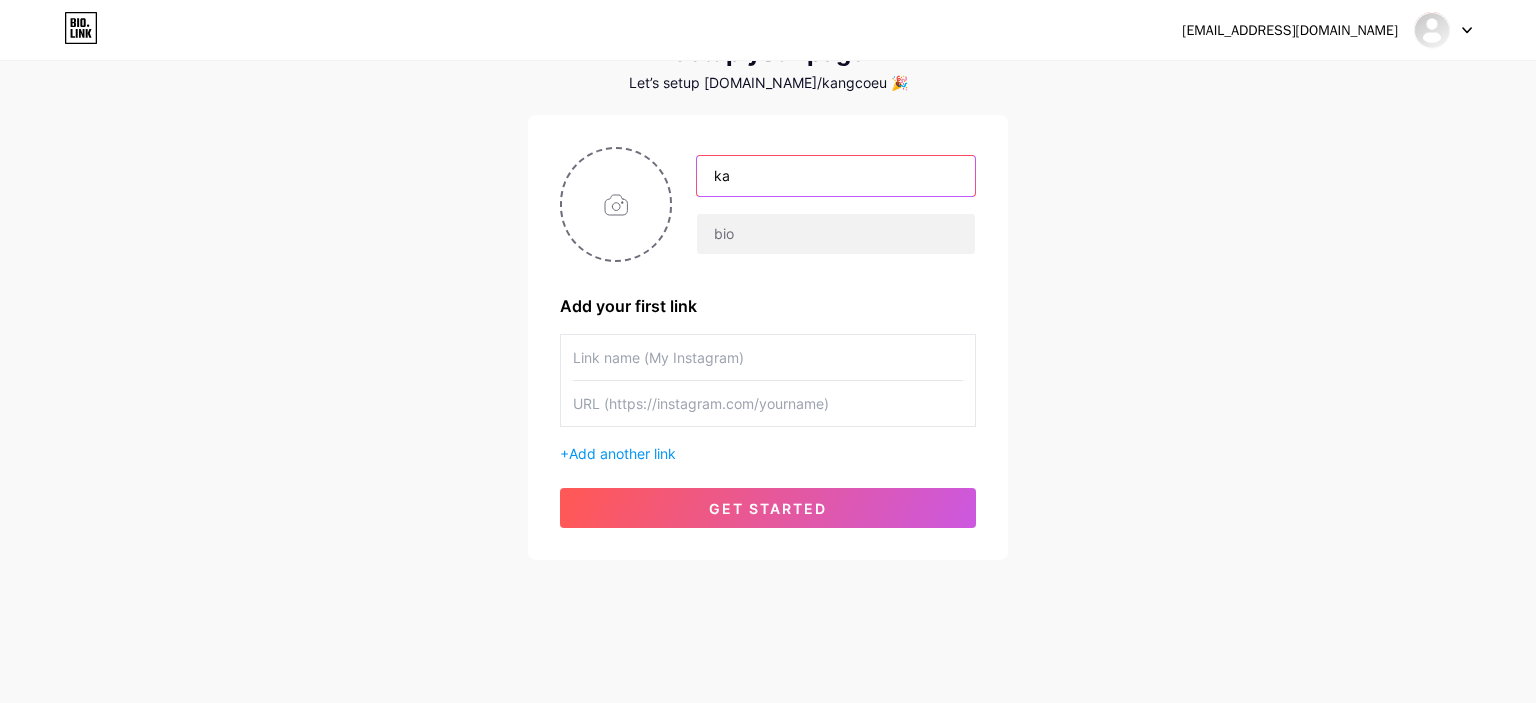 type on "k" 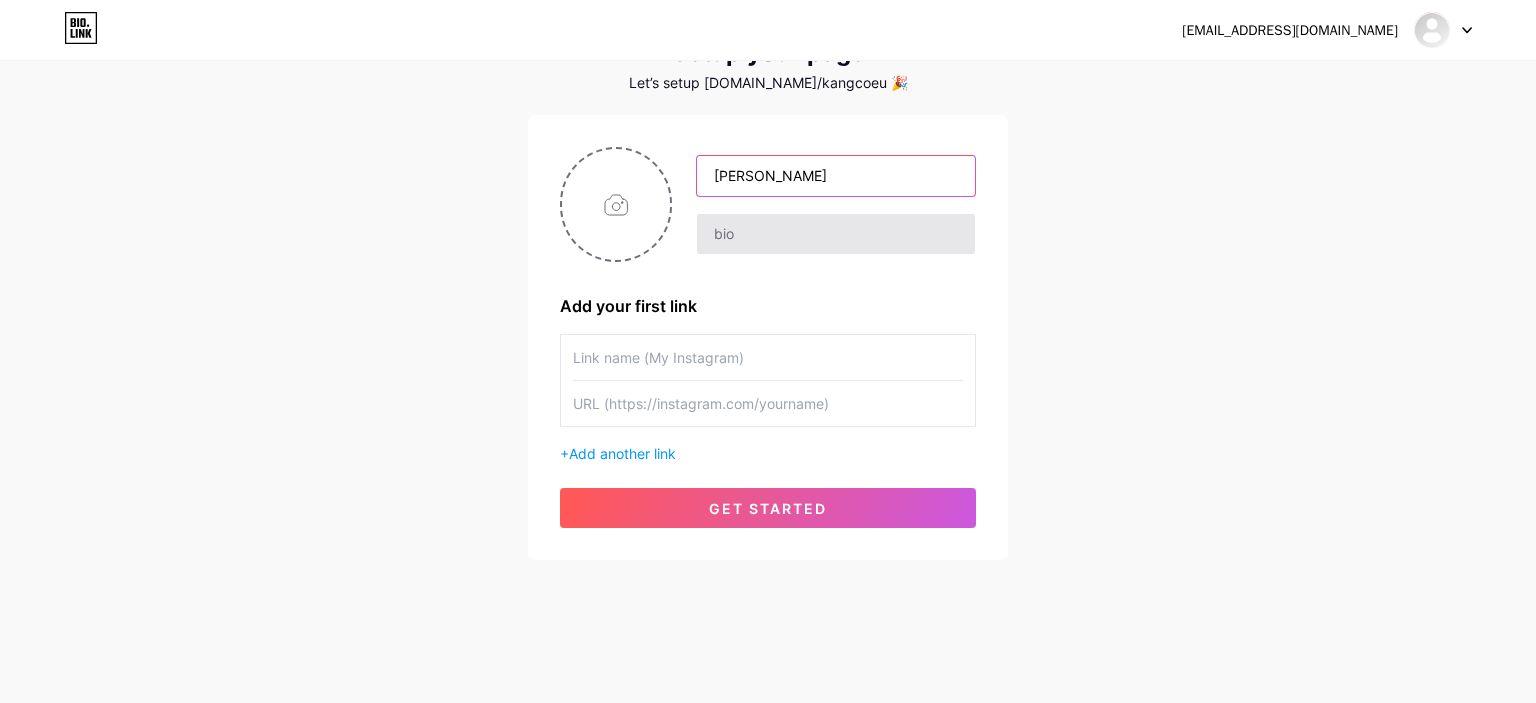 type on "[PERSON_NAME]" 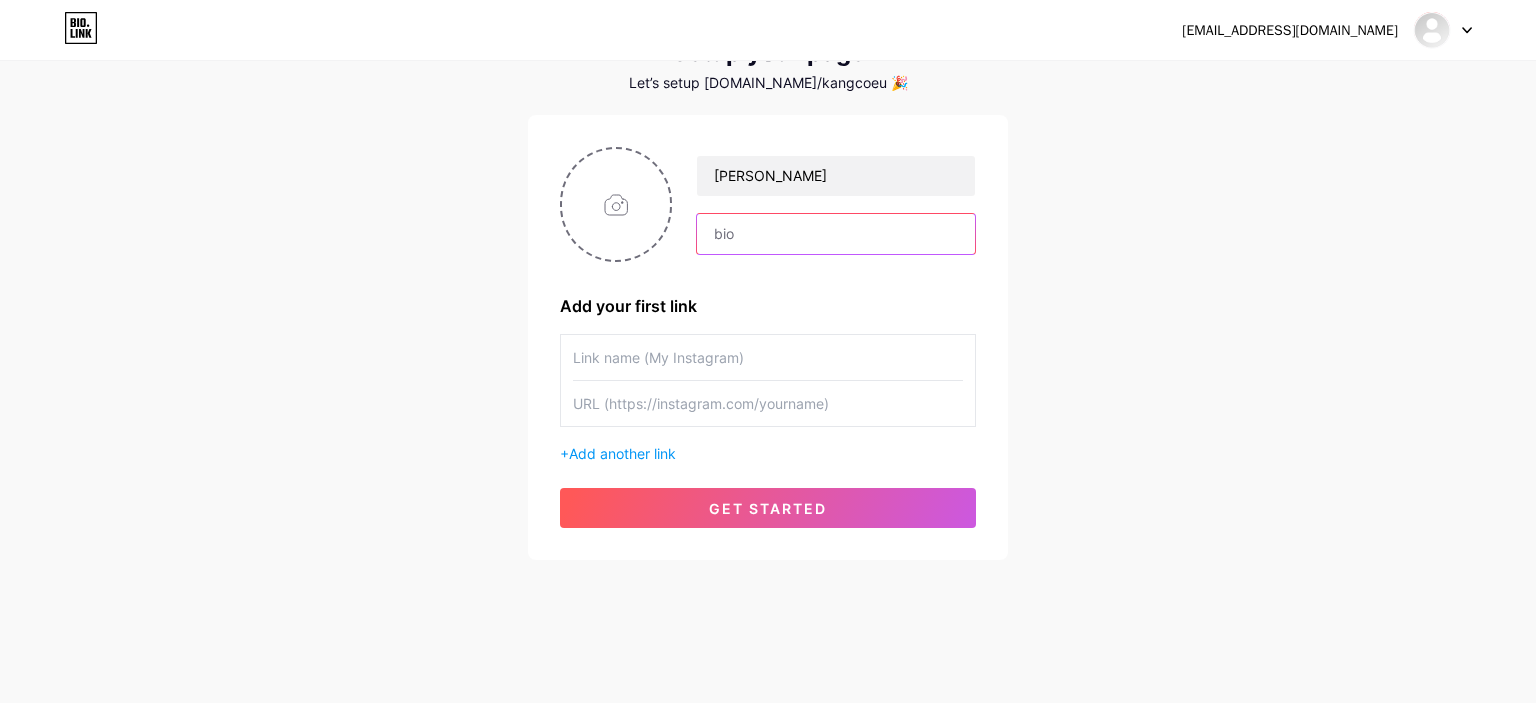 click at bounding box center (836, 234) 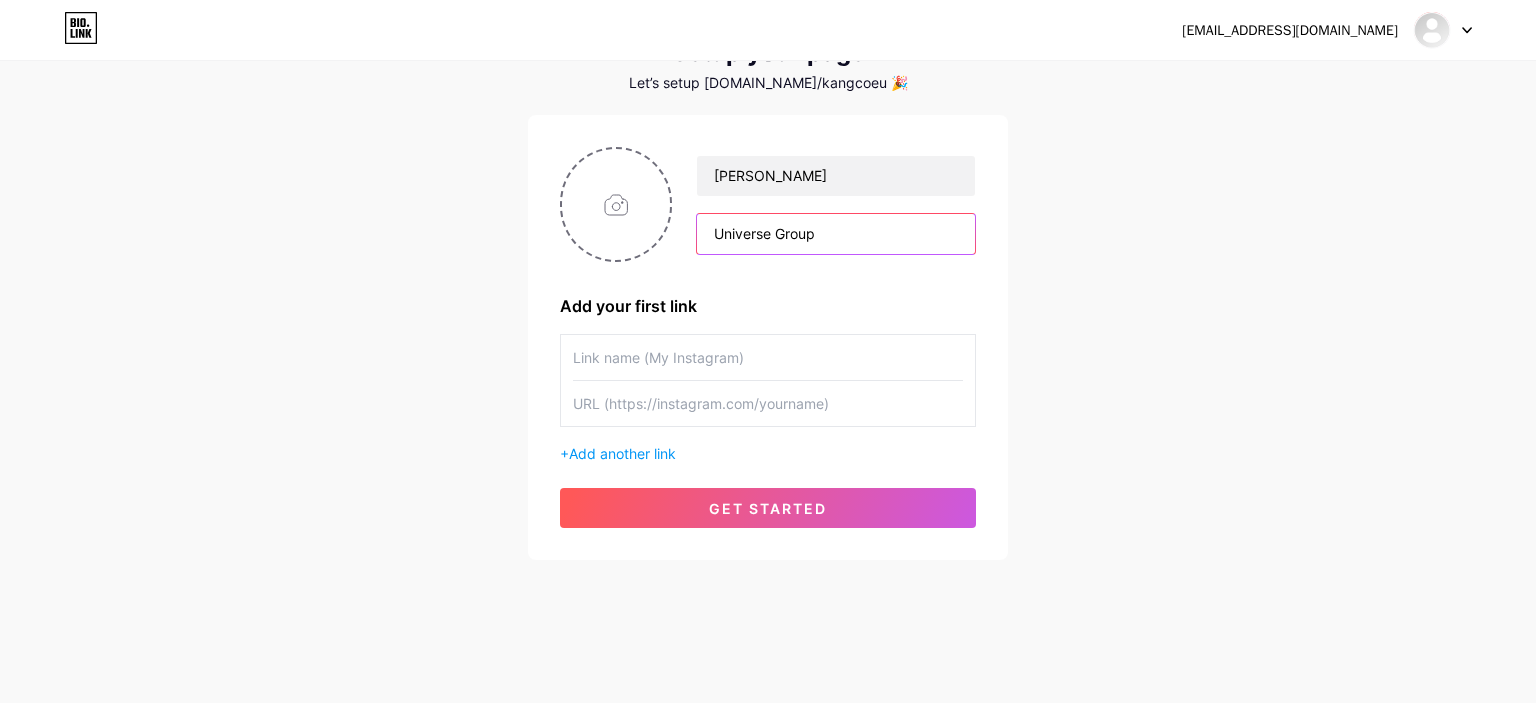 type on "Universe Group" 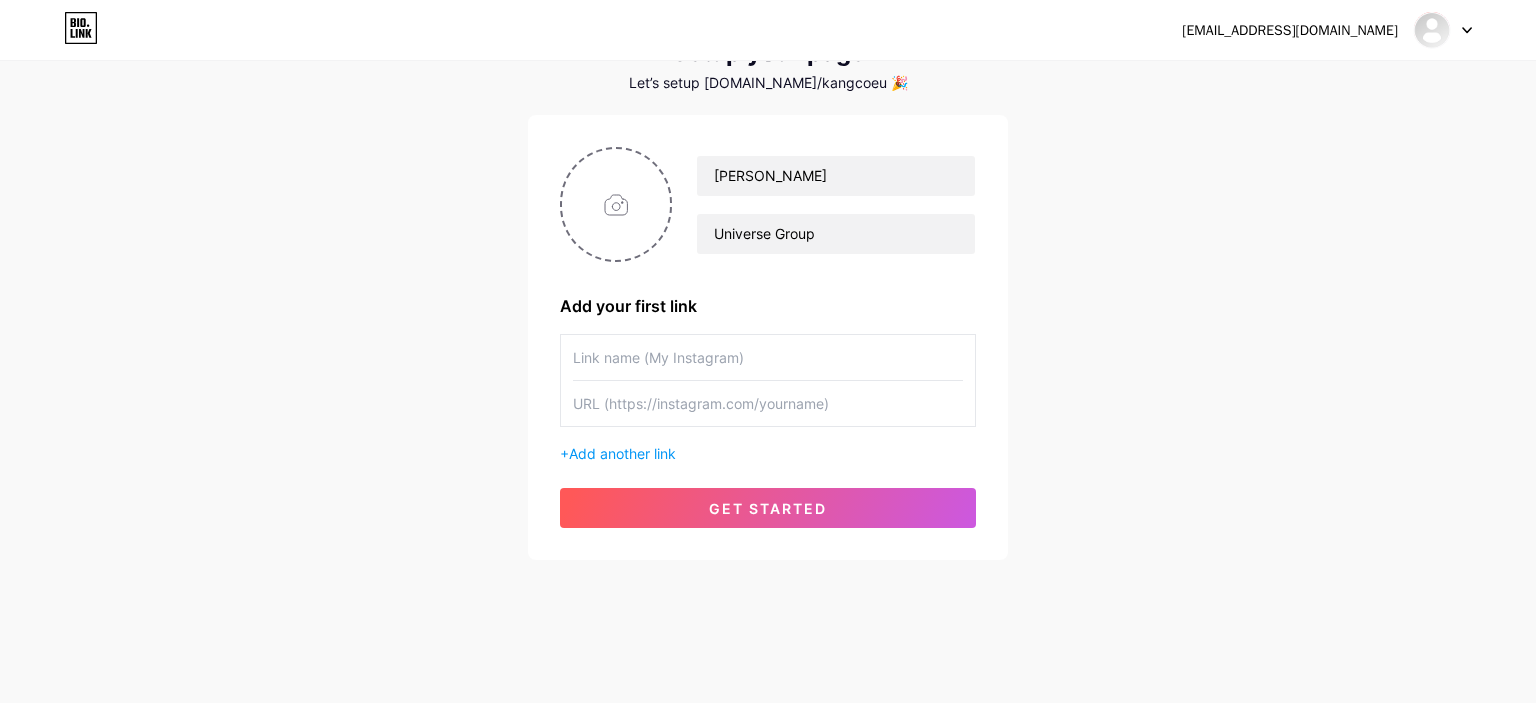 click on "nanang.mufiyd97@gmail.com           Dashboard     Logout   Setup your page   Let’s setup bio.link/kangcoeu 🎉               Kang Coe     Universe Group     Add your first link
+  Add another link     get started" at bounding box center [768, 267] 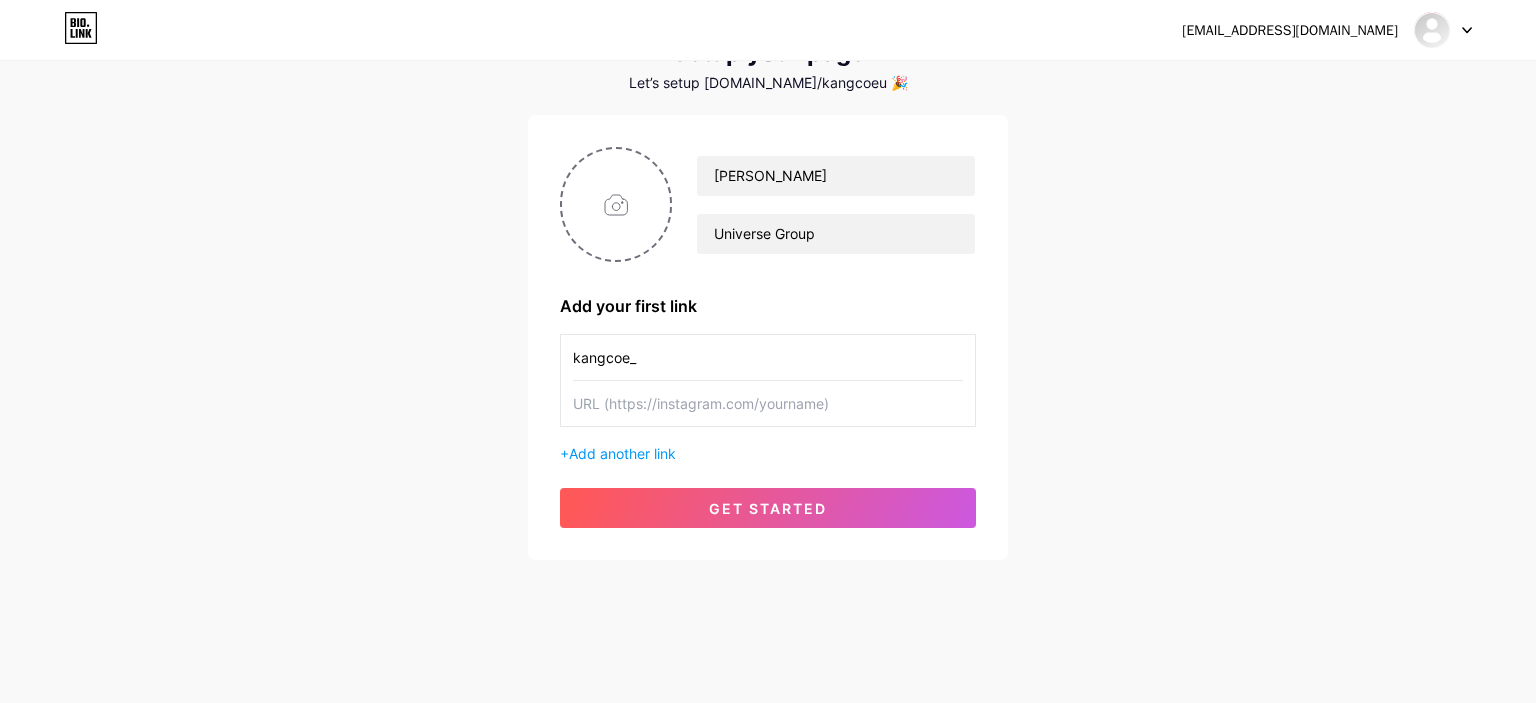 type on "kangcoe_" 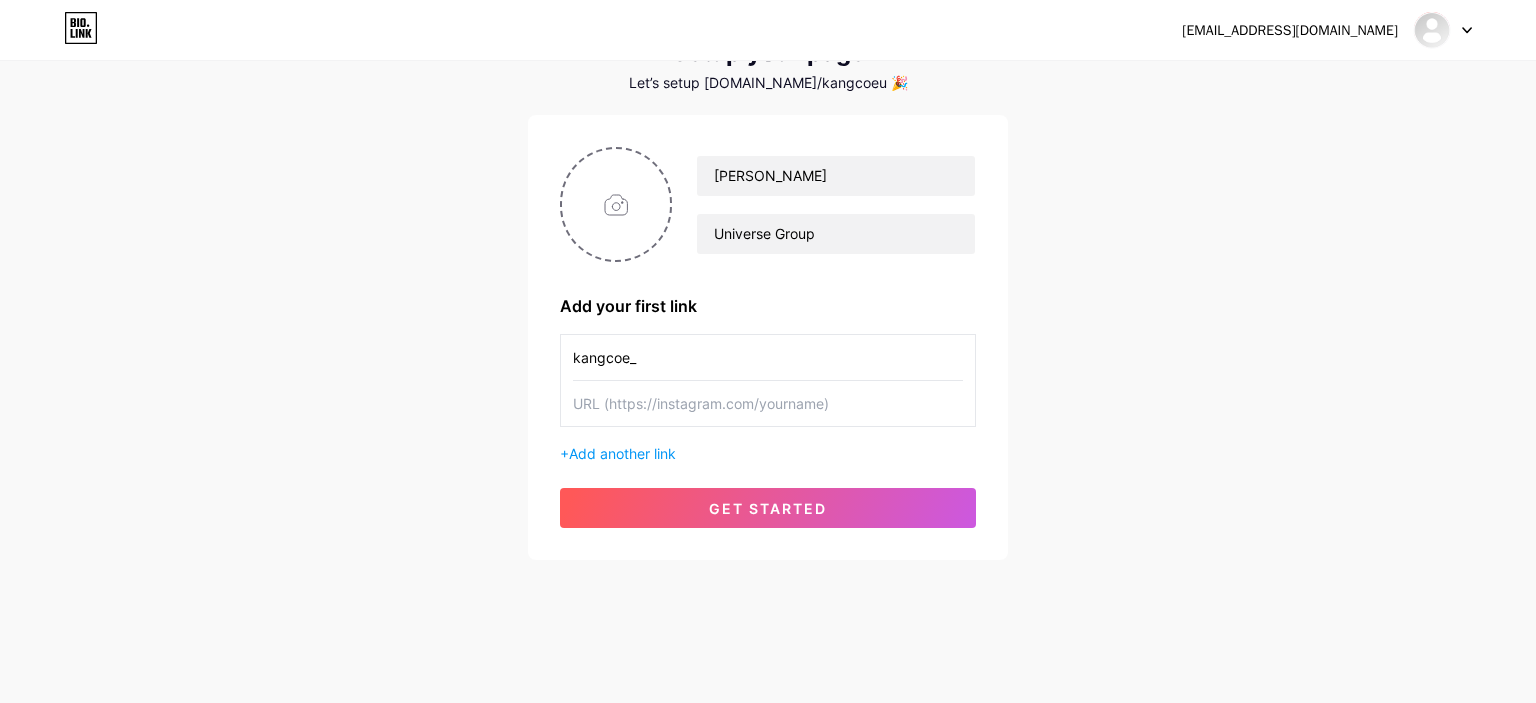click at bounding box center (768, 403) 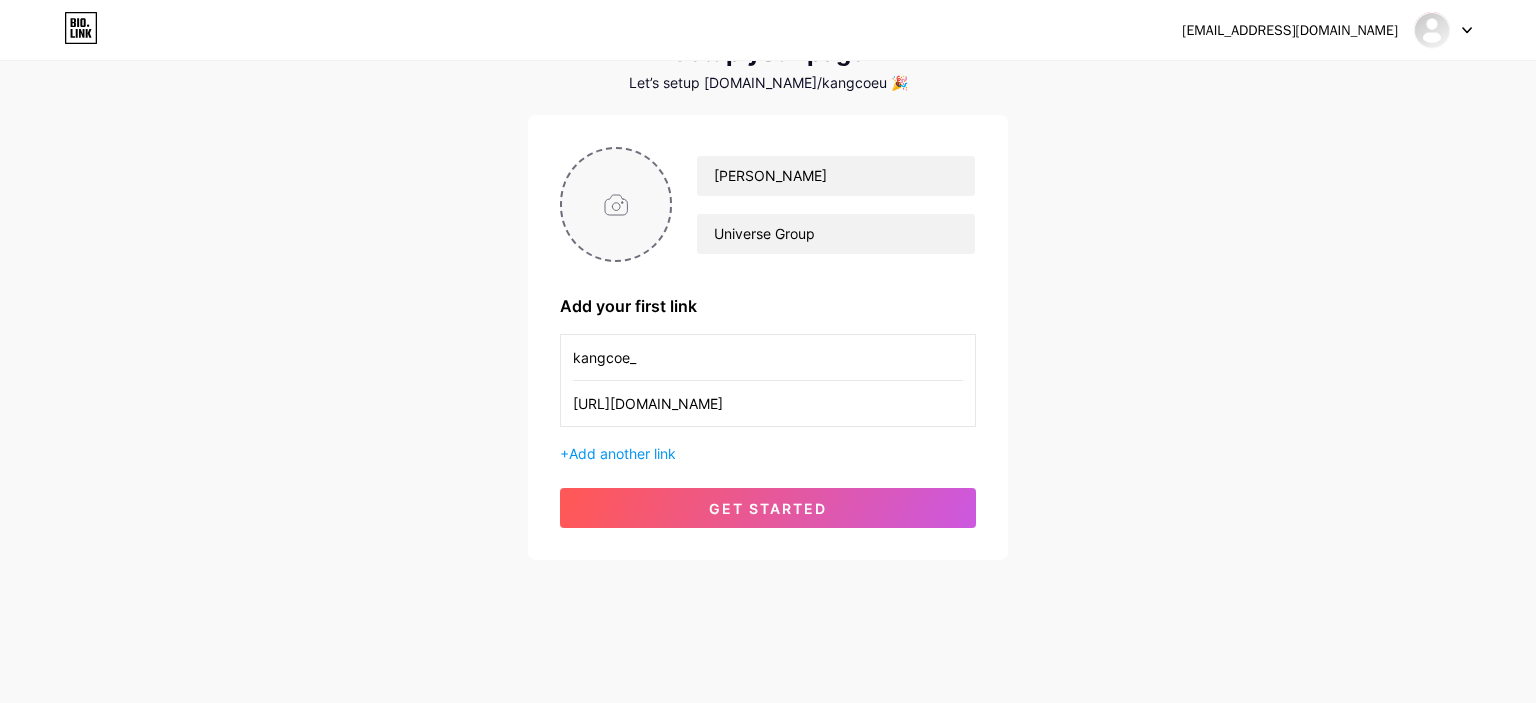type on "[URL][DOMAIN_NAME]" 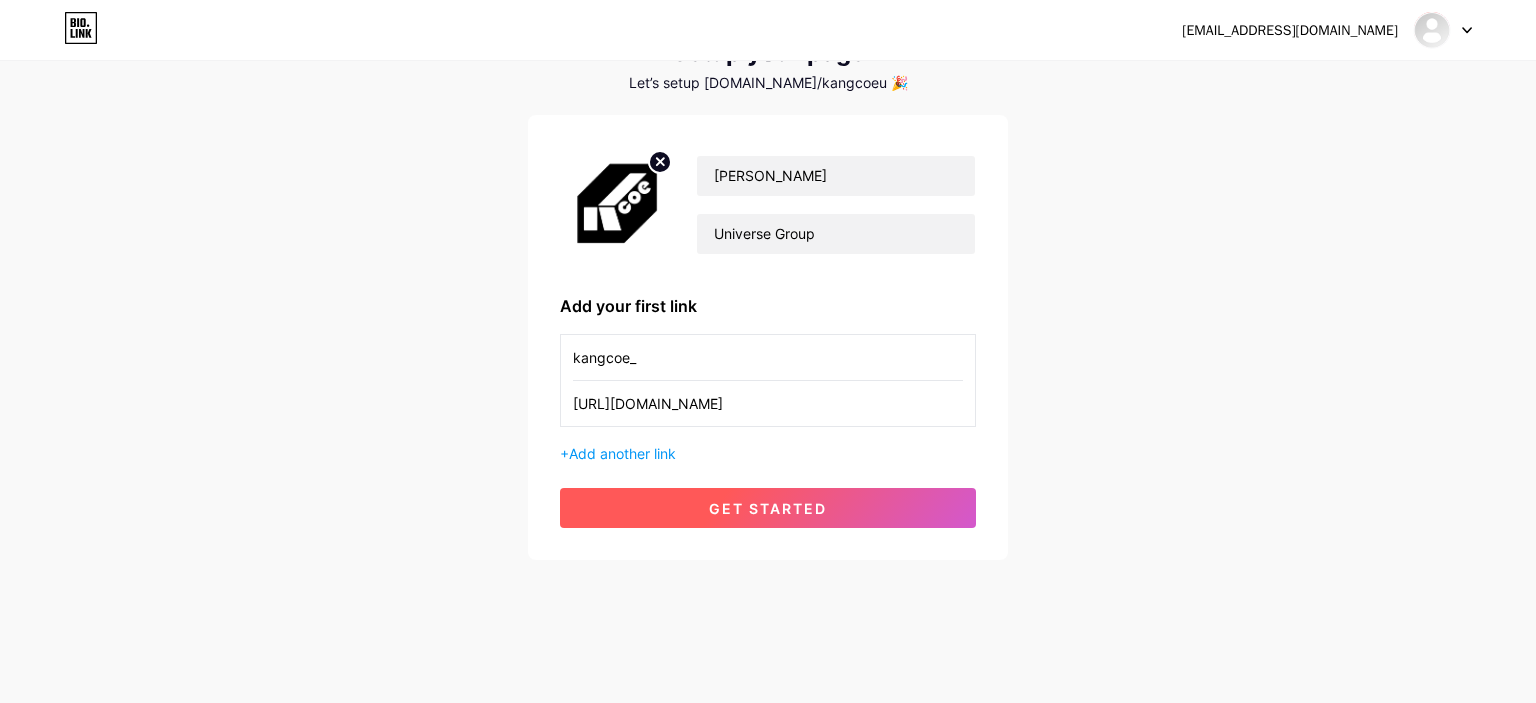 click on "get started" at bounding box center [768, 508] 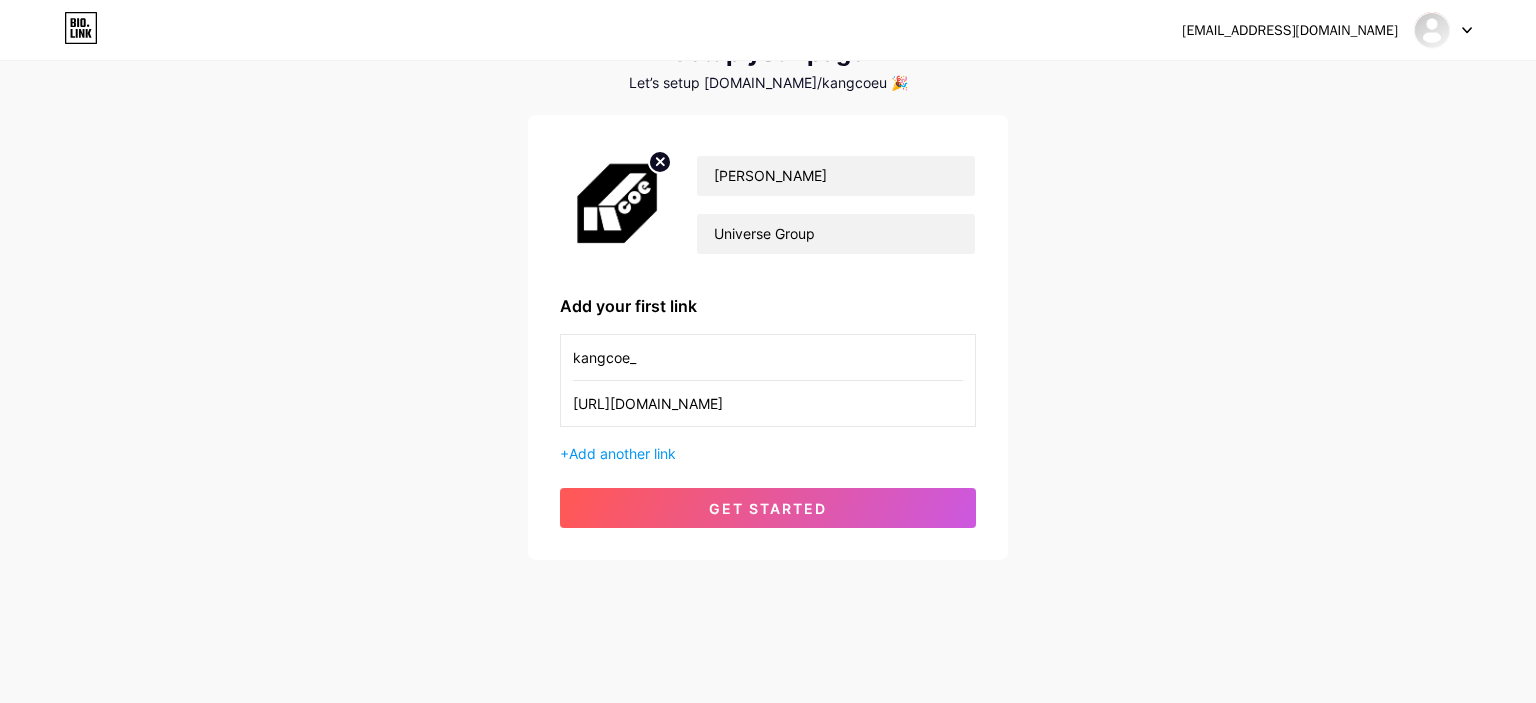 scroll, scrollTop: 0, scrollLeft: 0, axis: both 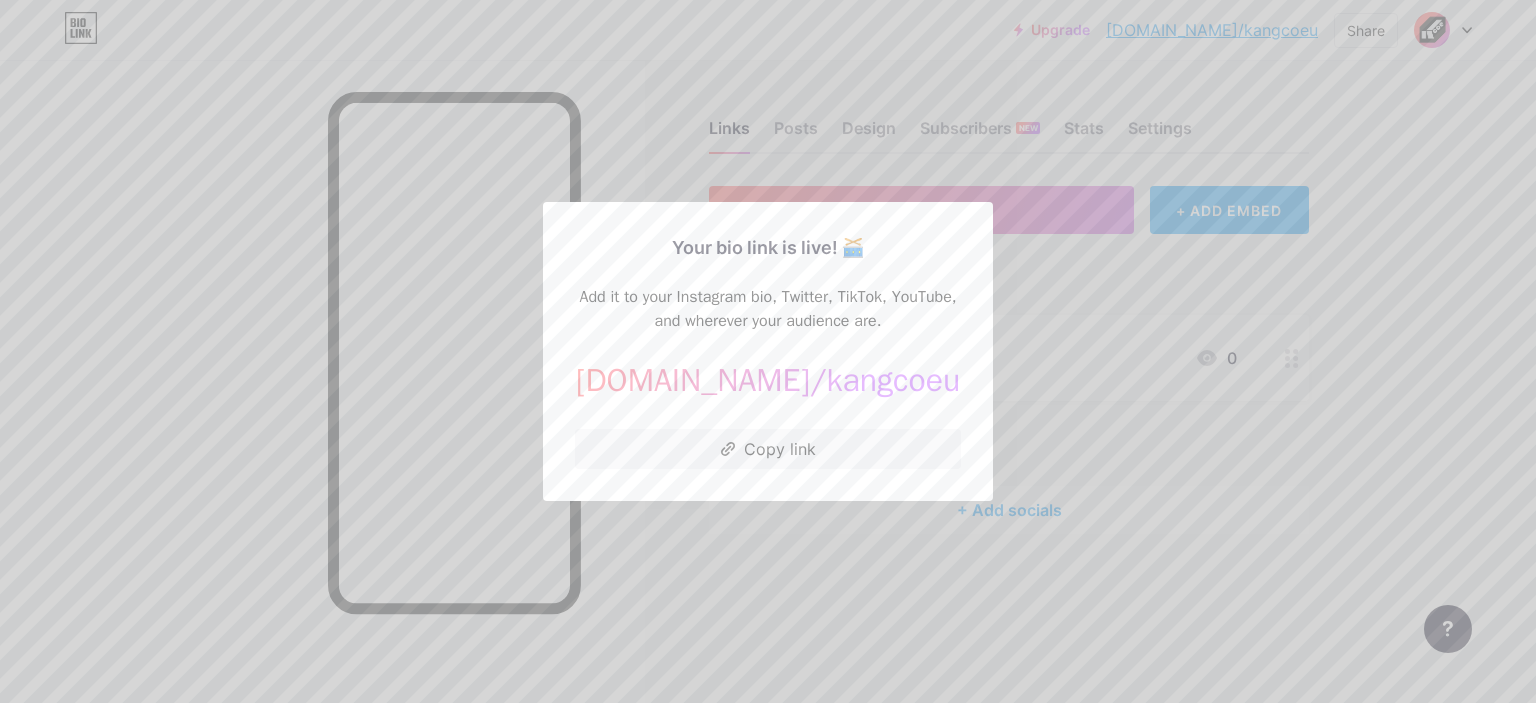 click at bounding box center [768, 351] 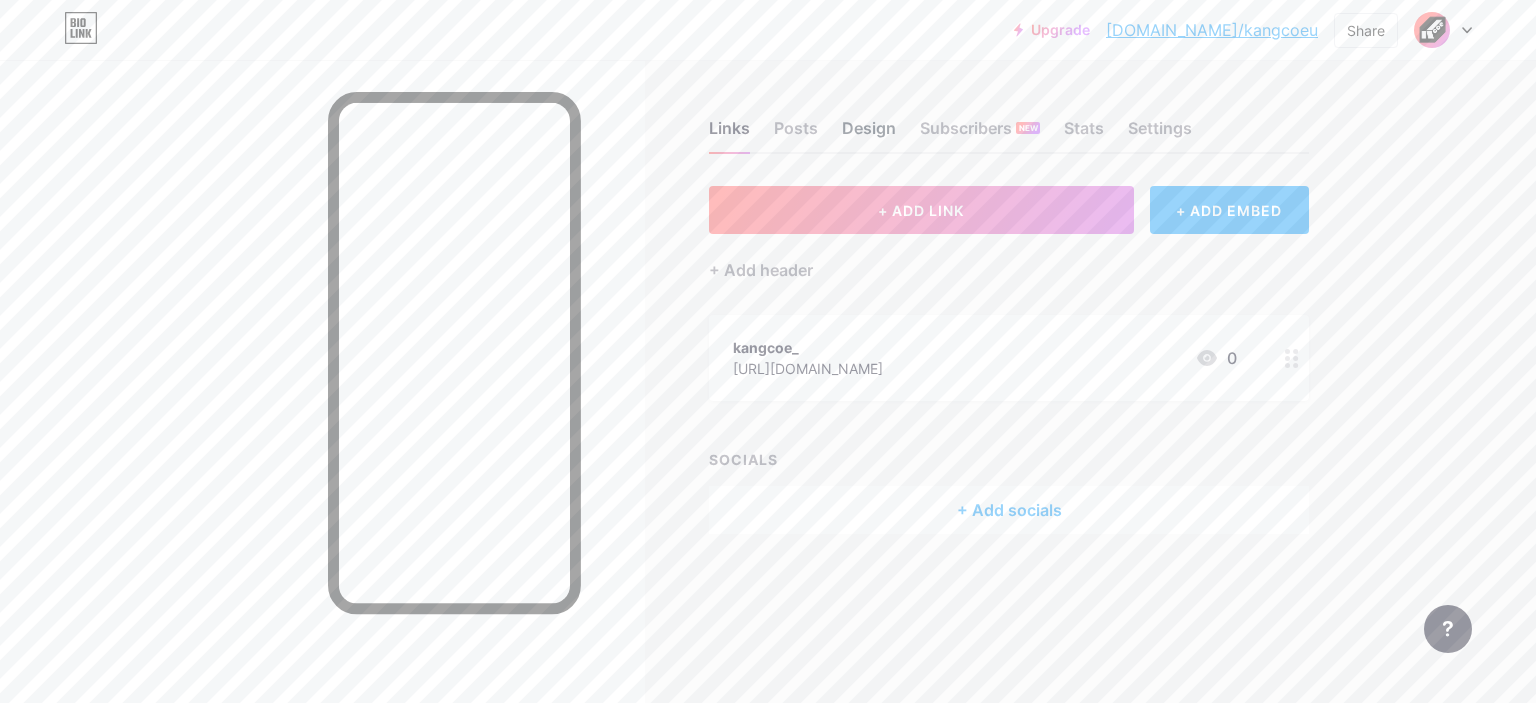 click on "Design" at bounding box center (869, 134) 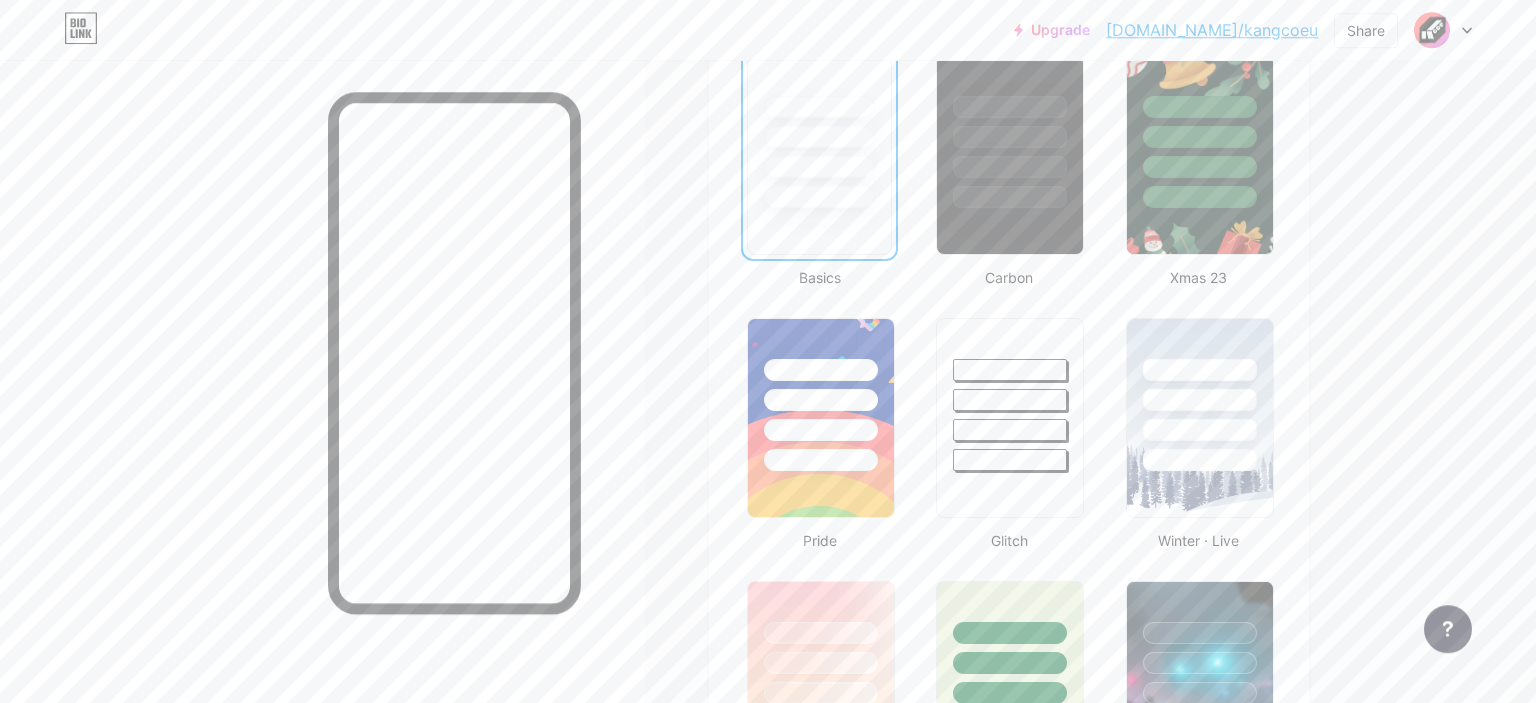 scroll, scrollTop: 844, scrollLeft: 0, axis: vertical 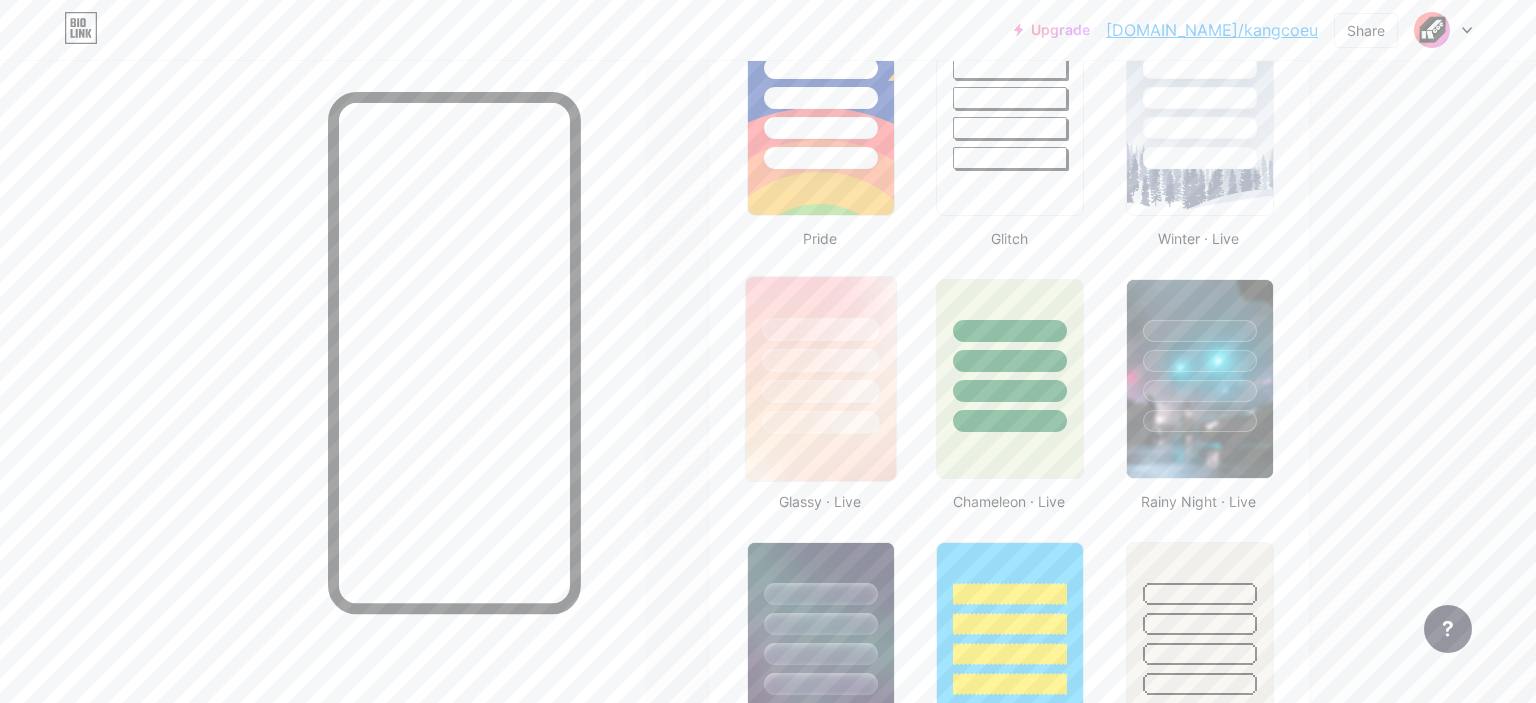 click at bounding box center [820, 391] 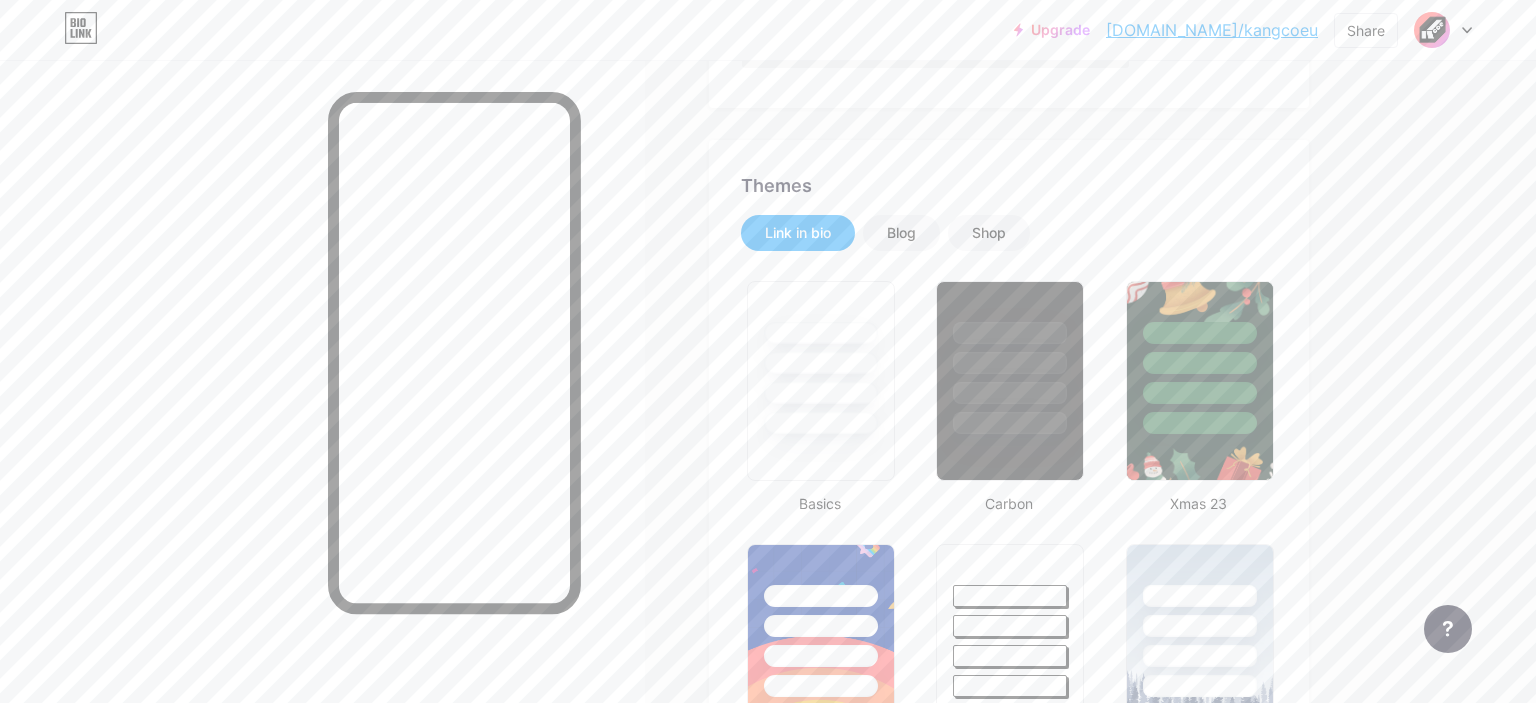 scroll, scrollTop: 0, scrollLeft: 0, axis: both 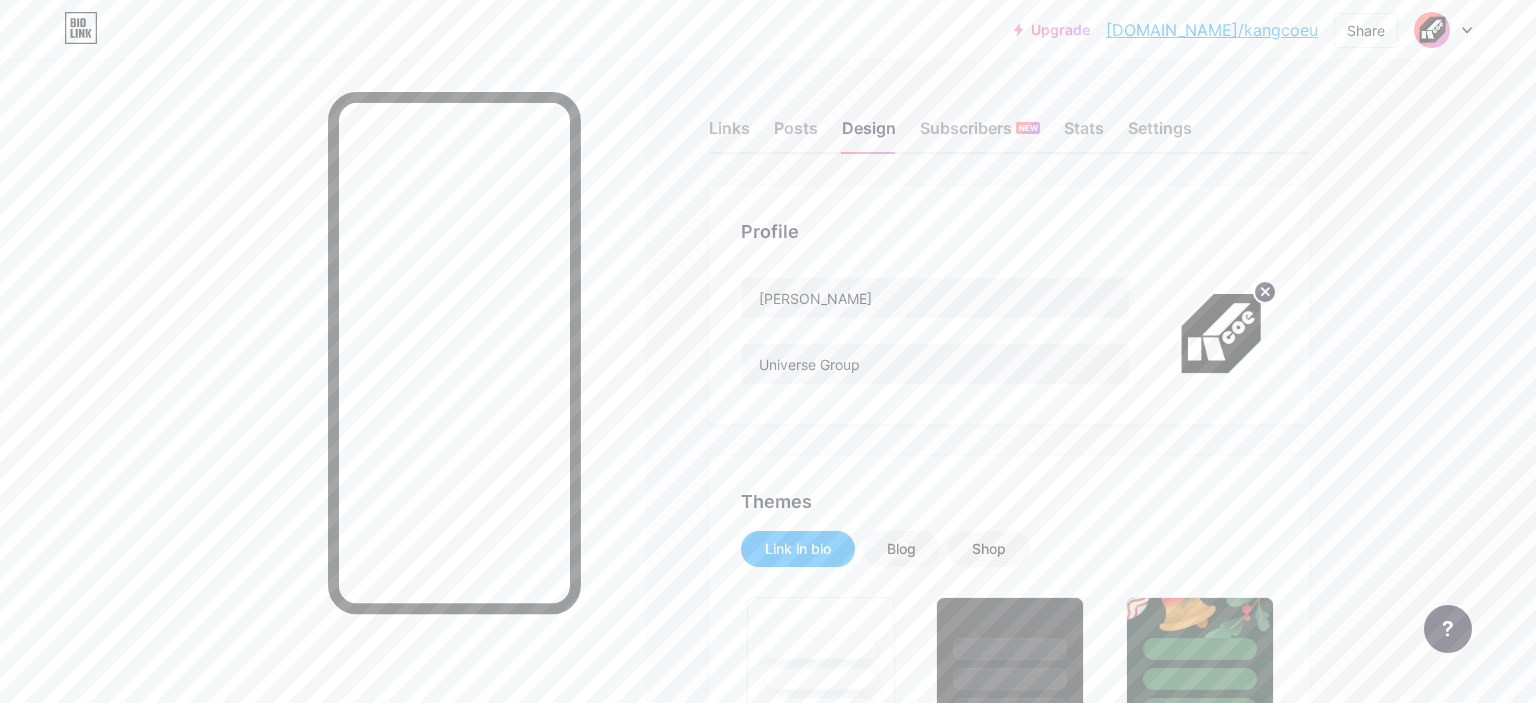 click on "Links
Posts
Design
Subscribers
NEW
Stats
Settings     Profile   Kang Coe     Universe Group                   Themes   Link in bio   Blog   Shop       Basics       Carbon       Xmas 23       Pride       Glitch       Winter · Live       Glassy · Live       Chameleon · Live       Rainy Night · Live       Neon · Live       Summer       Retro       Strawberry · Live       Desert       Sunny       Autumn       Leaf       Clear Sky       Blush       Unicorn       Minimal       Cloudy       Shadow     Create your own           Changes saved       Position to display socials                 Top                     Bottom
Disable Bio Link branding
Will hide the Bio Link branding from homepage     Display Share button
Enables social sharing options on your page including a QR code.   Changes saved           Feature requests             Help center         Contact support" at bounding box center (696, 1728) 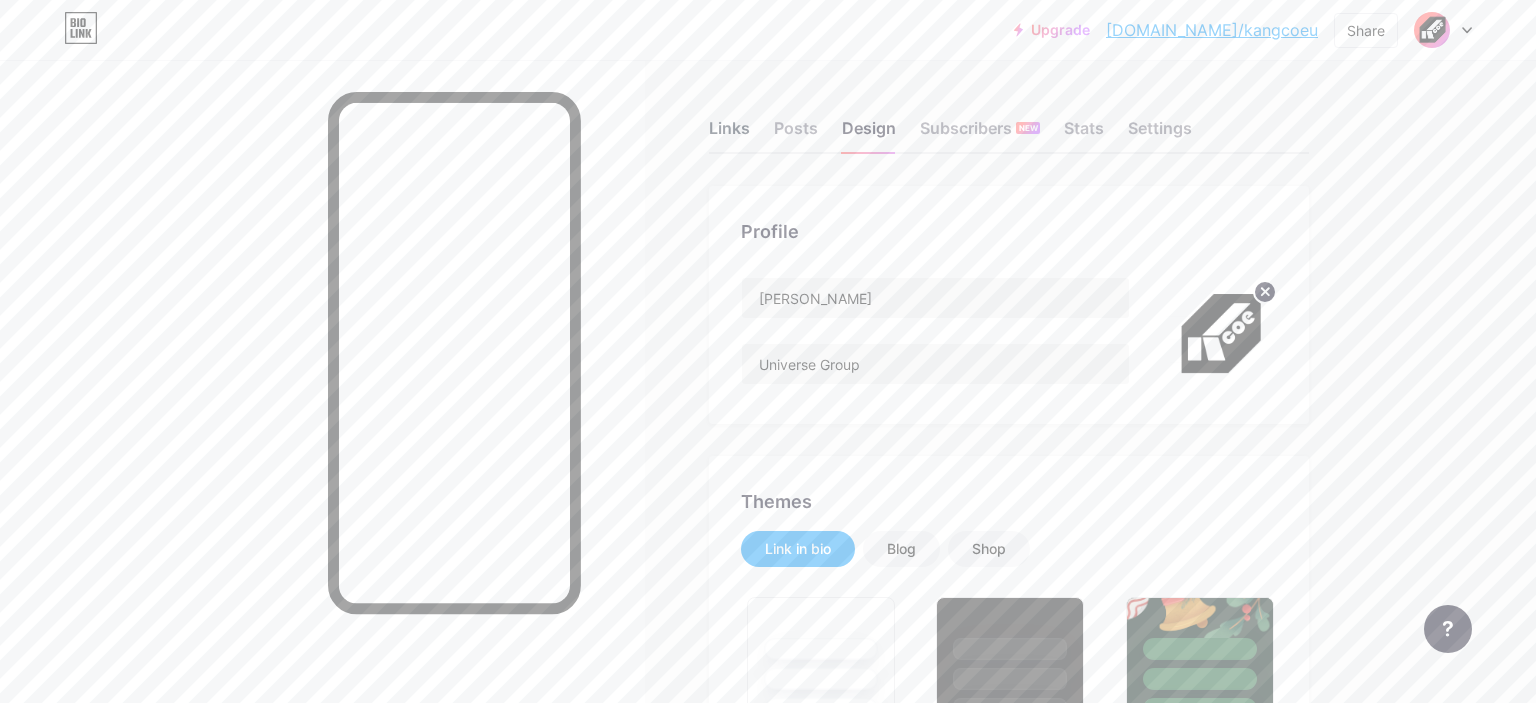 click on "Links" at bounding box center (729, 134) 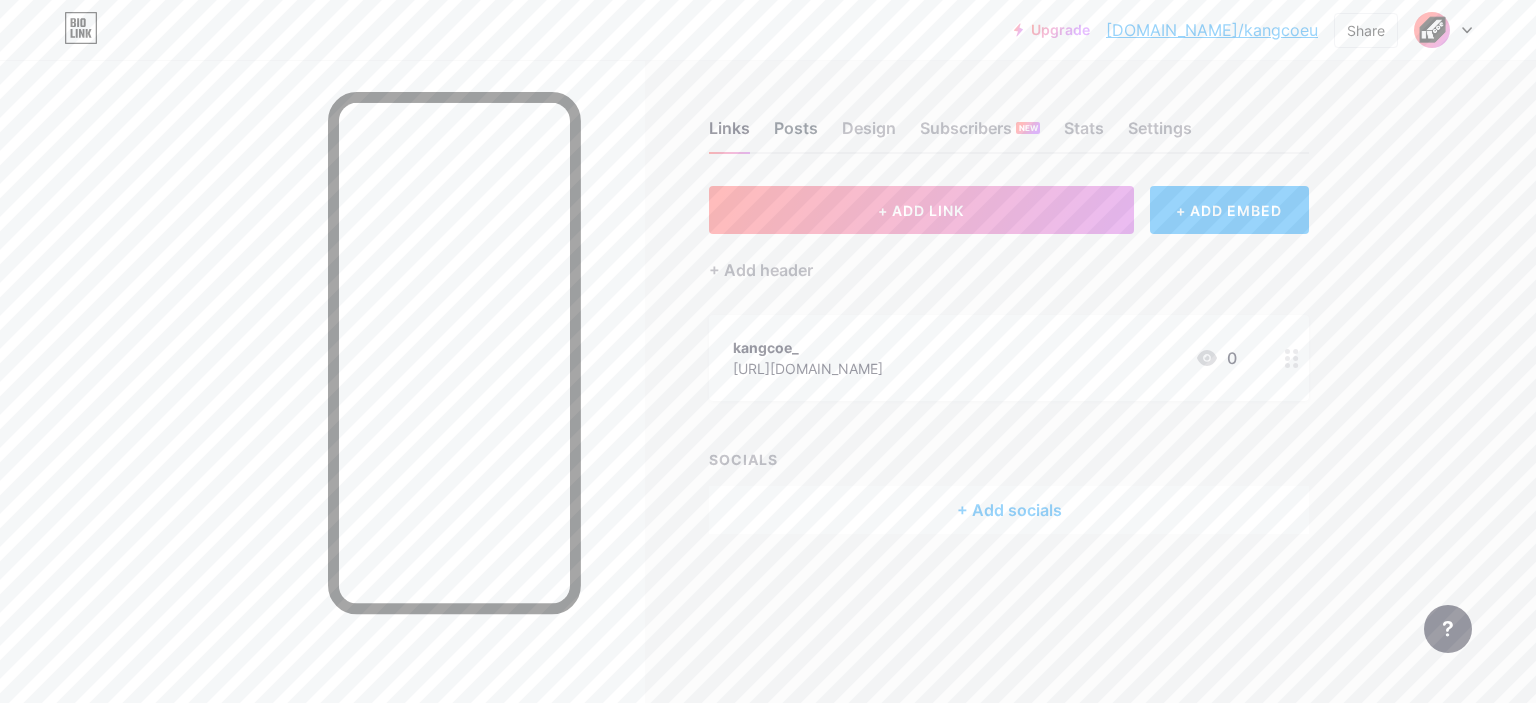 click on "Posts" at bounding box center (796, 134) 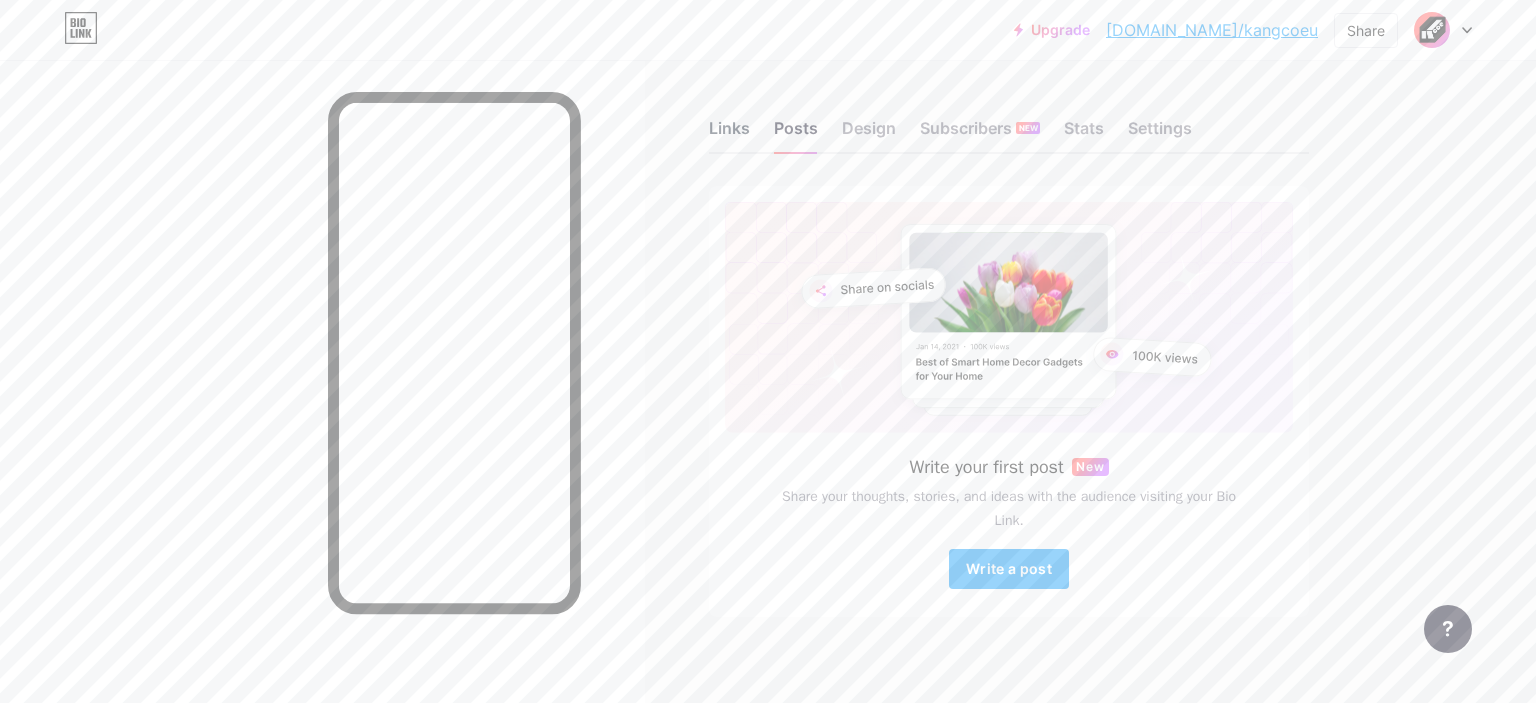click on "Links" at bounding box center [729, 134] 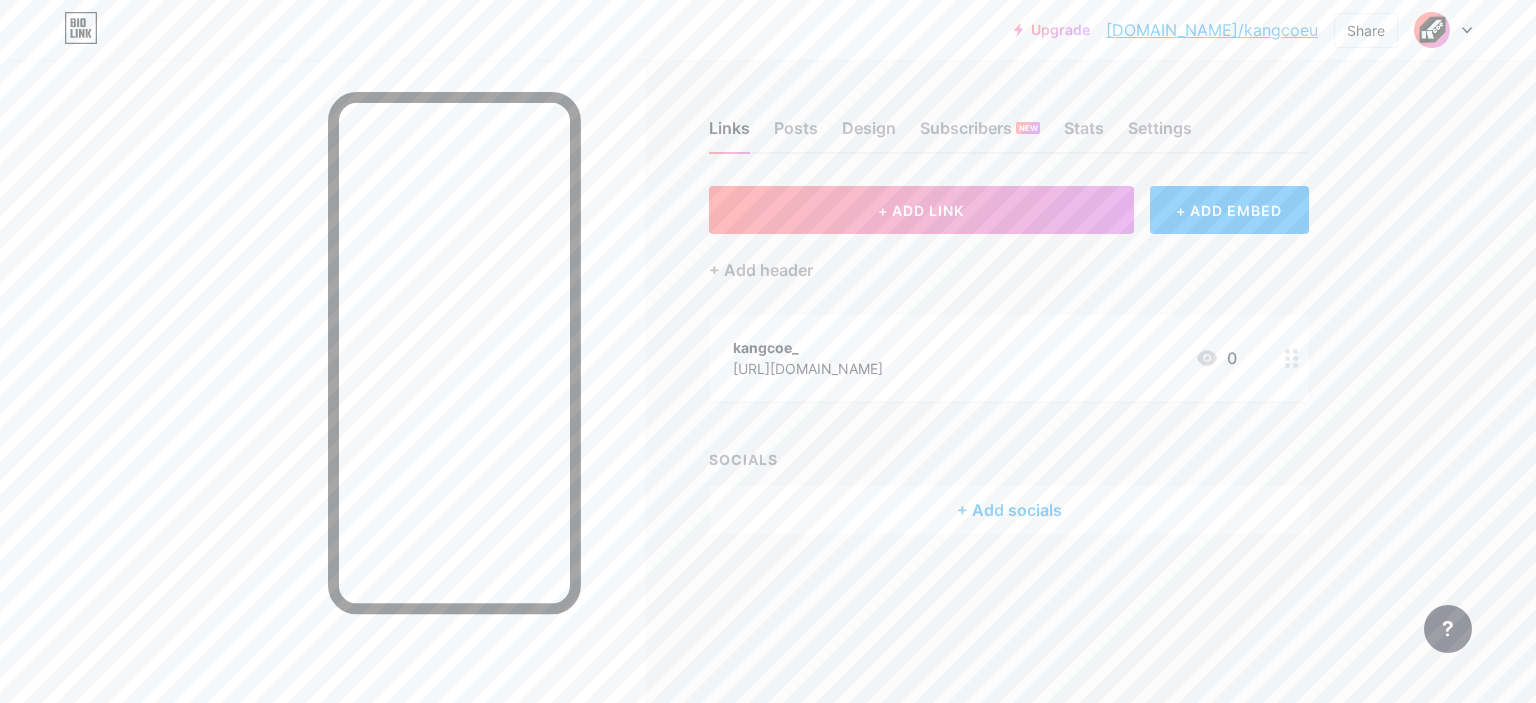 click 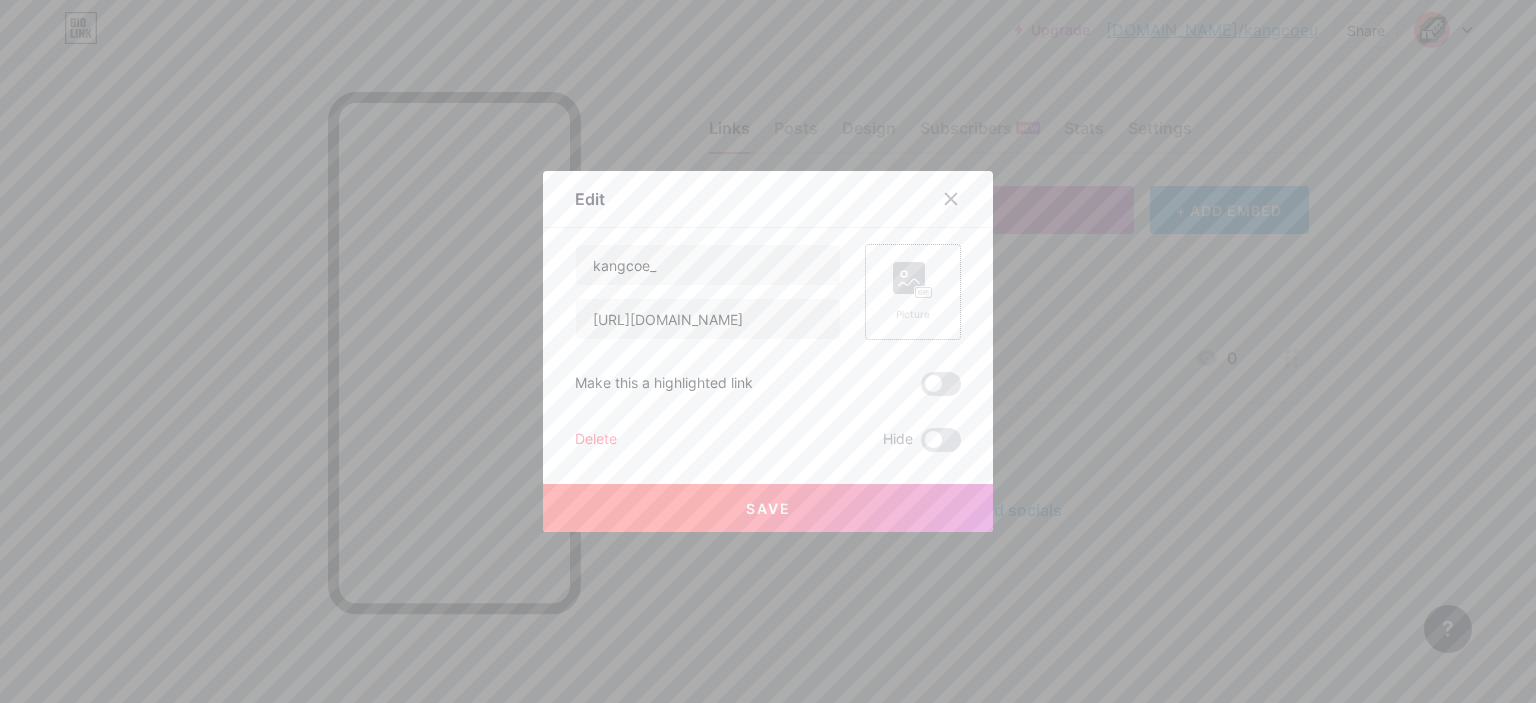 click 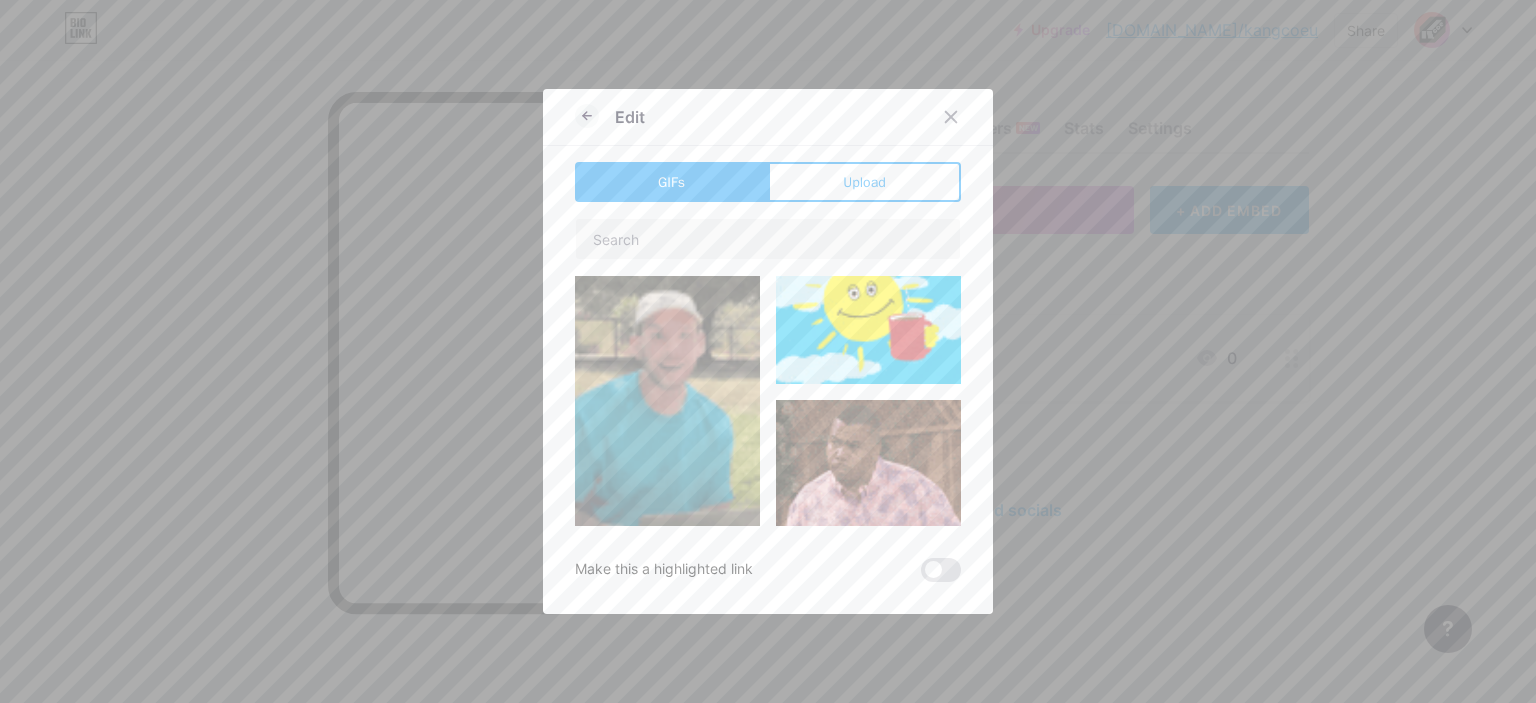 scroll, scrollTop: 1426, scrollLeft: 0, axis: vertical 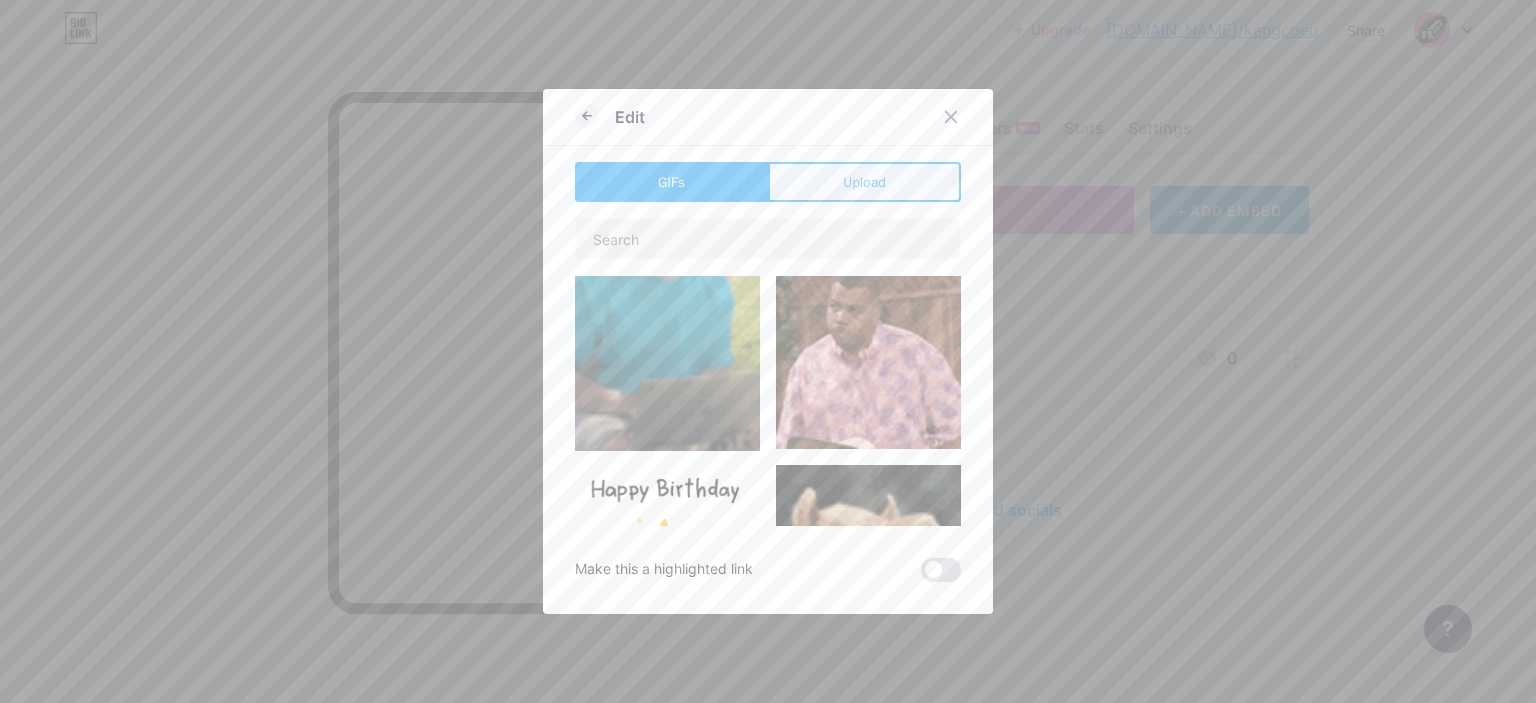click on "Upload" at bounding box center [864, 182] 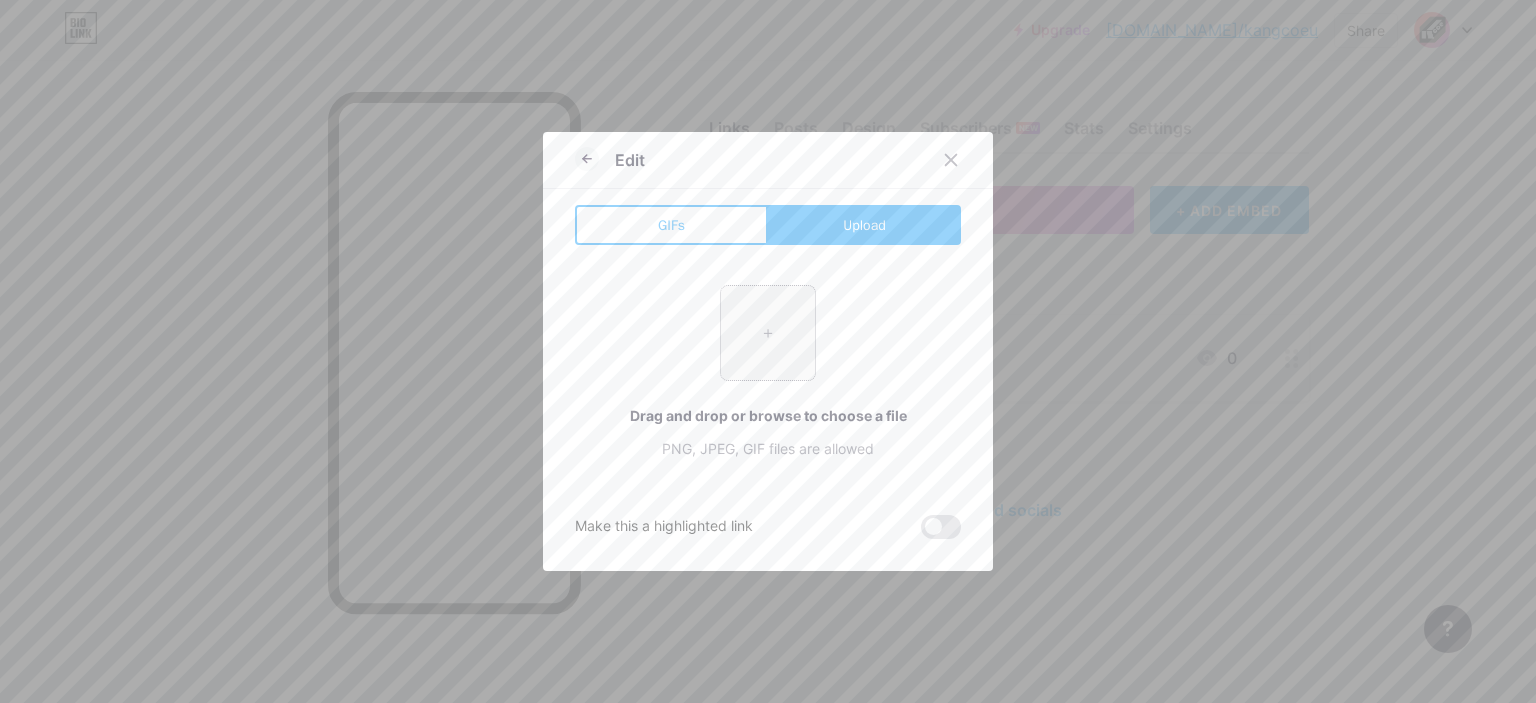 click at bounding box center [768, 333] 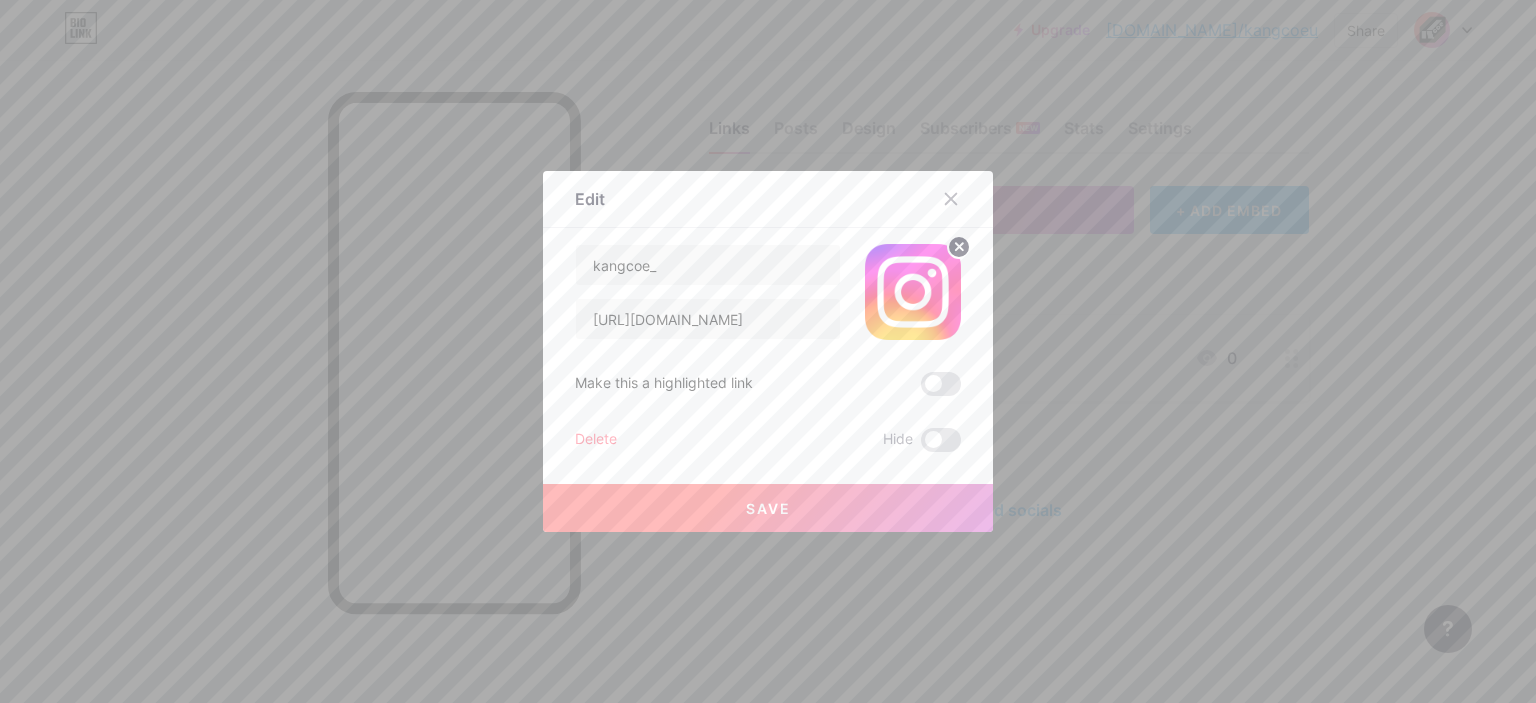 click on "Save" at bounding box center (768, 508) 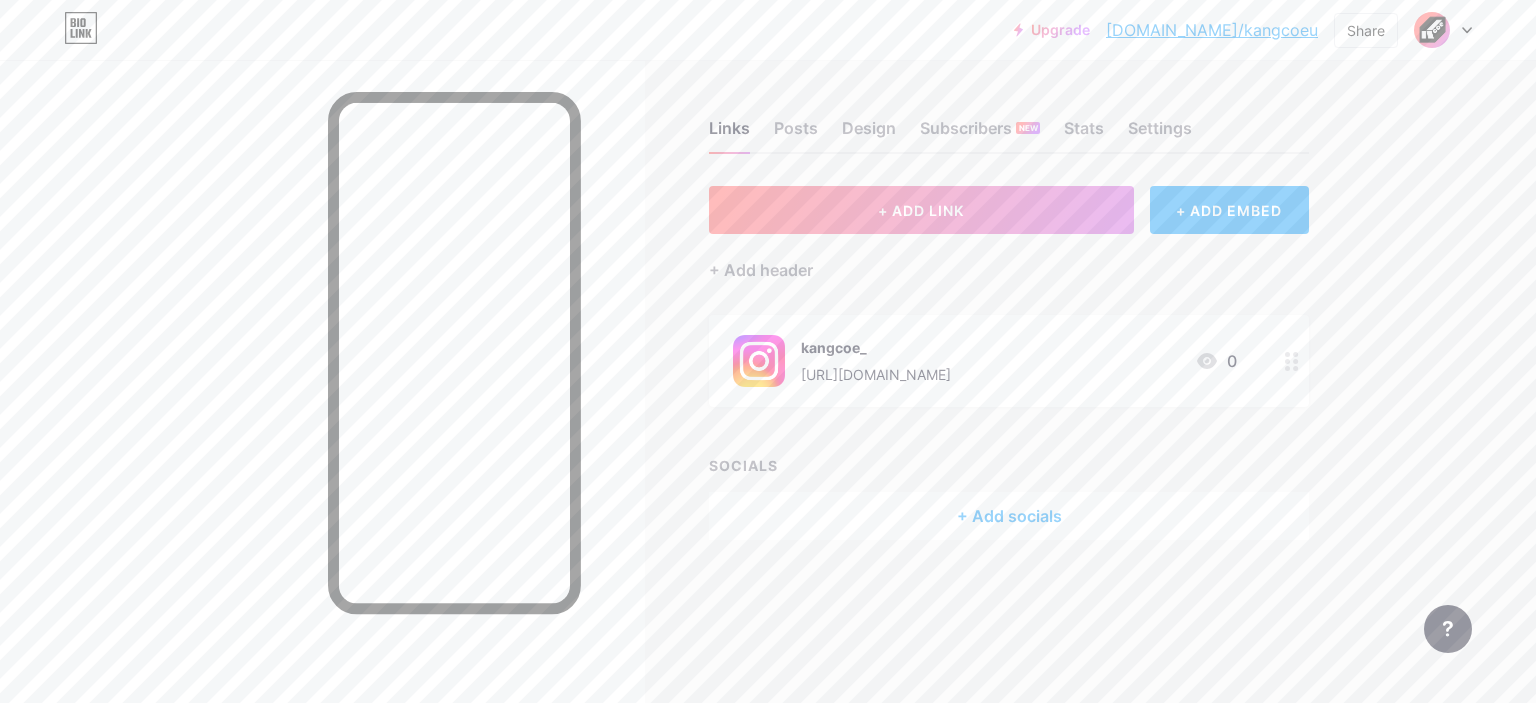 click on "+ Add socials" at bounding box center (1009, 516) 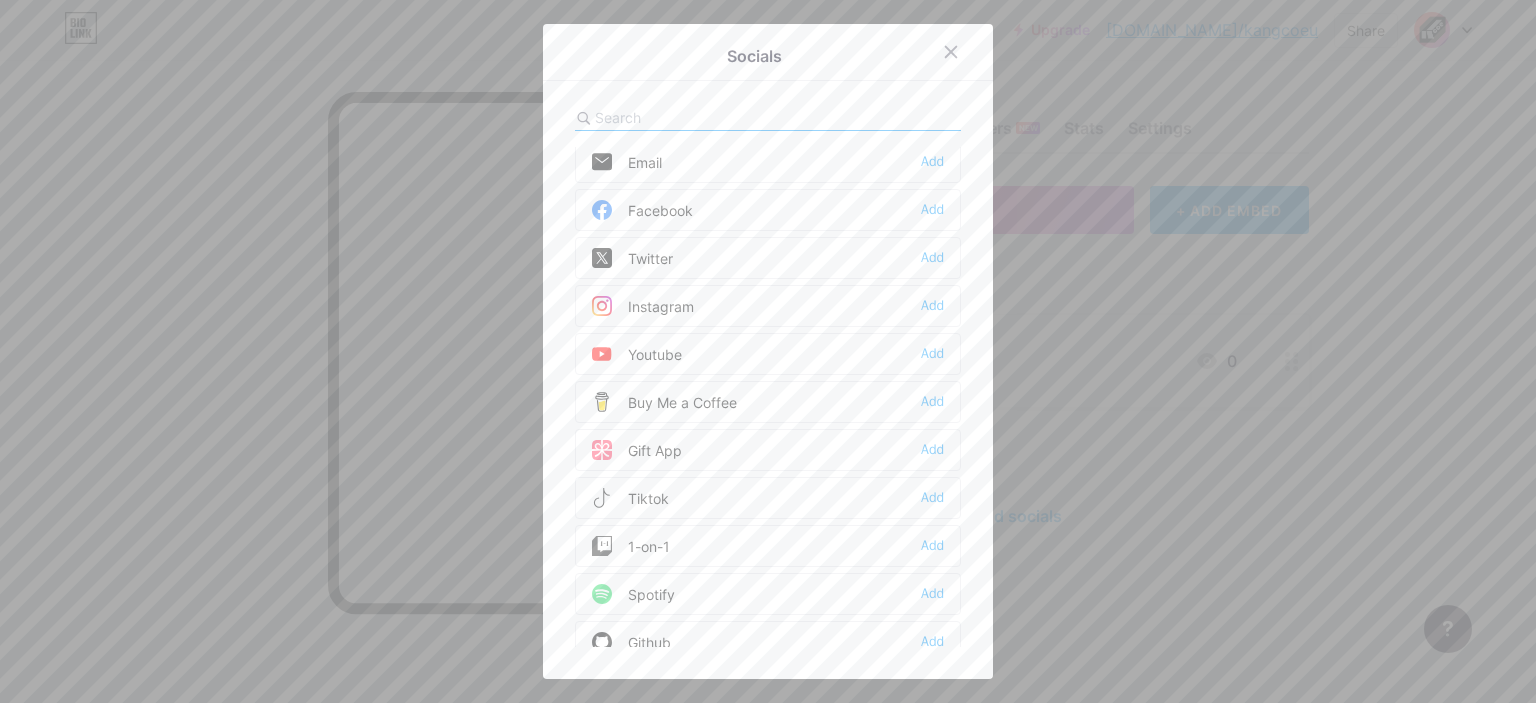 scroll, scrollTop: 0, scrollLeft: 0, axis: both 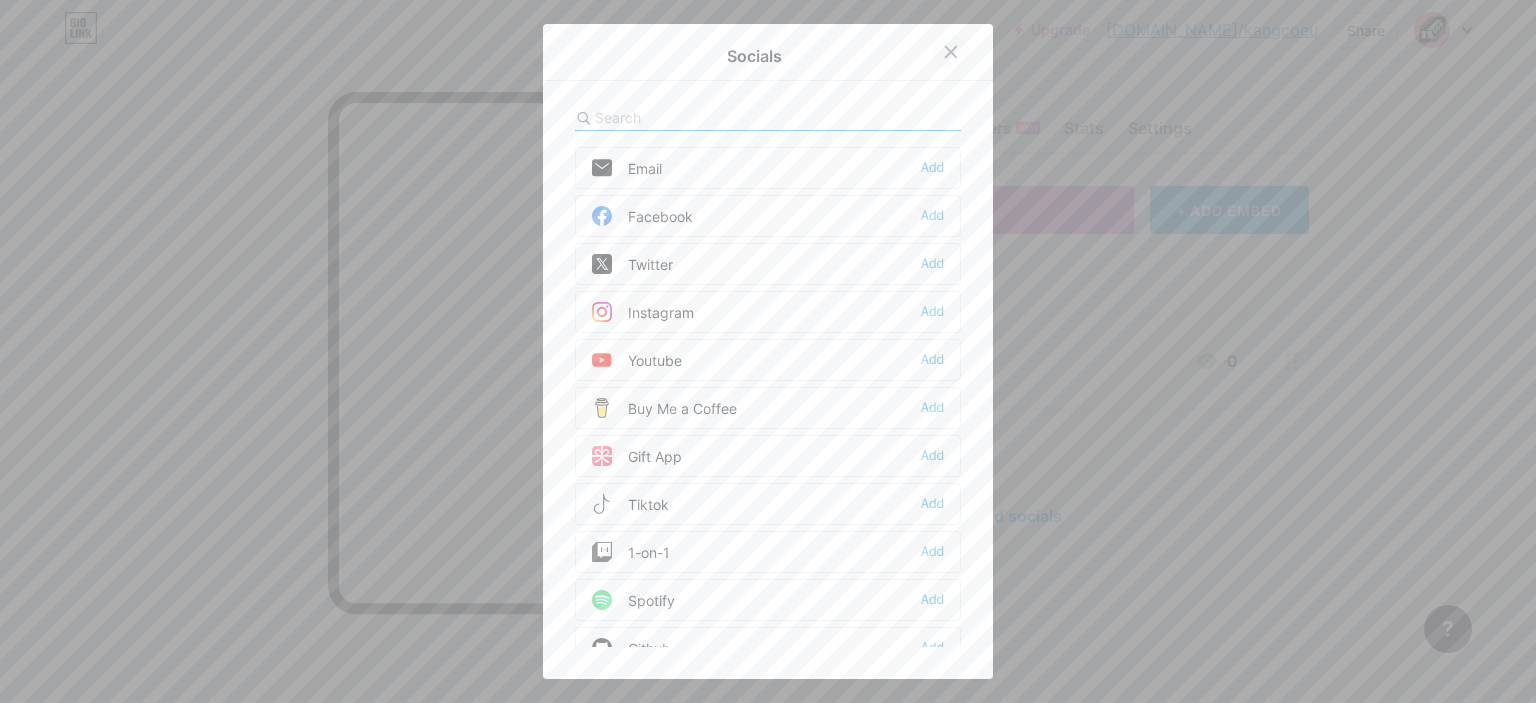 click 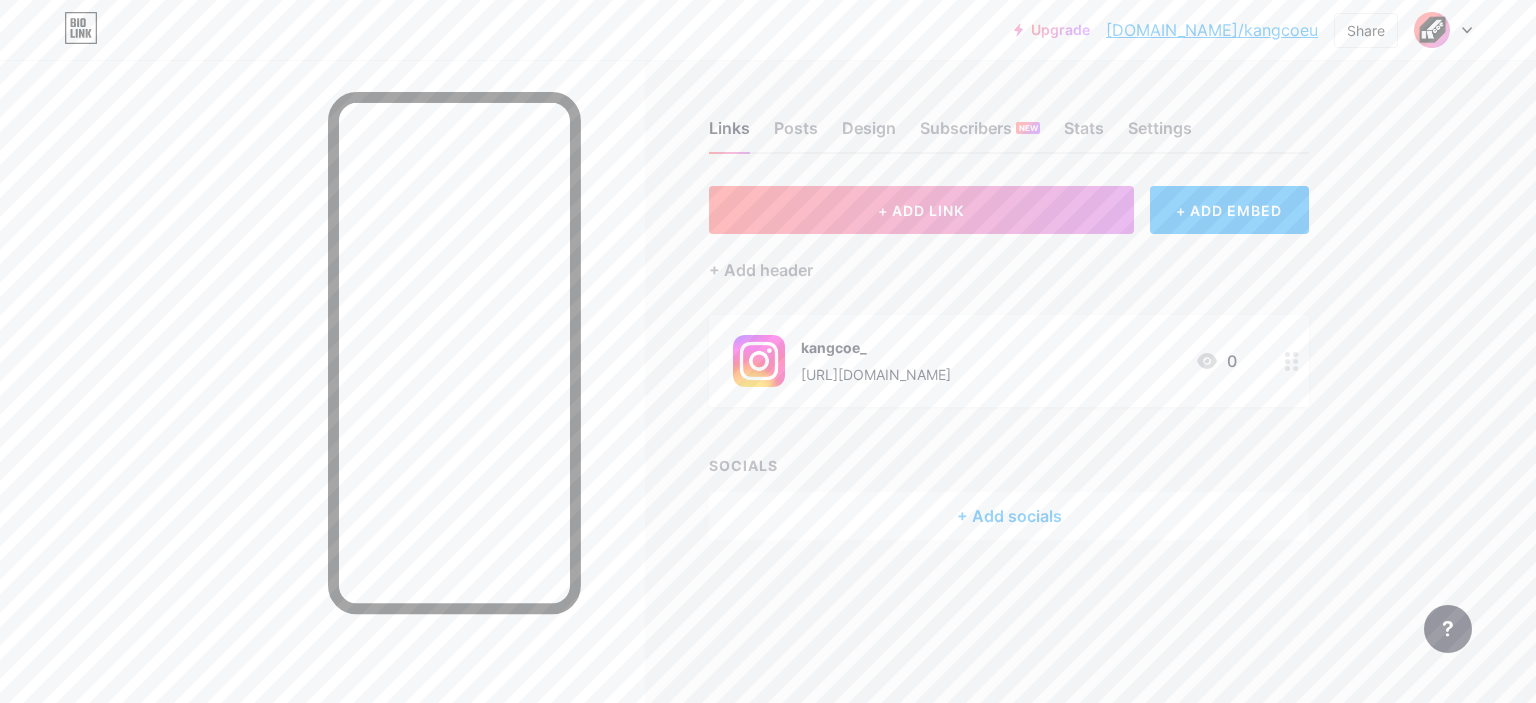click 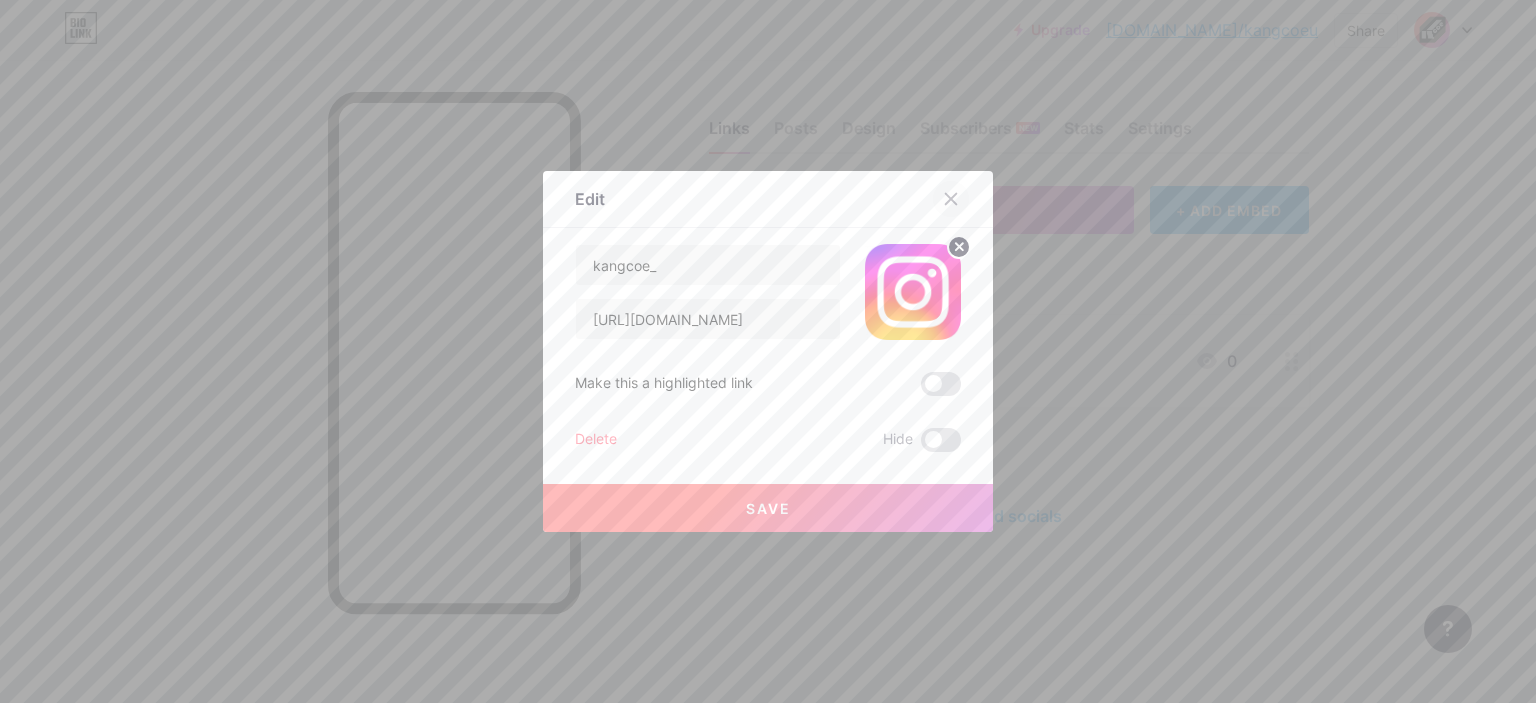 click 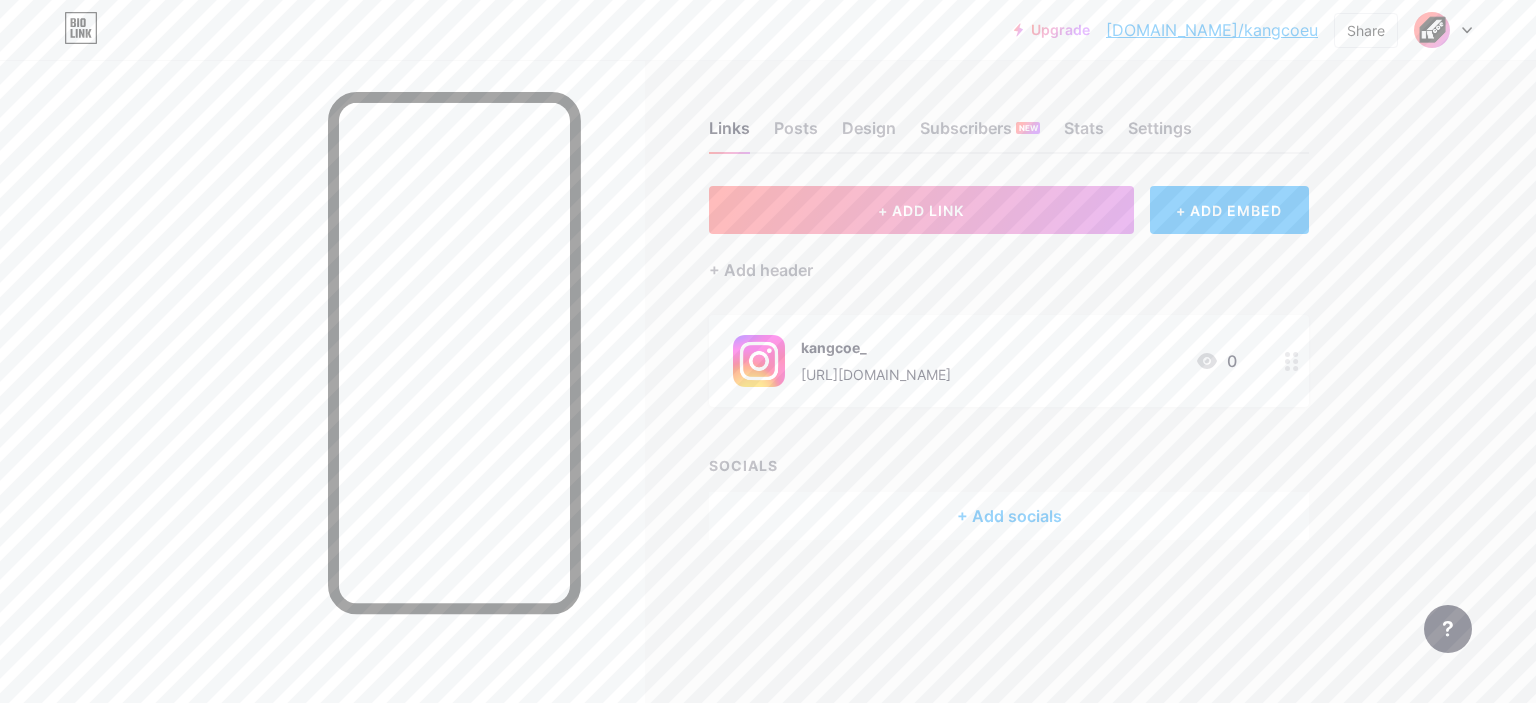 click on "+ Add socials" at bounding box center [1009, 516] 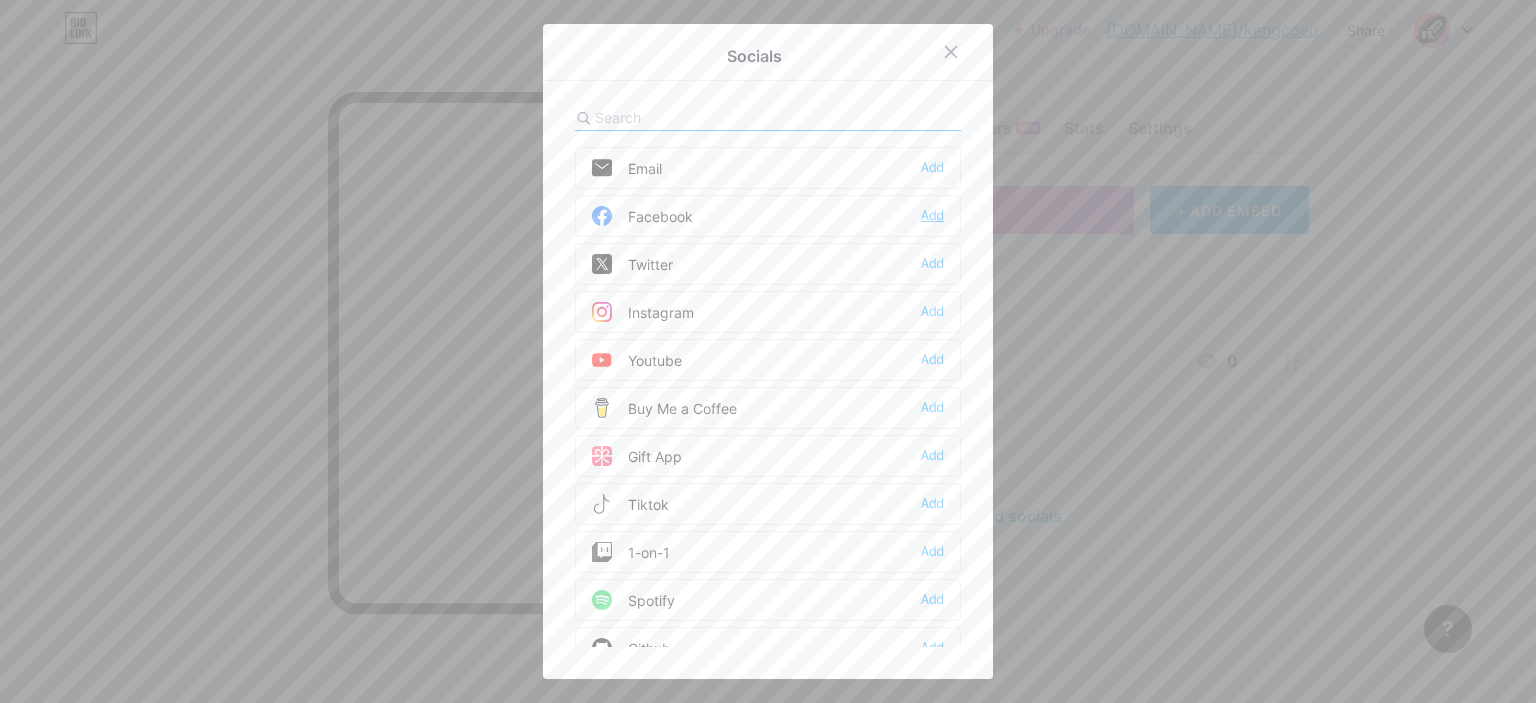 click on "Add" at bounding box center [932, 216] 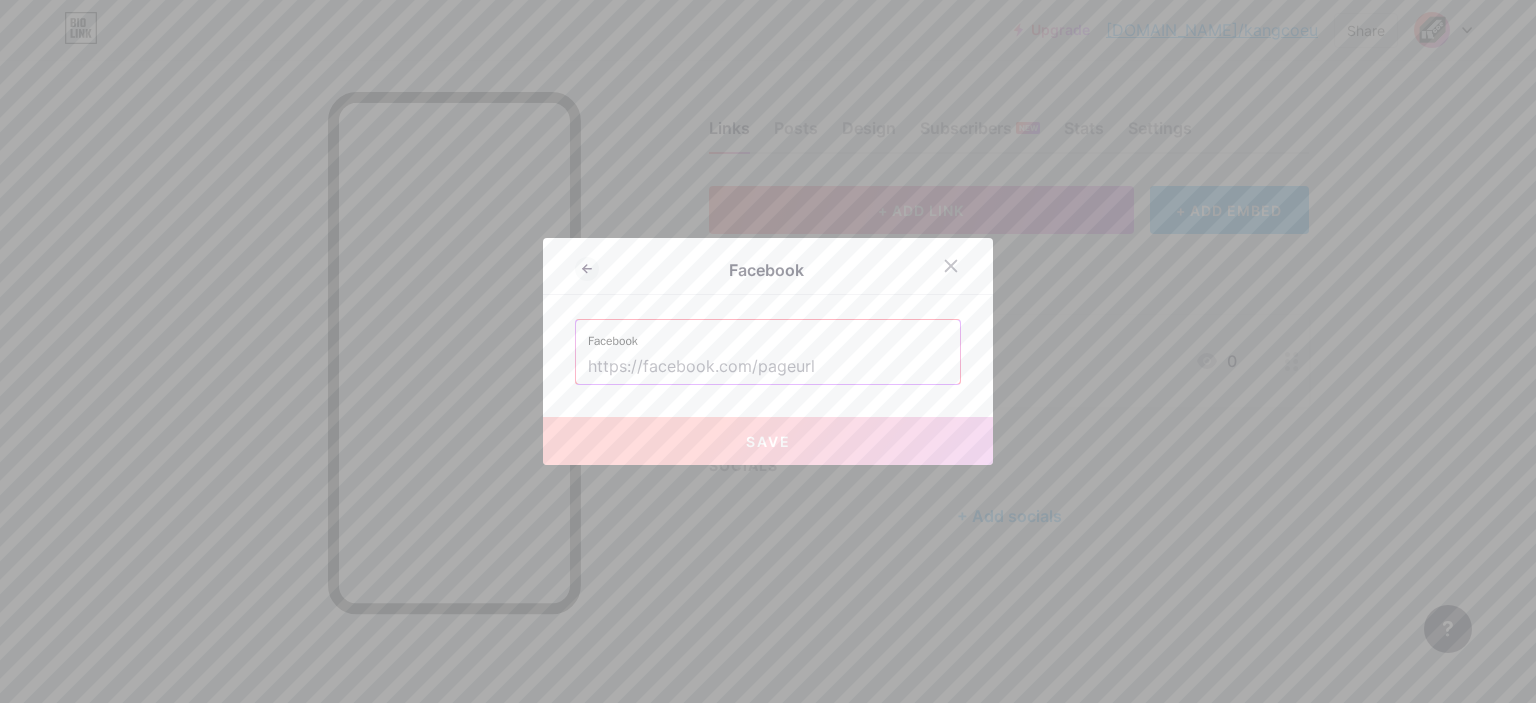 click at bounding box center (768, 367) 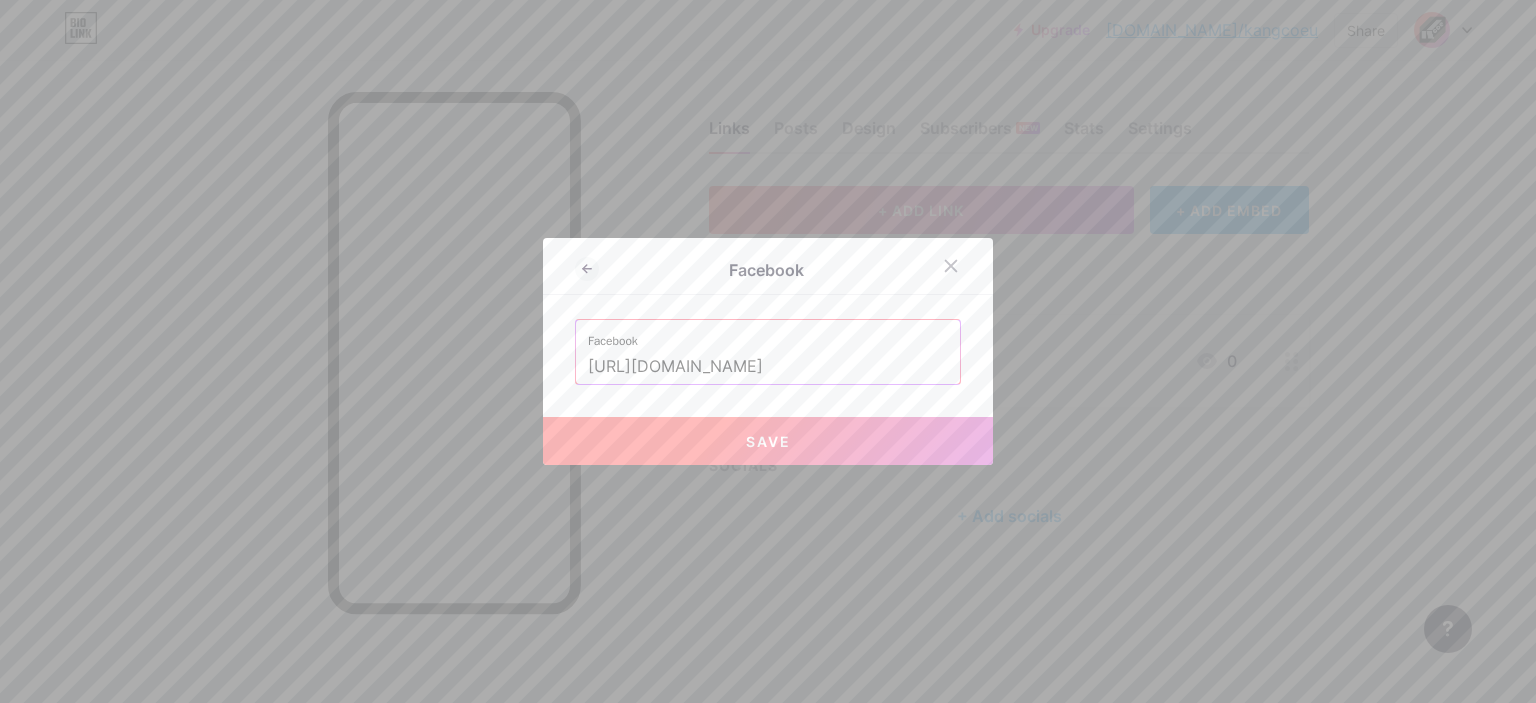scroll, scrollTop: 0, scrollLeft: 94, axis: horizontal 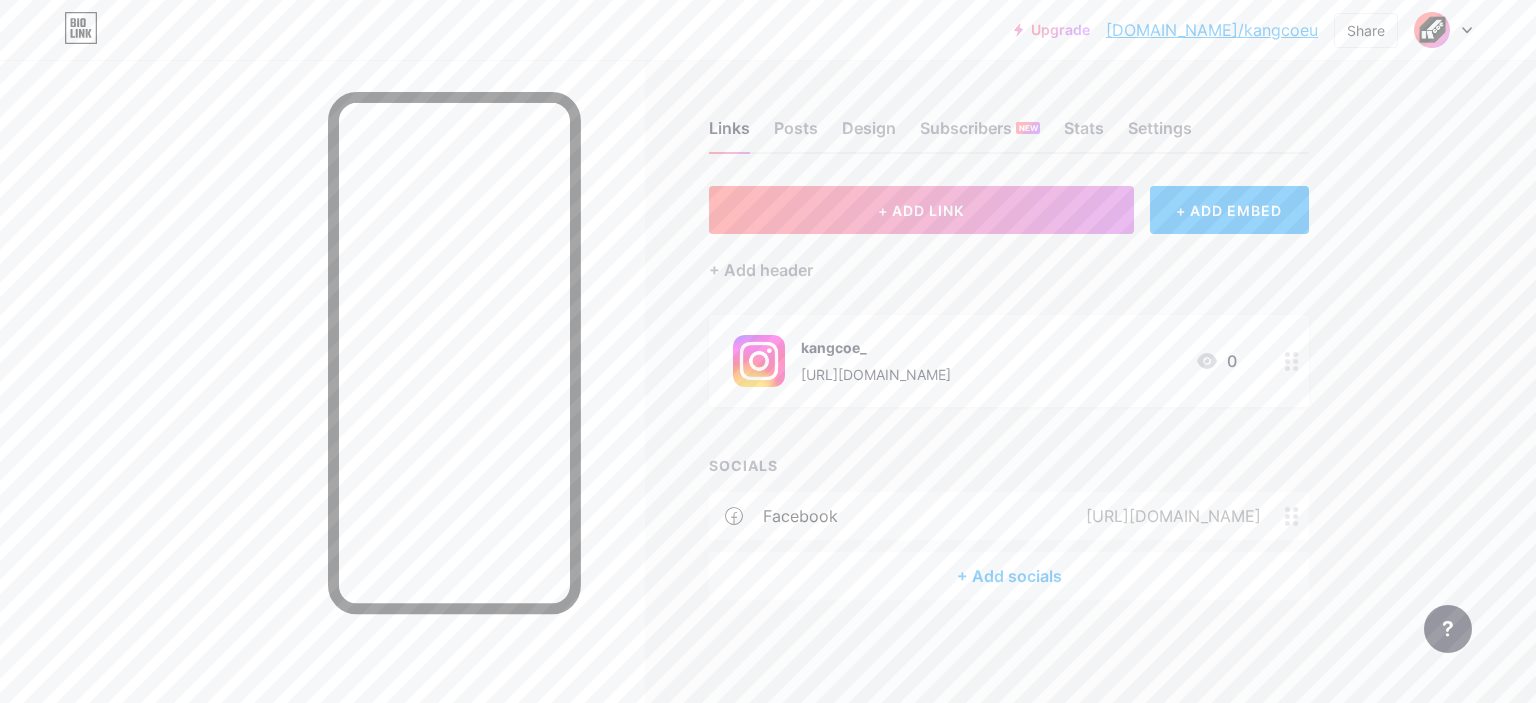 click 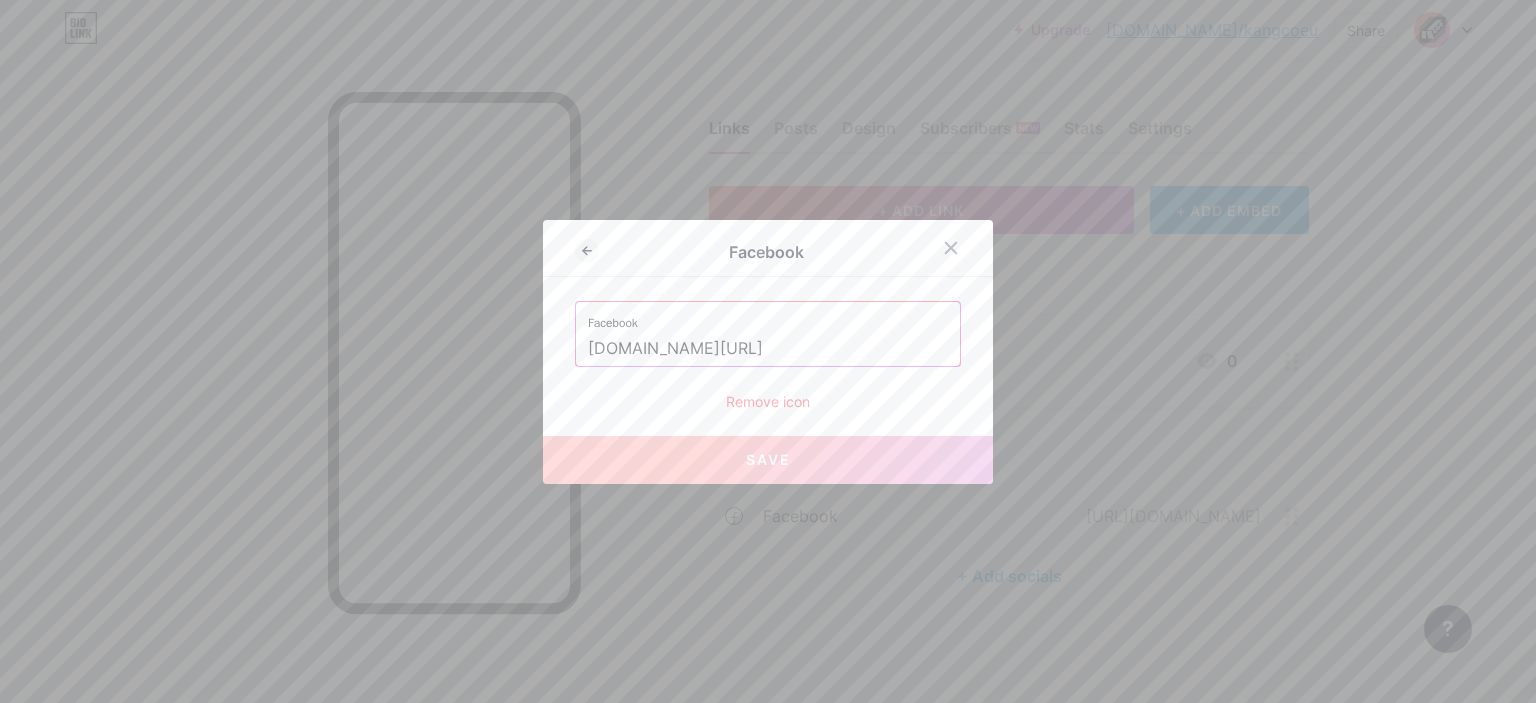 click on "Remove icon" at bounding box center [768, 401] 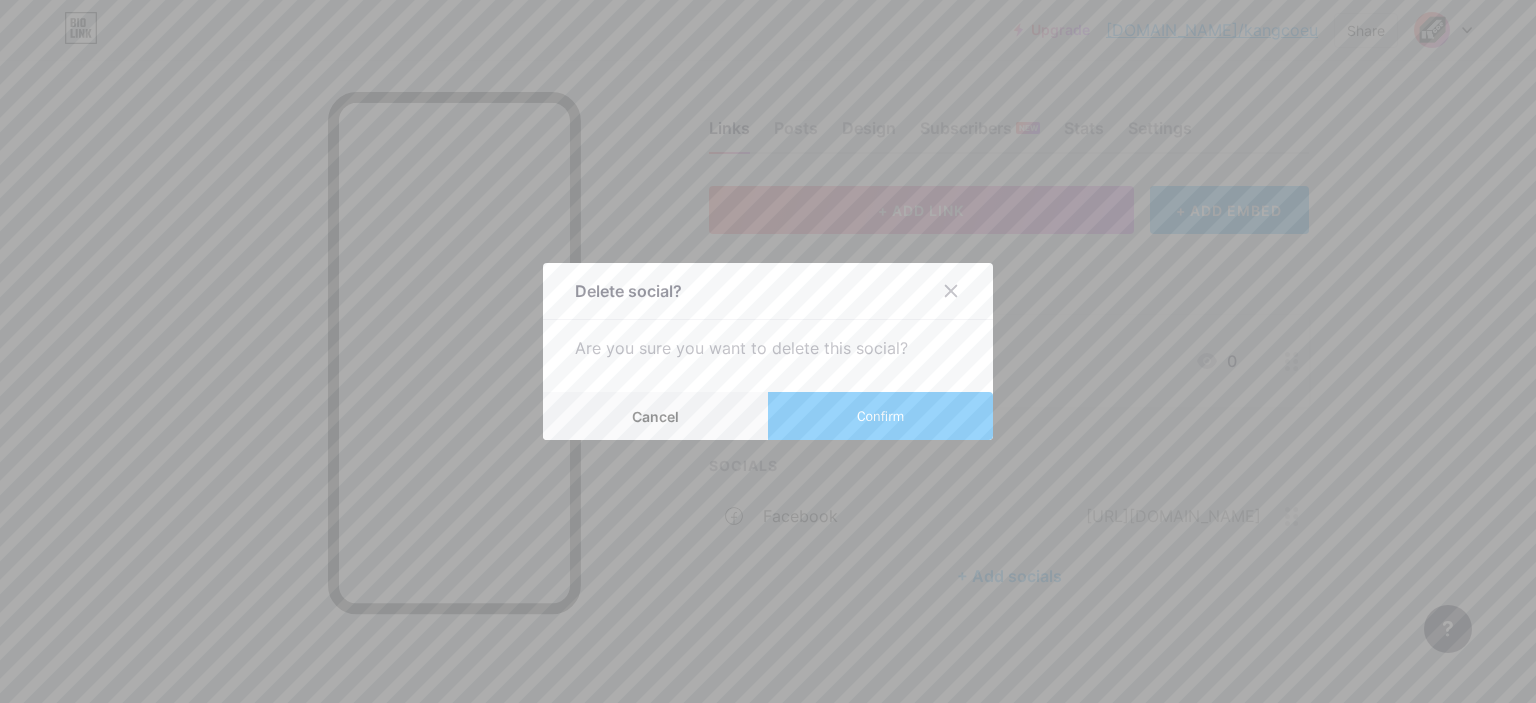 click on "Confirm" at bounding box center (880, 416) 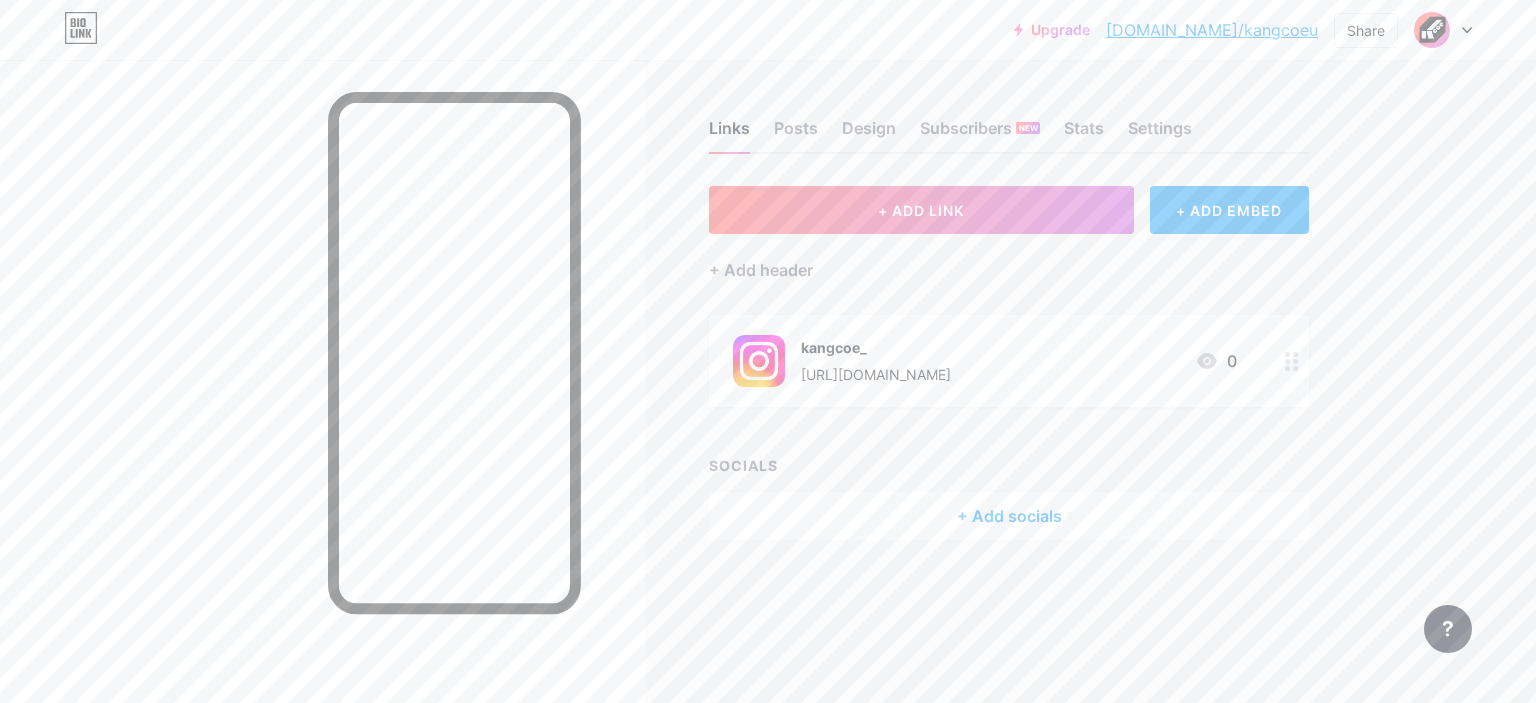 click on "+ Add socials" at bounding box center [1009, 516] 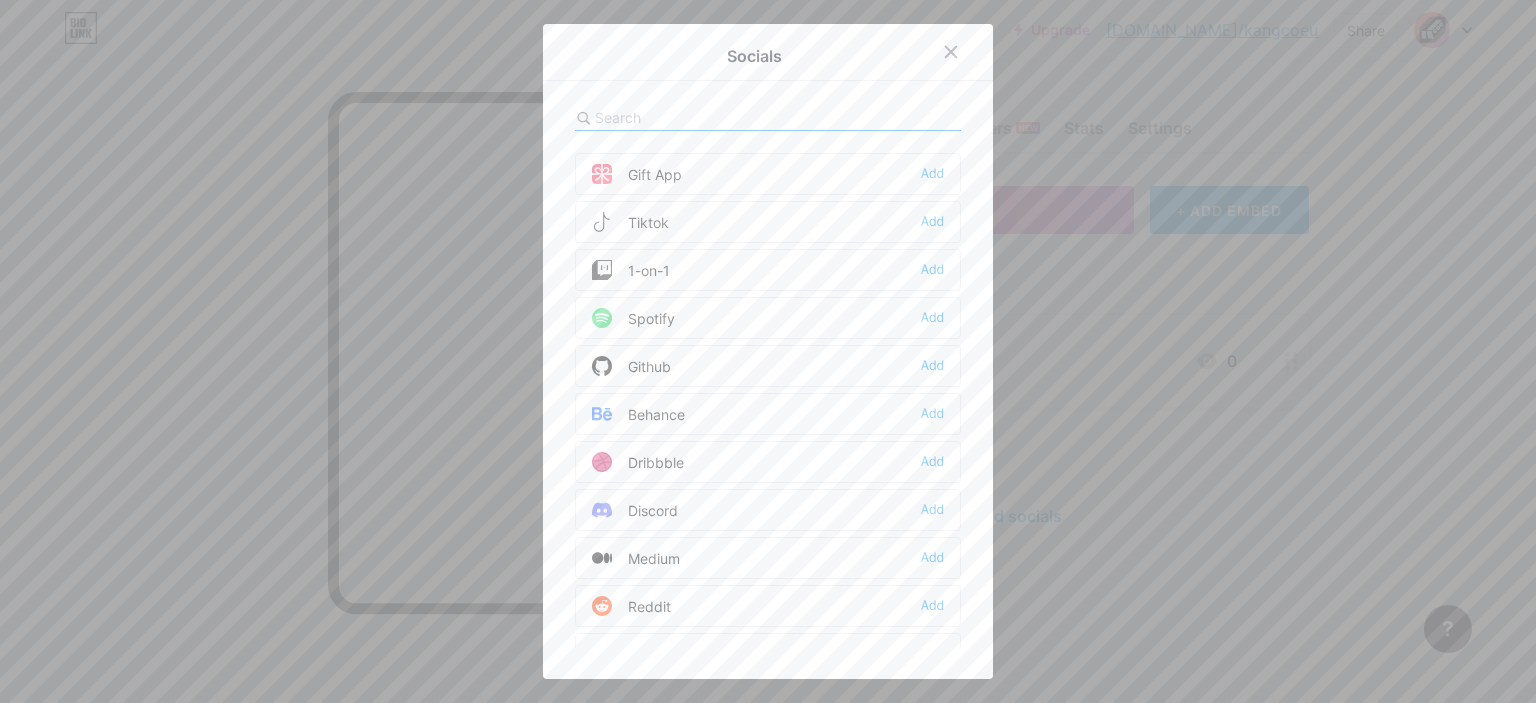 scroll, scrollTop: 0, scrollLeft: 0, axis: both 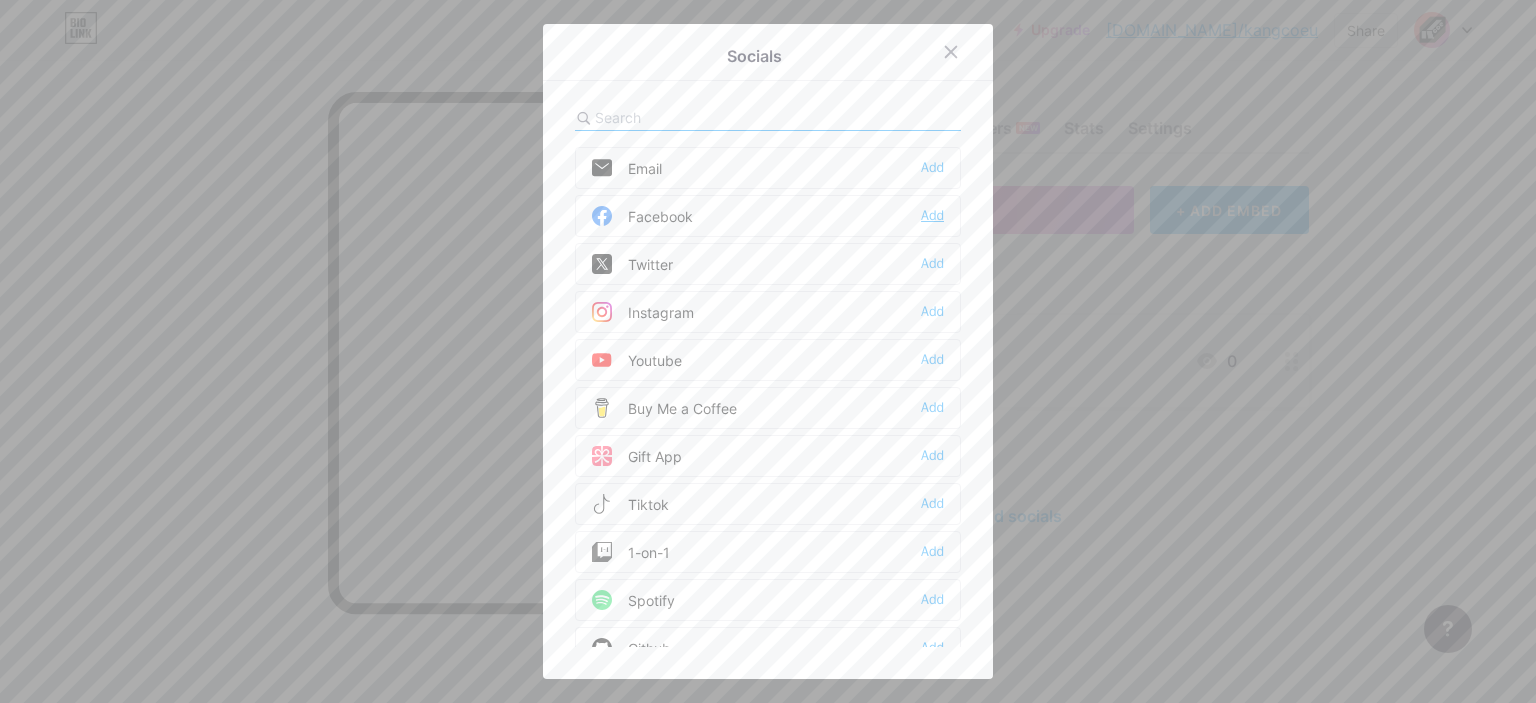 click on "Add" at bounding box center (932, 216) 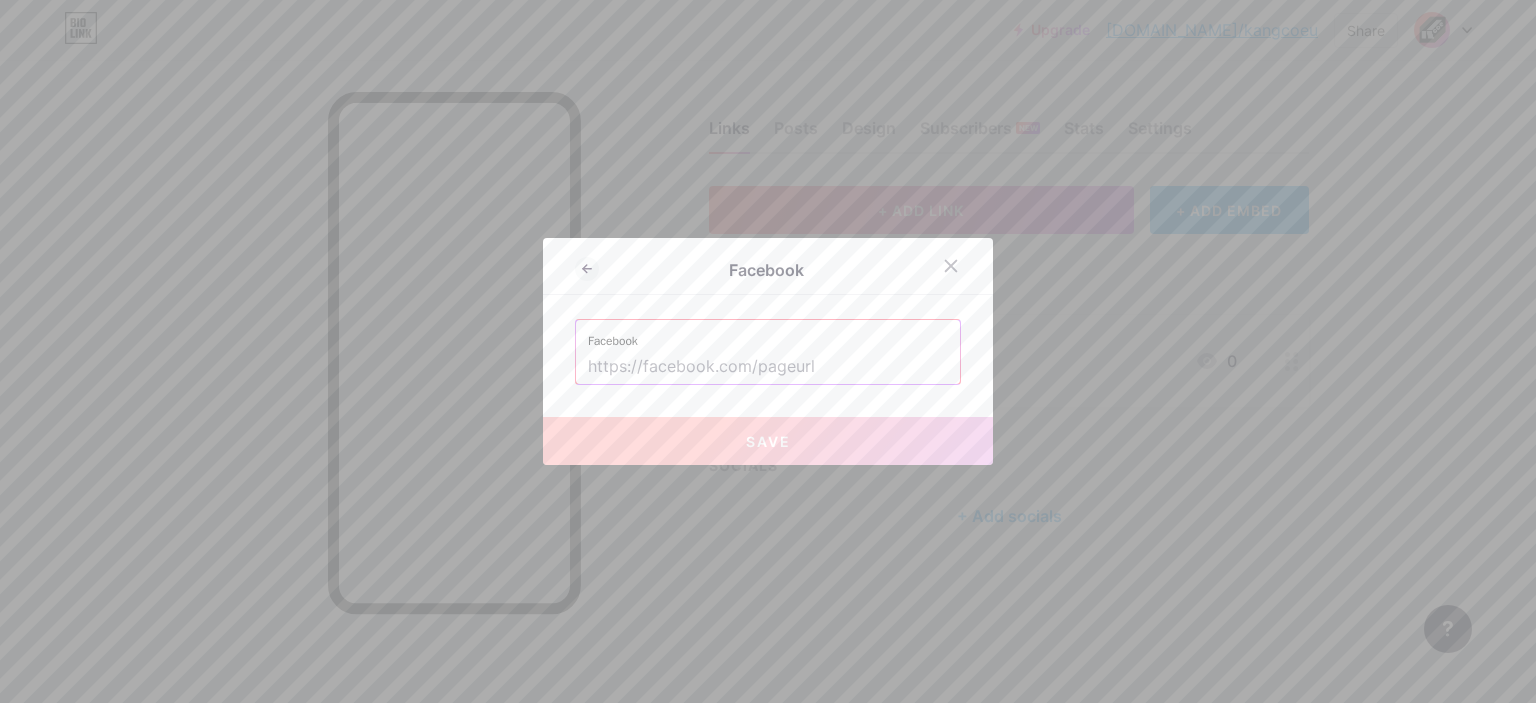 click at bounding box center (768, 367) 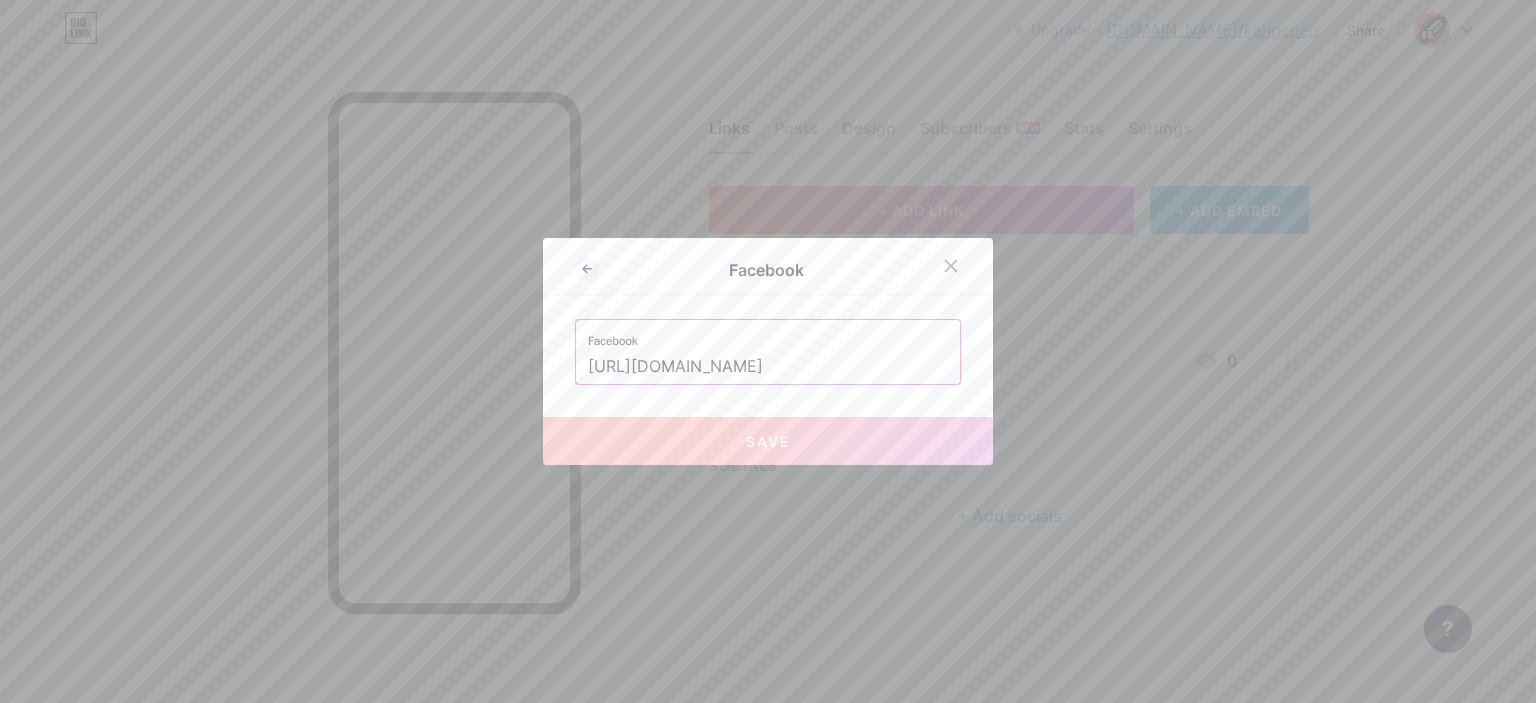 scroll, scrollTop: 0, scrollLeft: 94, axis: horizontal 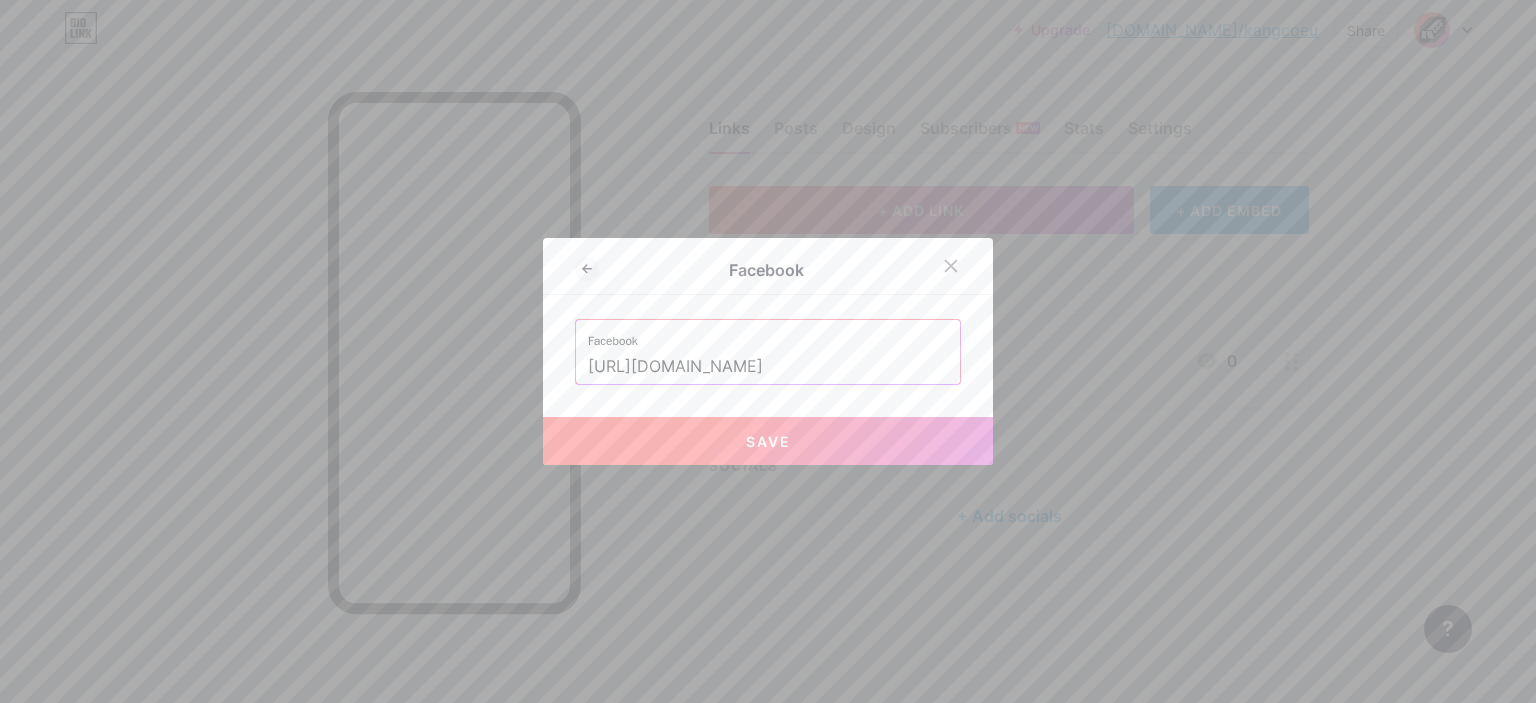 type on "[URL][DOMAIN_NAME]" 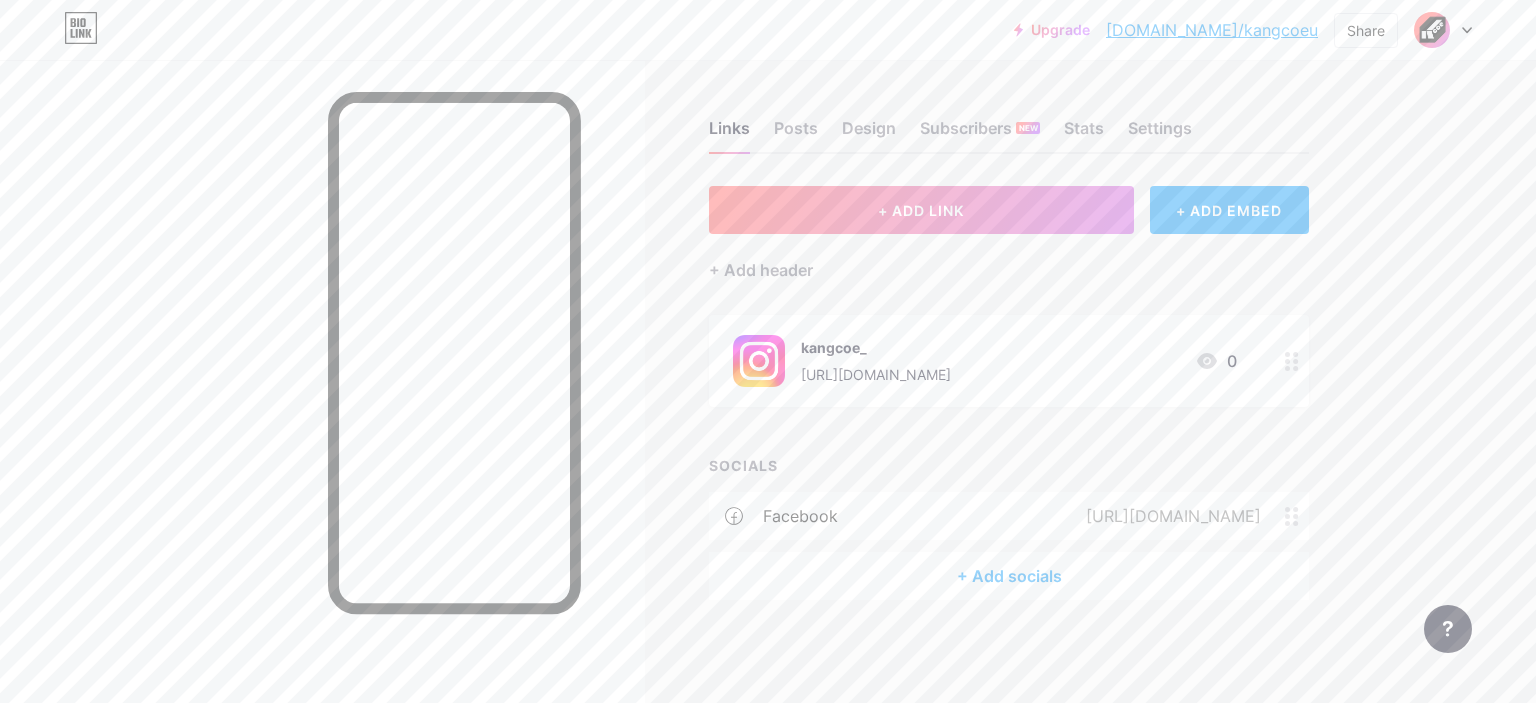 click on "+ Add socials" at bounding box center [1009, 576] 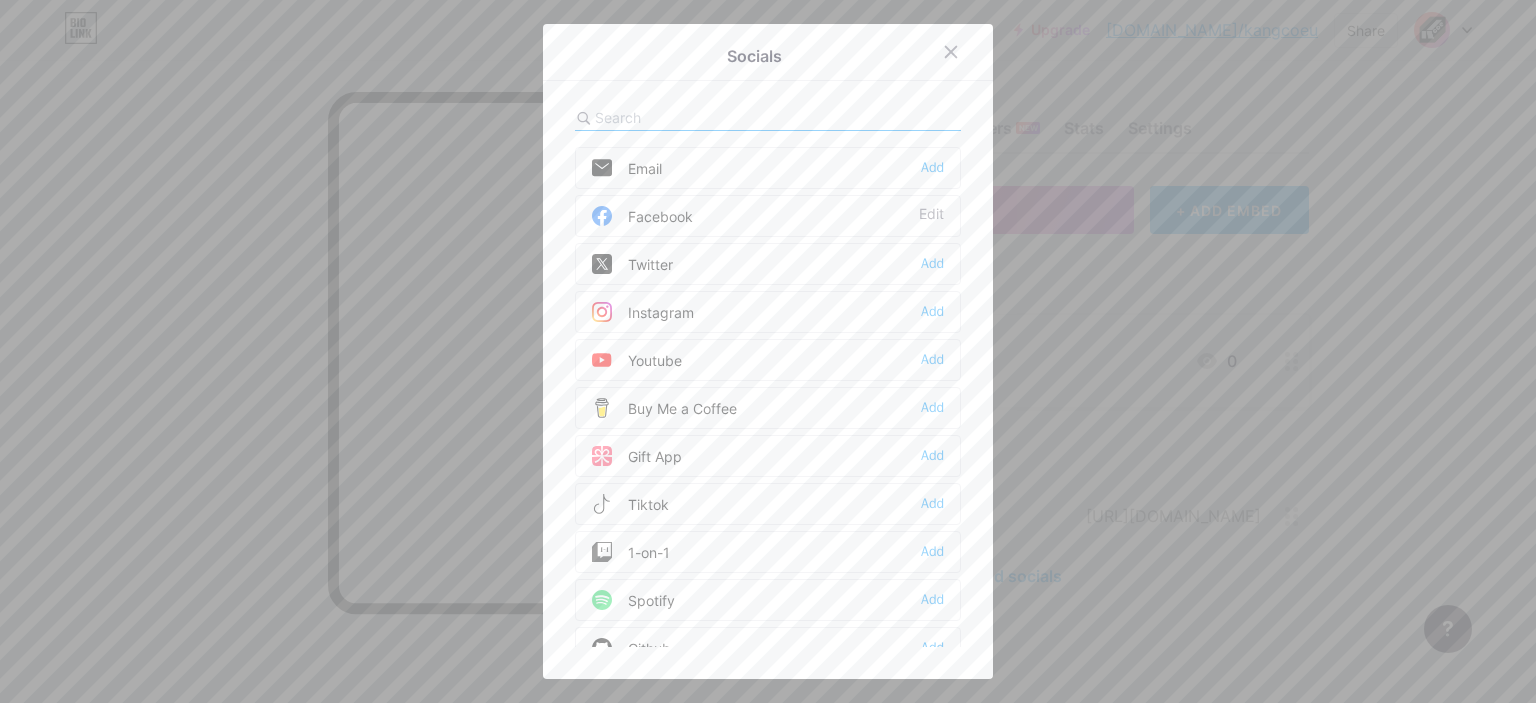 click on "Youtube
Add" at bounding box center [768, 360] 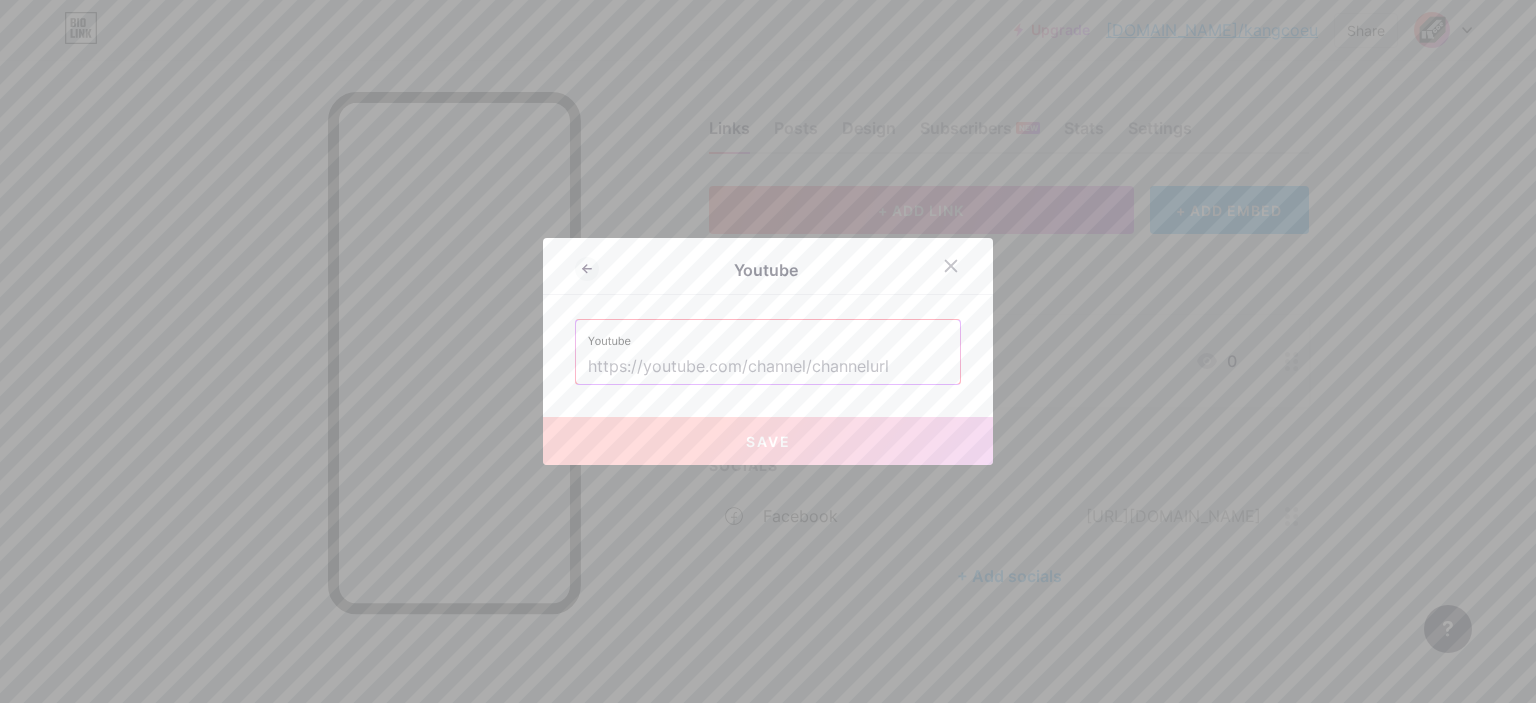 click at bounding box center [768, 367] 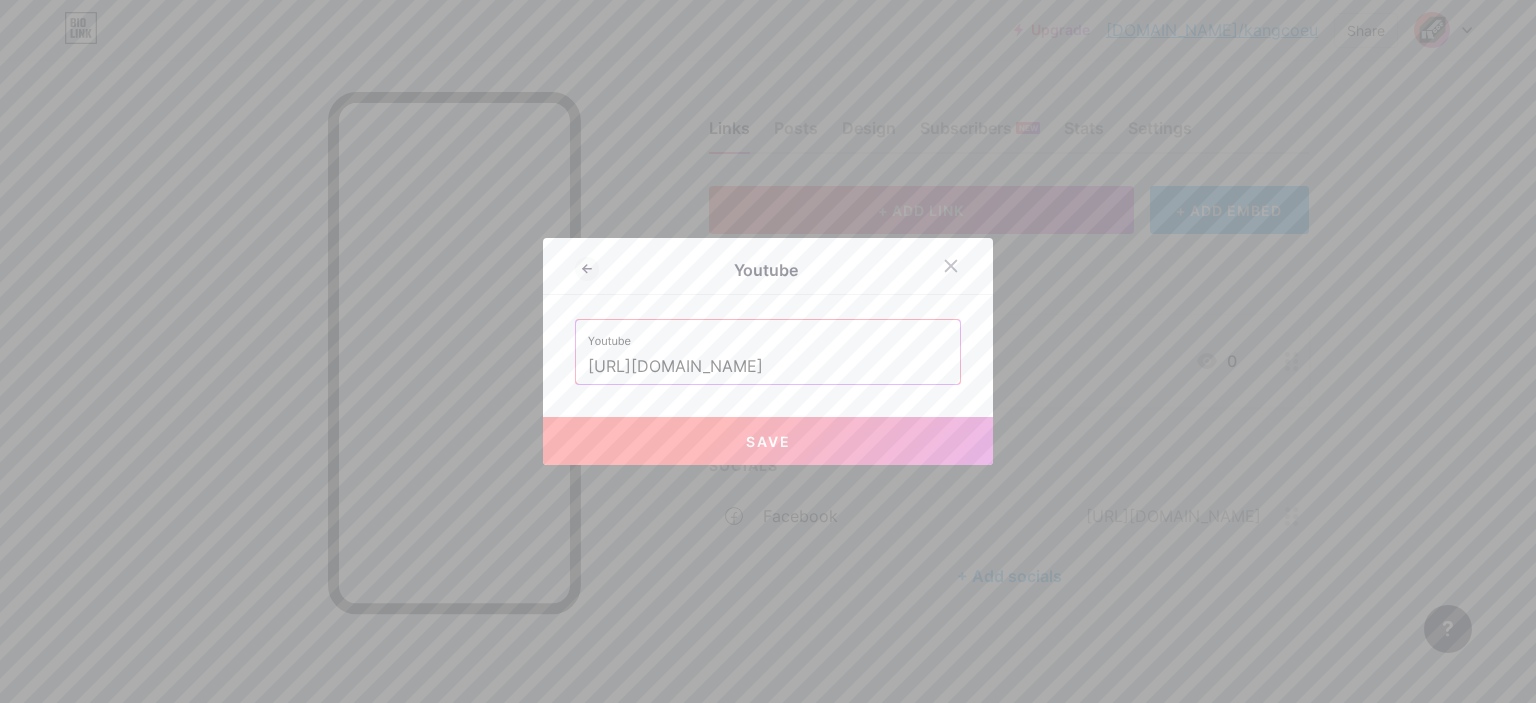 type on "[URL][DOMAIN_NAME]" 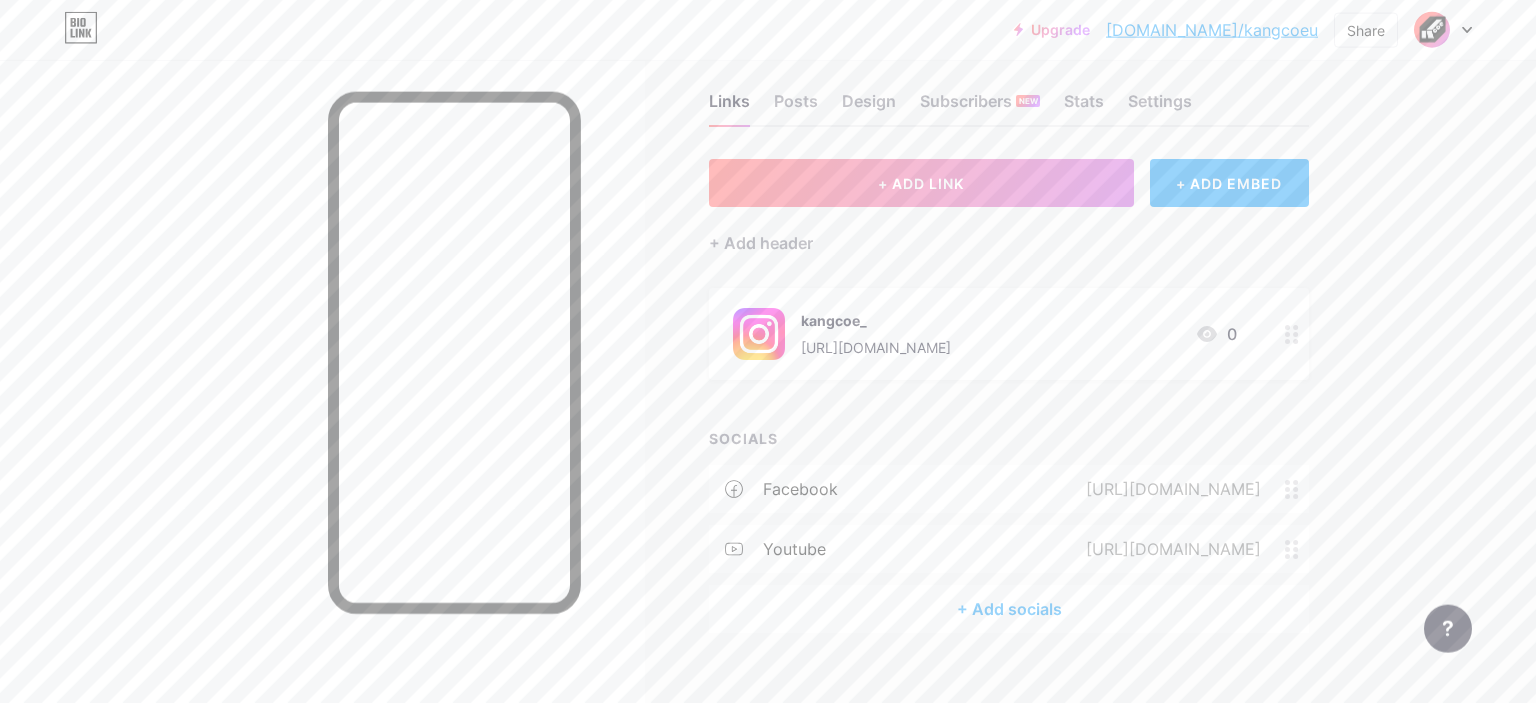 scroll, scrollTop: 55, scrollLeft: 0, axis: vertical 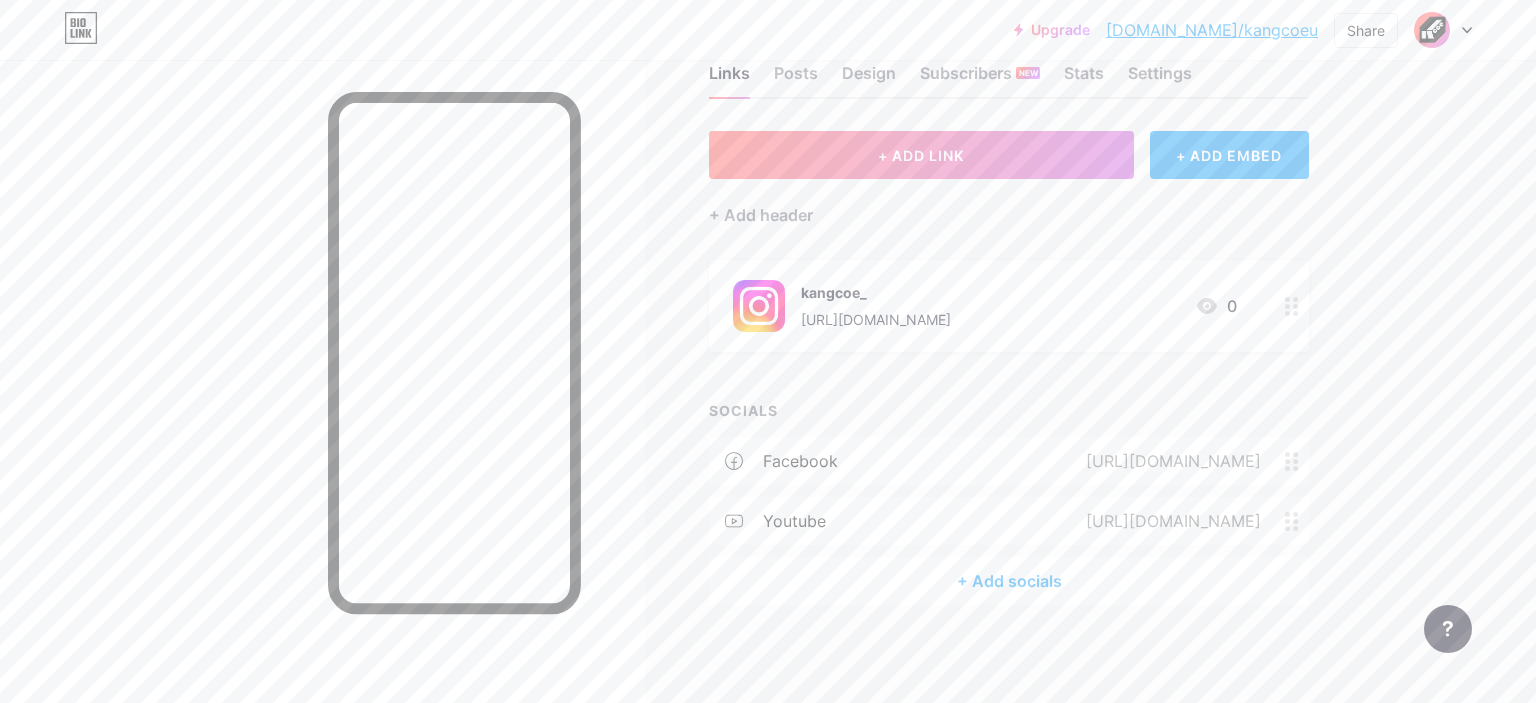 click on "+ Add socials" at bounding box center (1009, 581) 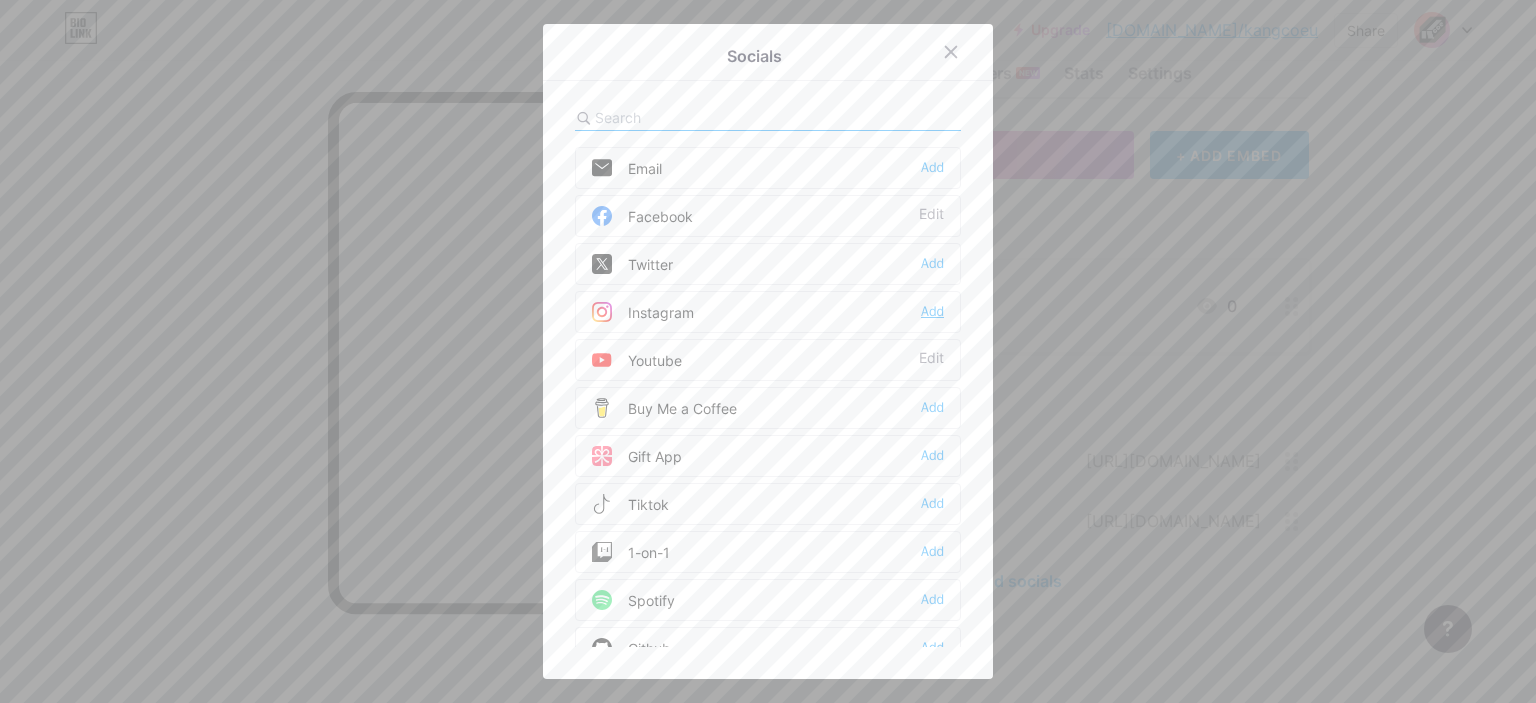 click on "Add" at bounding box center (932, 312) 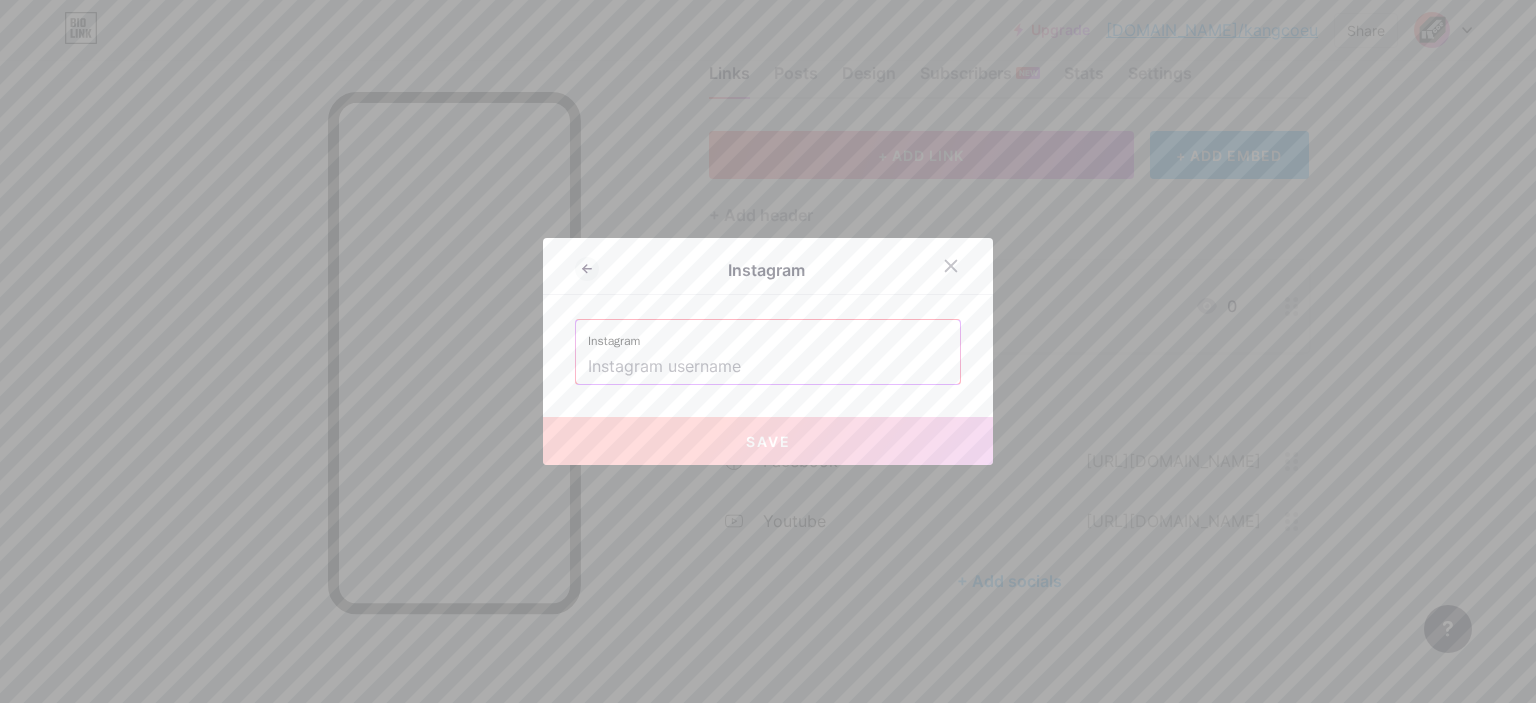 click at bounding box center [768, 367] 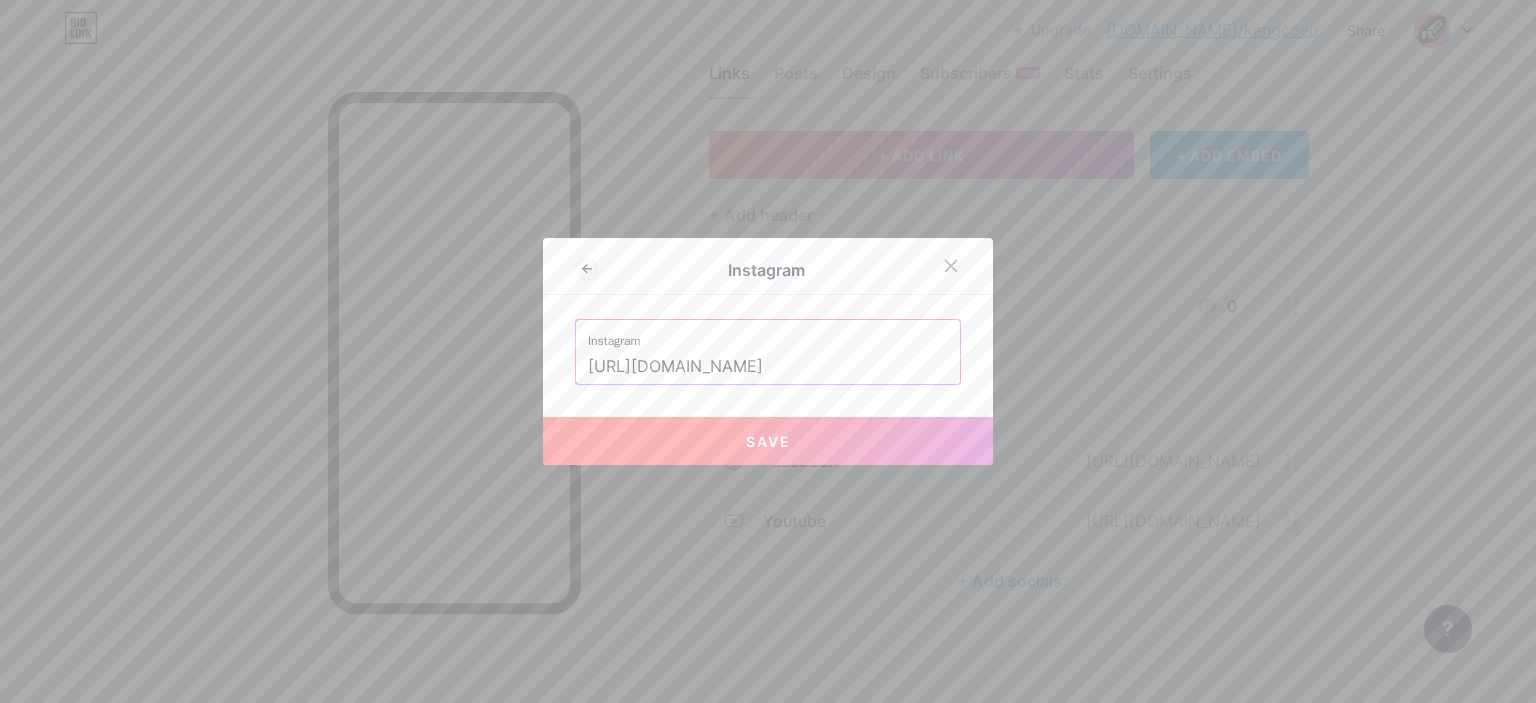 click on "Save" at bounding box center (768, 441) 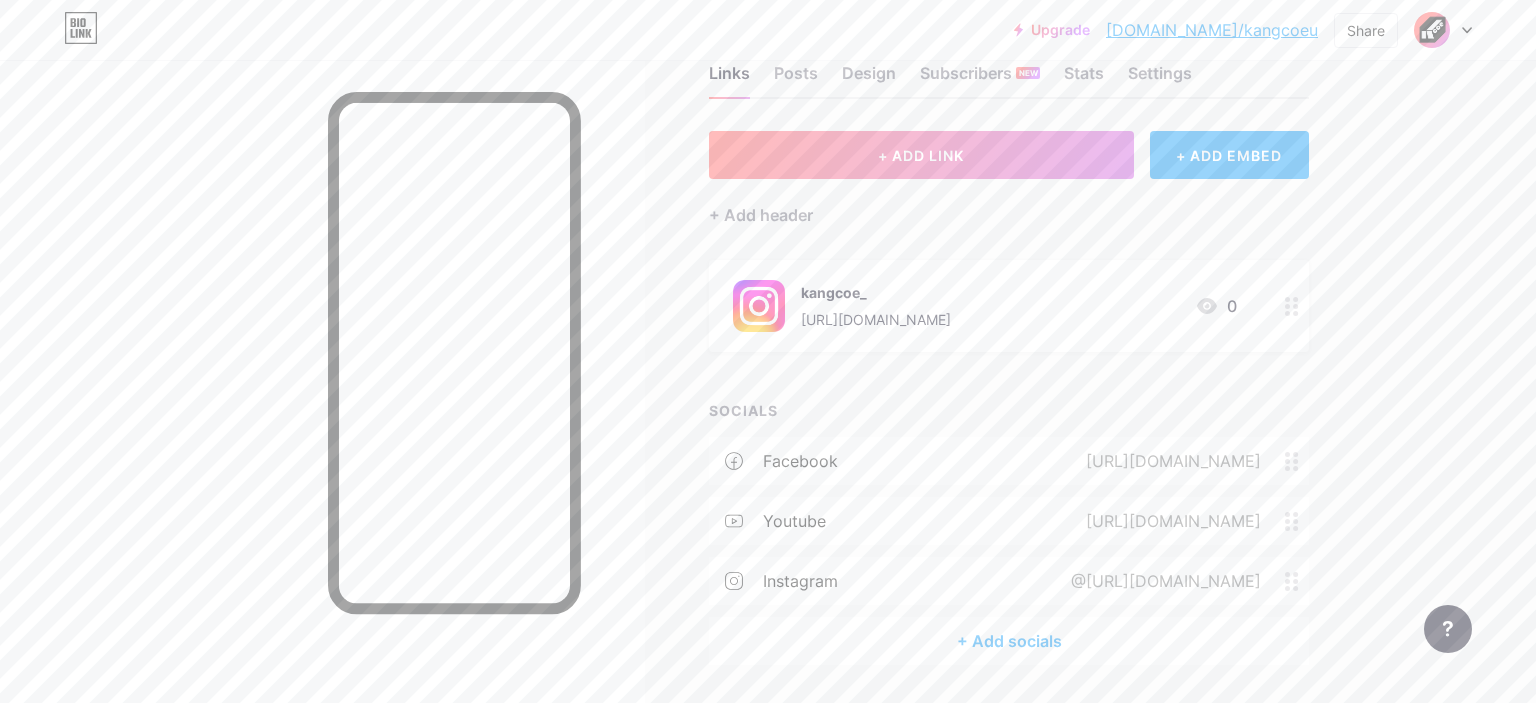 click on "+ Add socials" at bounding box center (1009, 641) 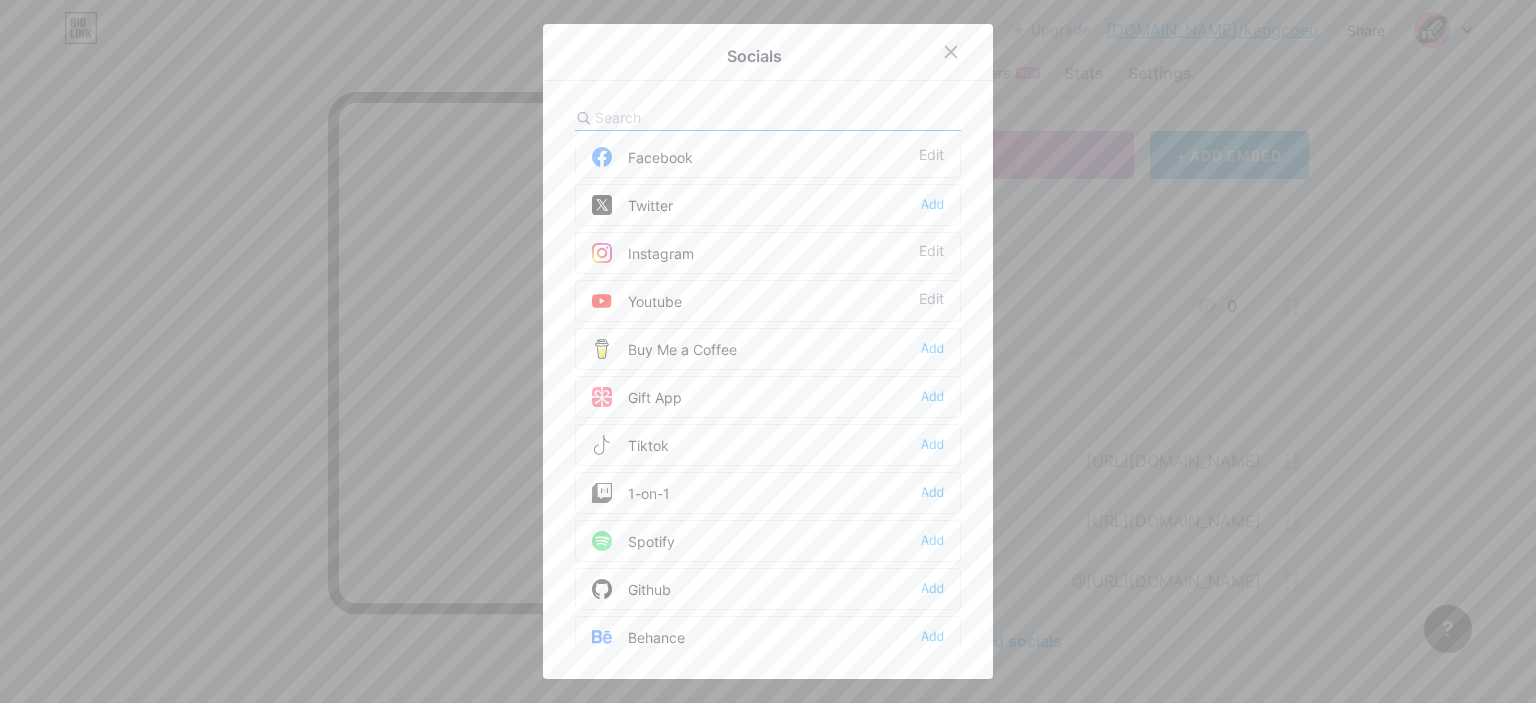 scroll, scrollTop: 130, scrollLeft: 0, axis: vertical 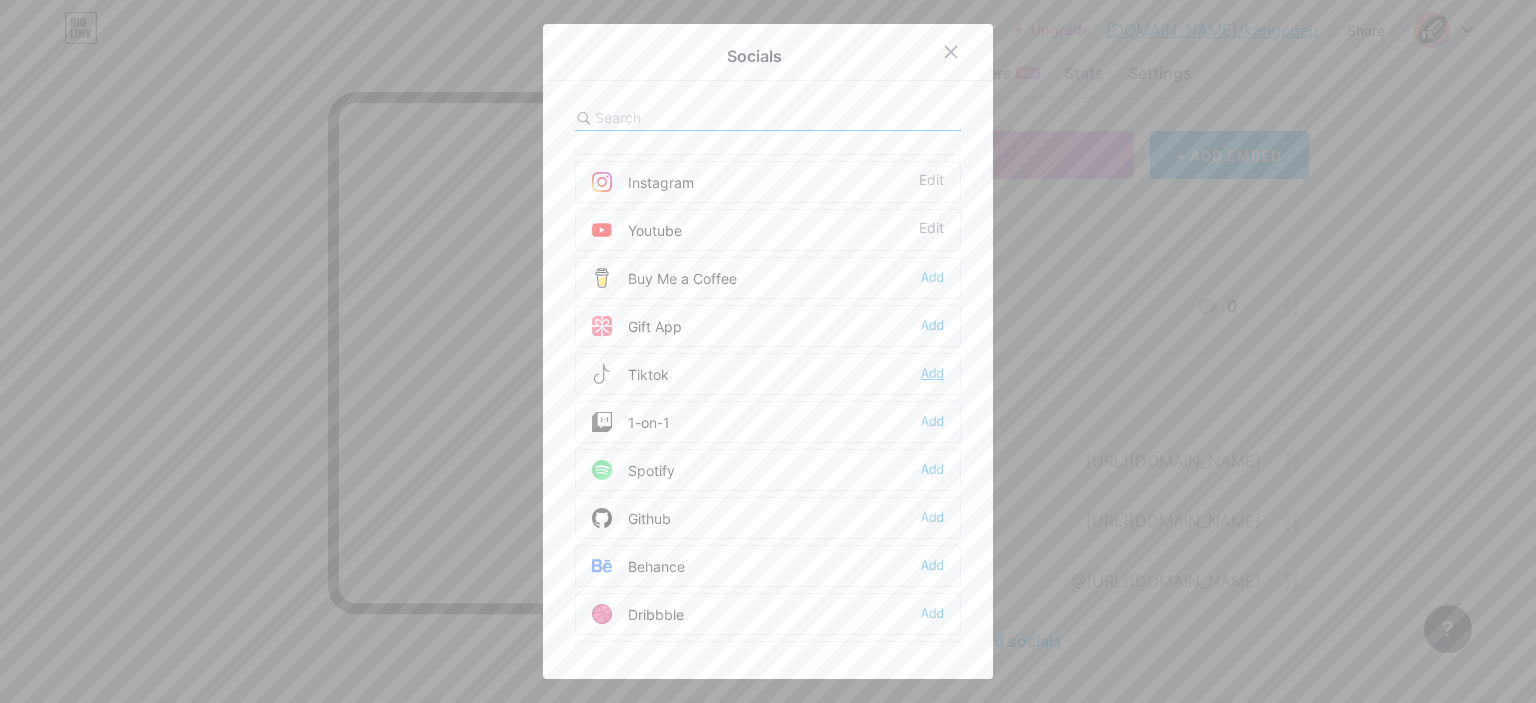 click on "Add" at bounding box center [932, 374] 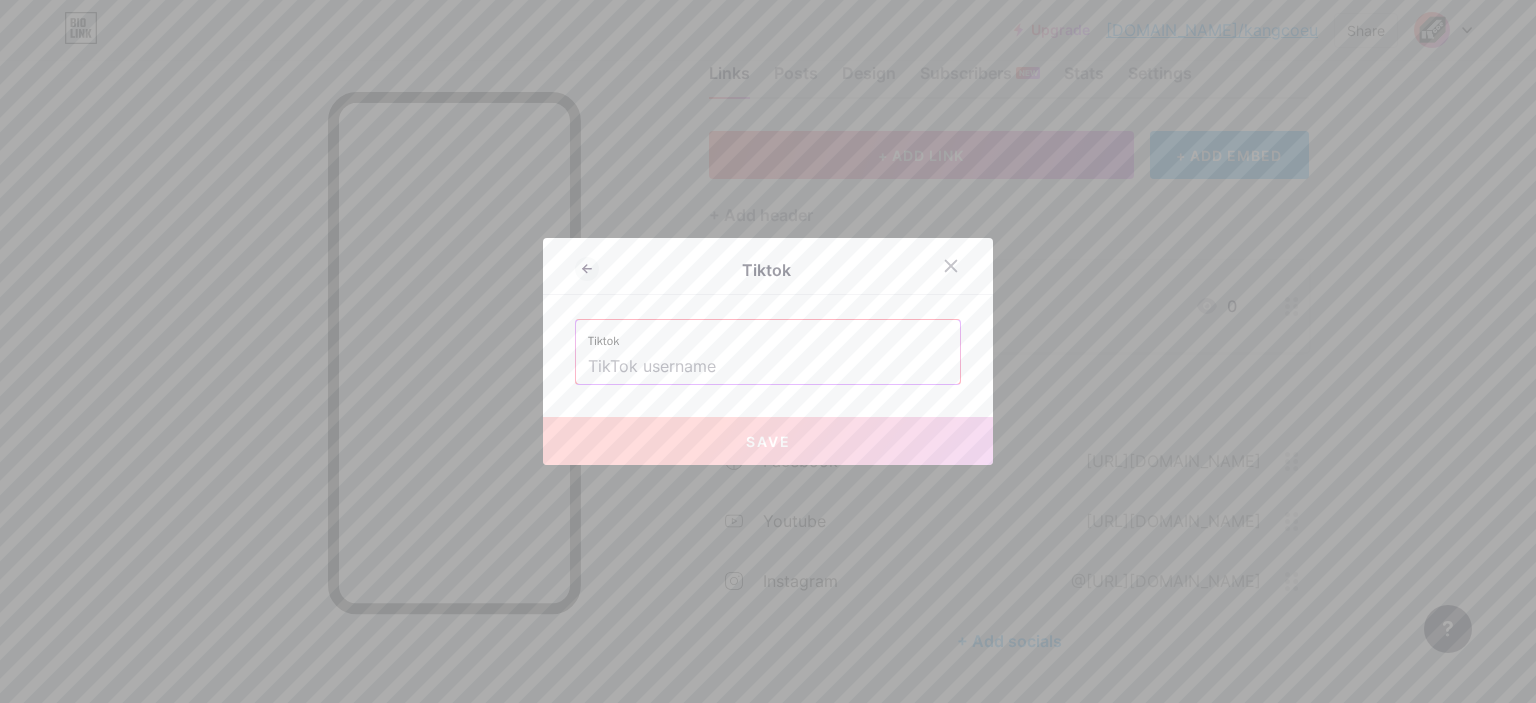 click at bounding box center (768, 367) 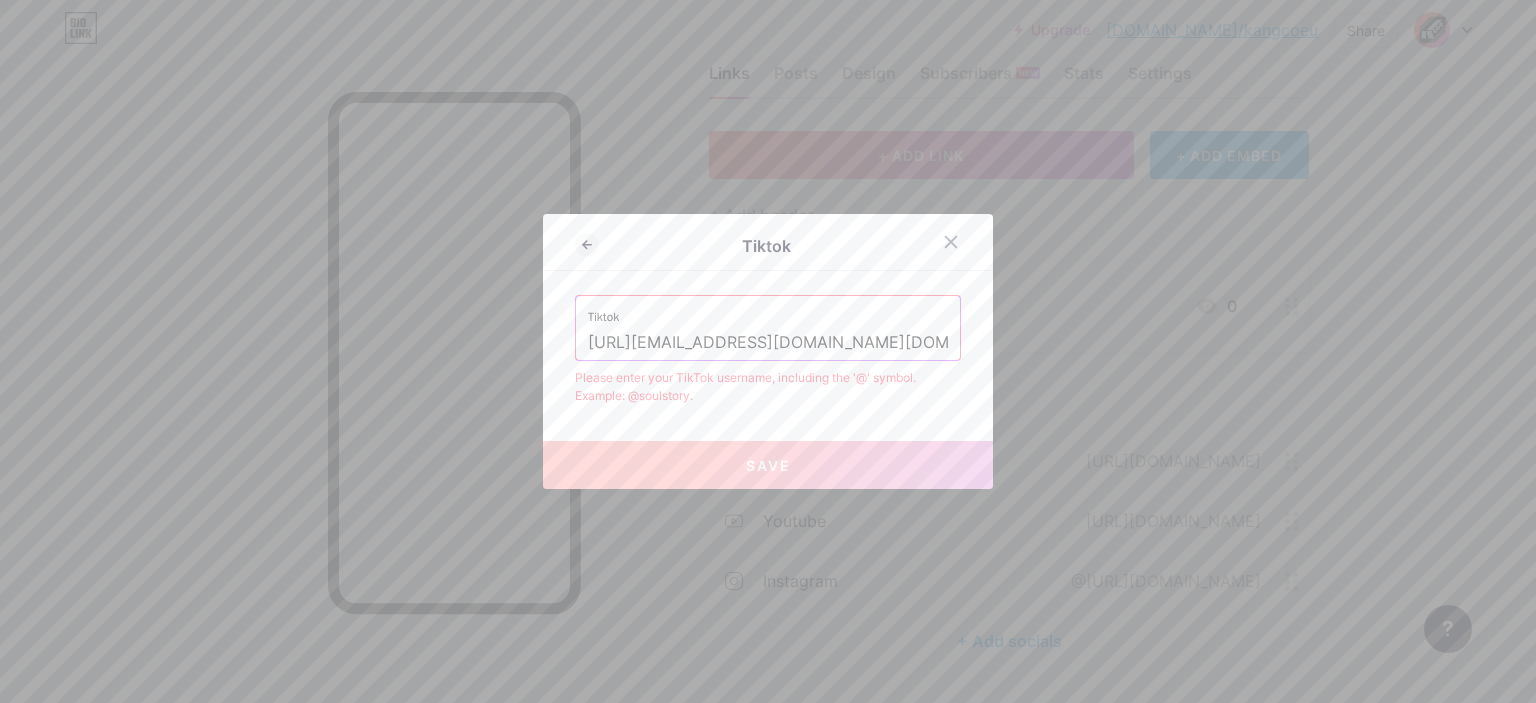 scroll, scrollTop: 0, scrollLeft: 37, axis: horizontal 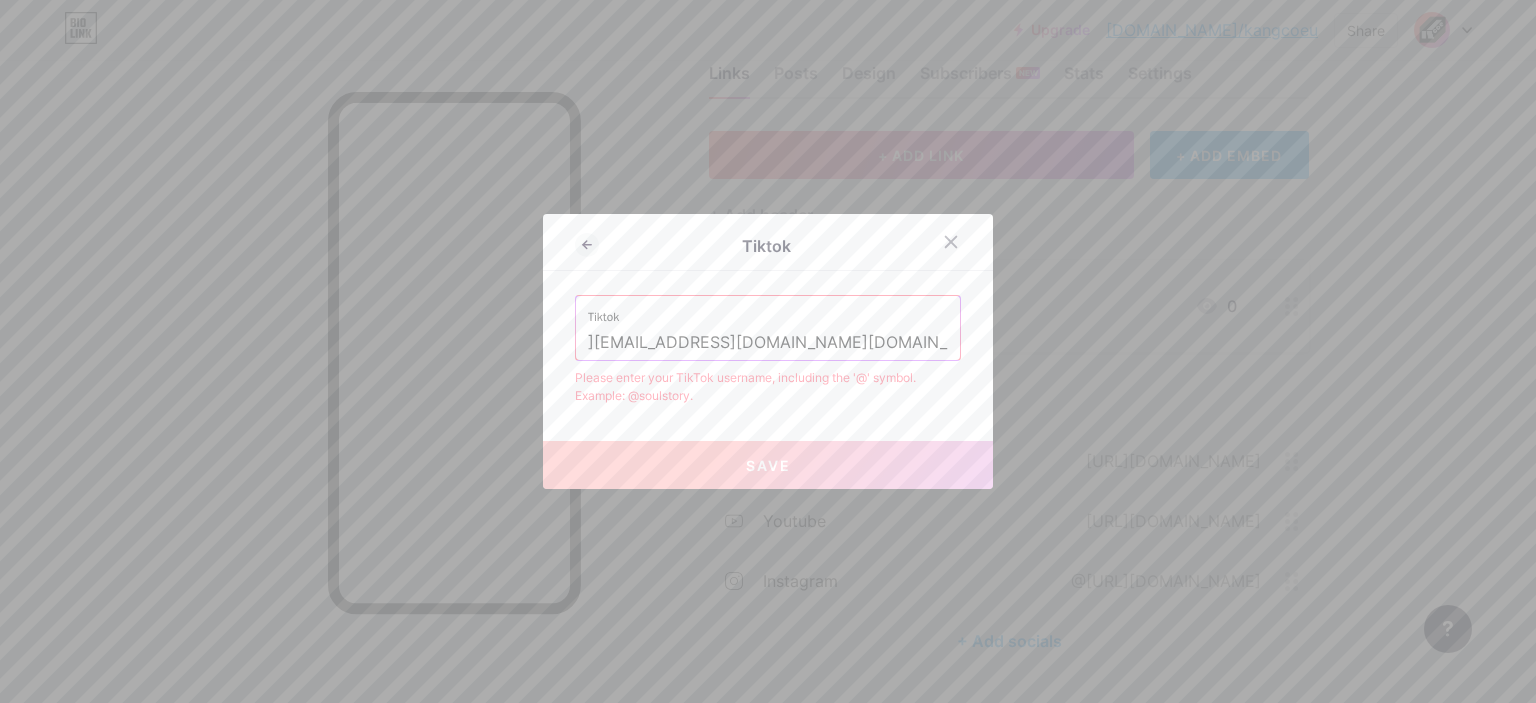 click on "https://www.tiktok.com/@kang.coe_univers?lang=en" at bounding box center [768, 343] 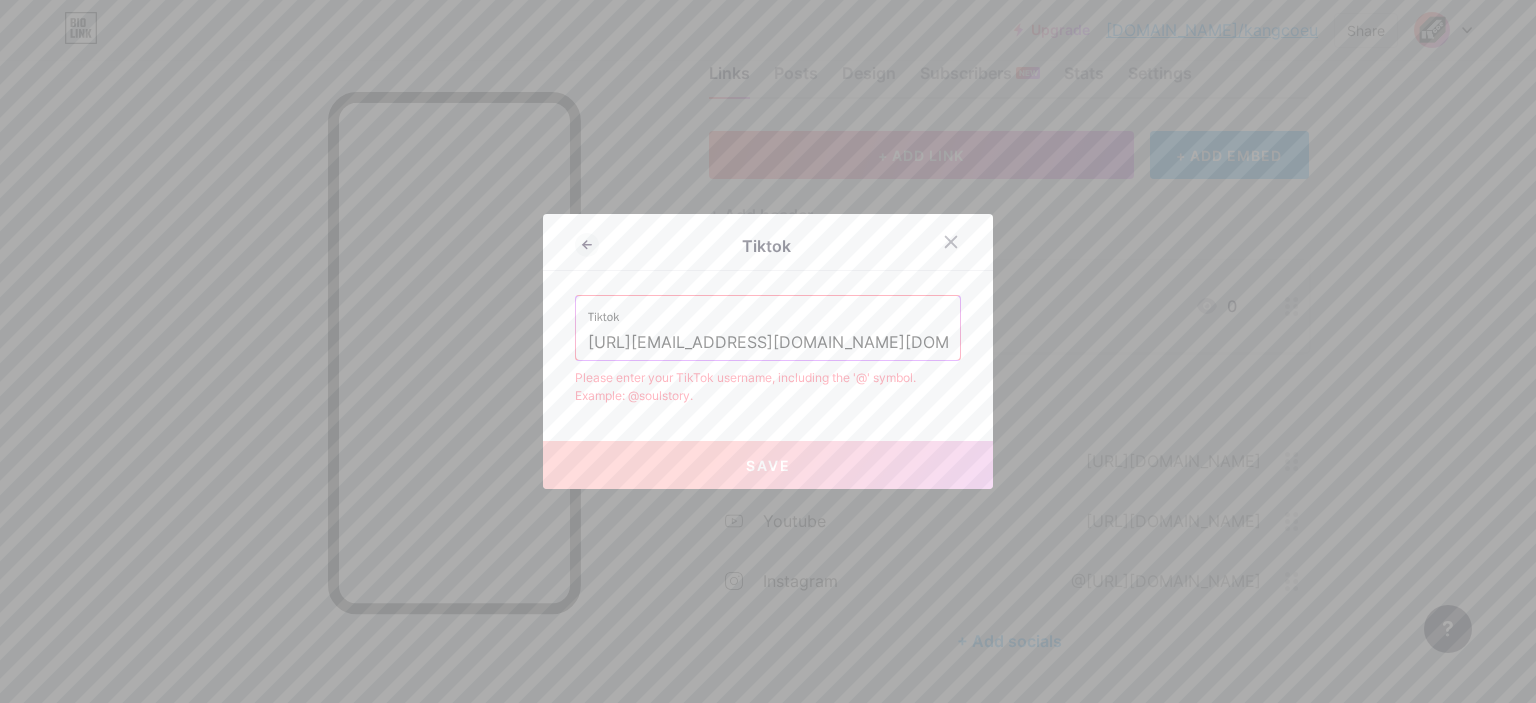 drag, startPoint x: 749, startPoint y: 342, endPoint x: 522, endPoint y: 336, distance: 227.07928 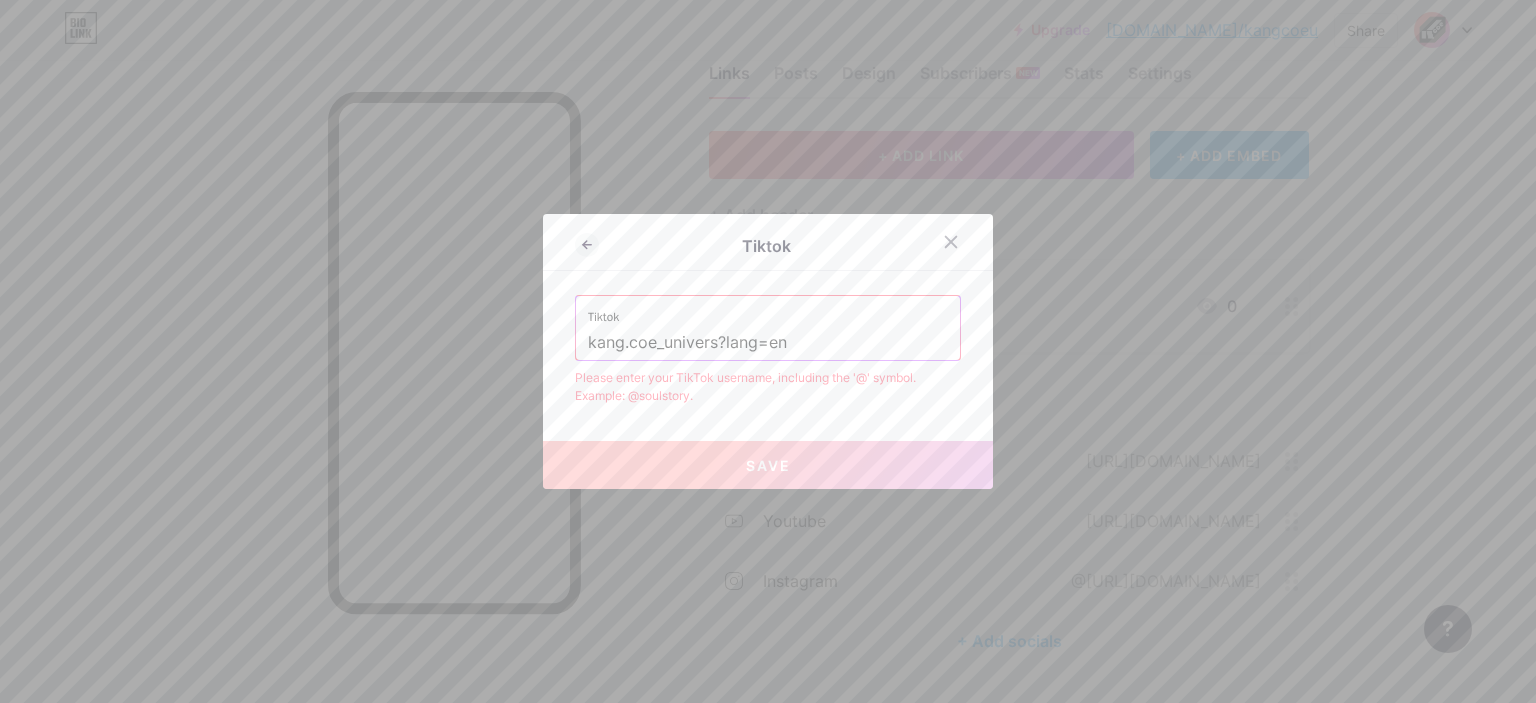 drag, startPoint x: 831, startPoint y: 349, endPoint x: 719, endPoint y: 357, distance: 112.28535 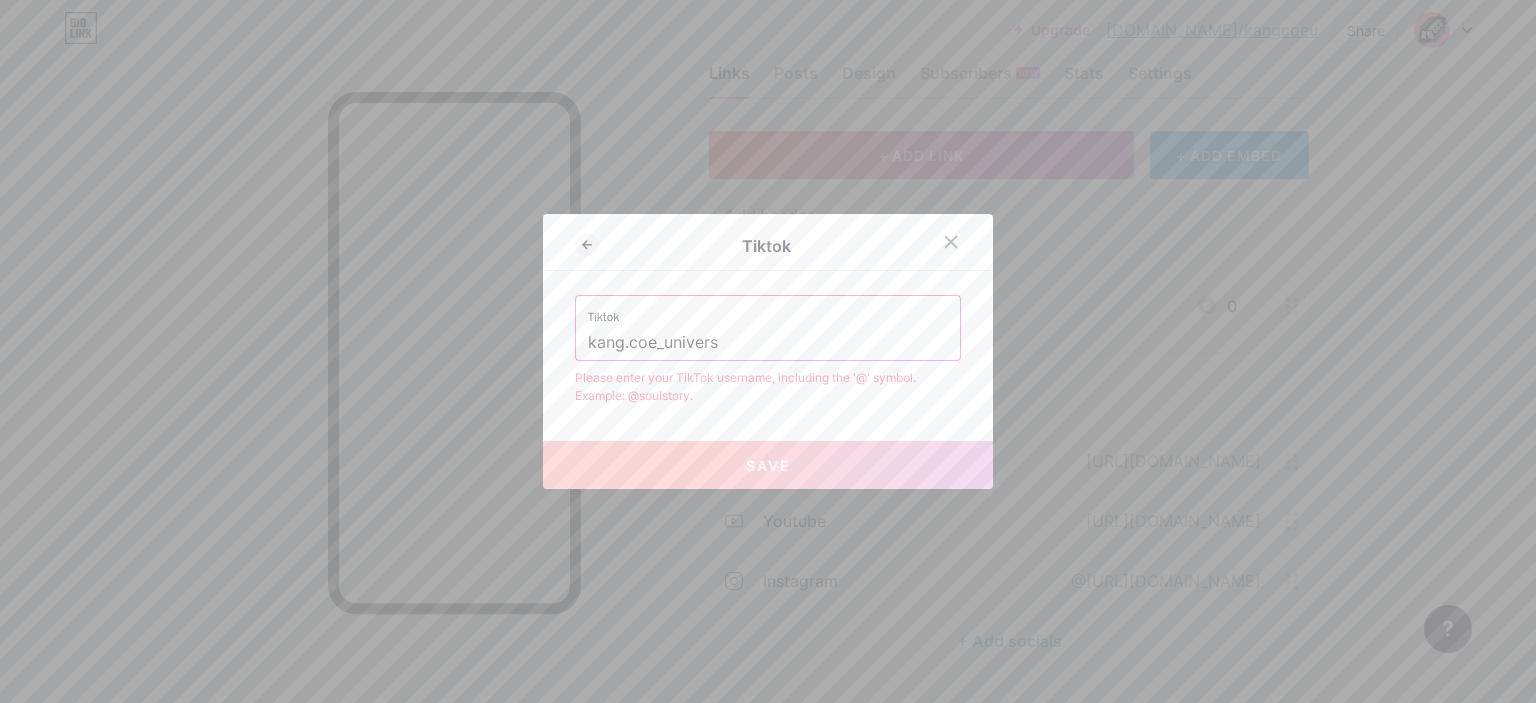 click on "kang.coe_univers" at bounding box center (768, 343) 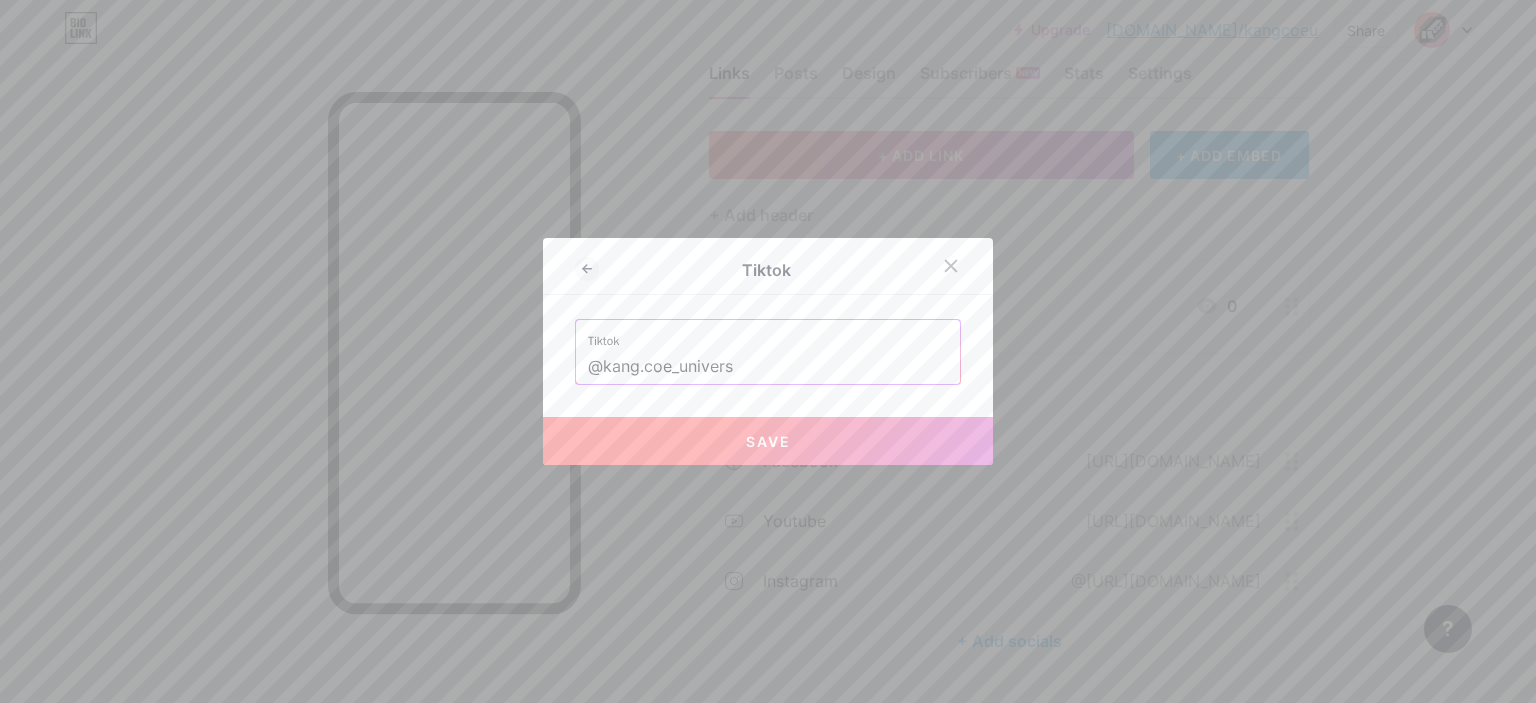 click on "Save" at bounding box center (768, 441) 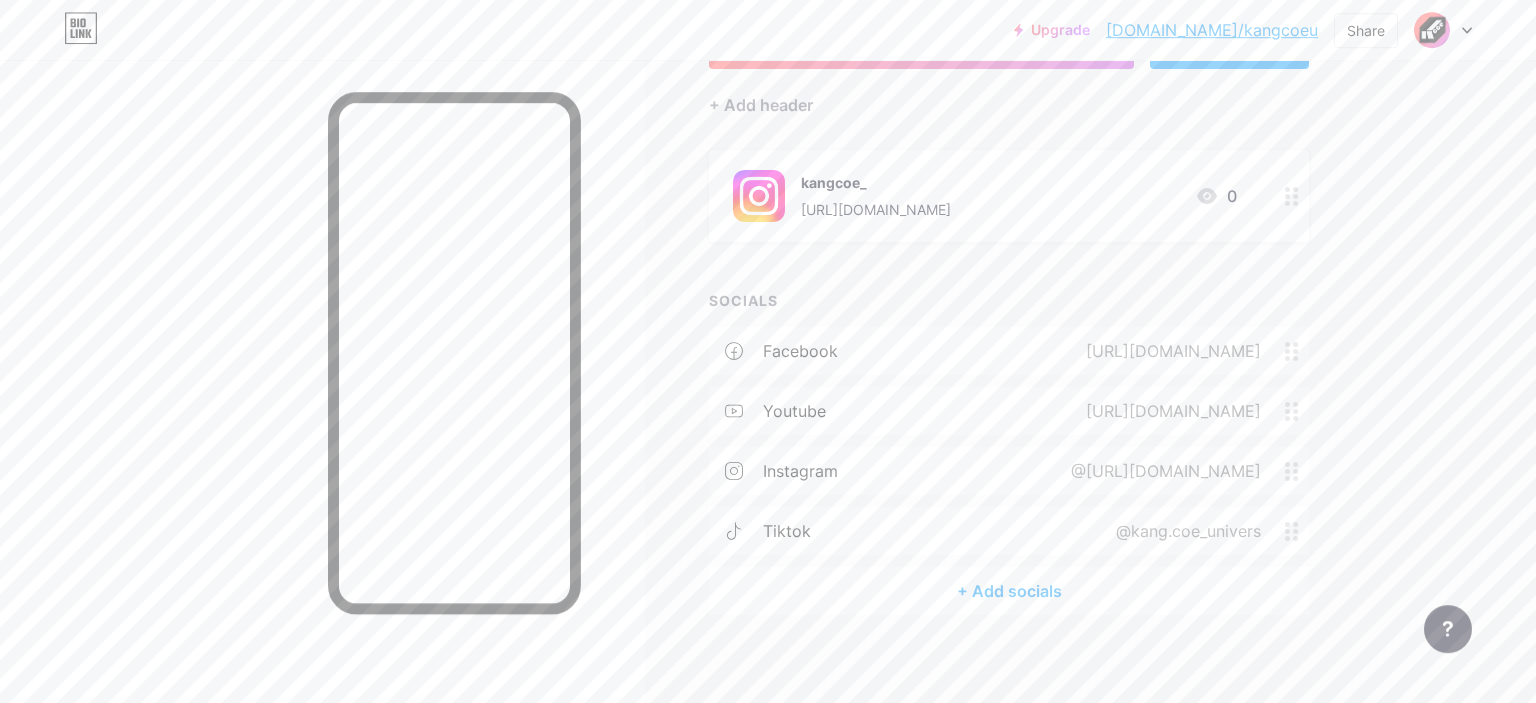 scroll, scrollTop: 175, scrollLeft: 0, axis: vertical 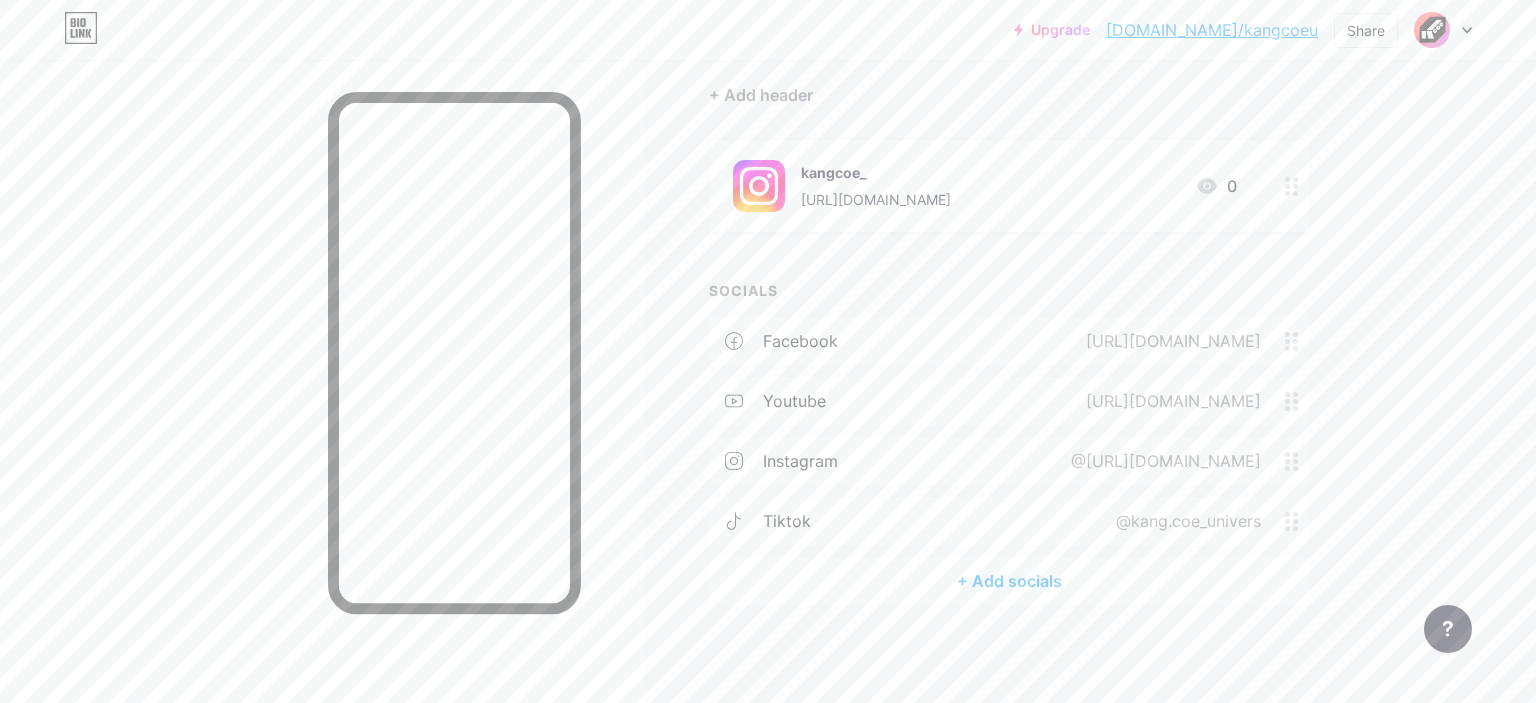 click on "+ Add socials" at bounding box center [1009, 581] 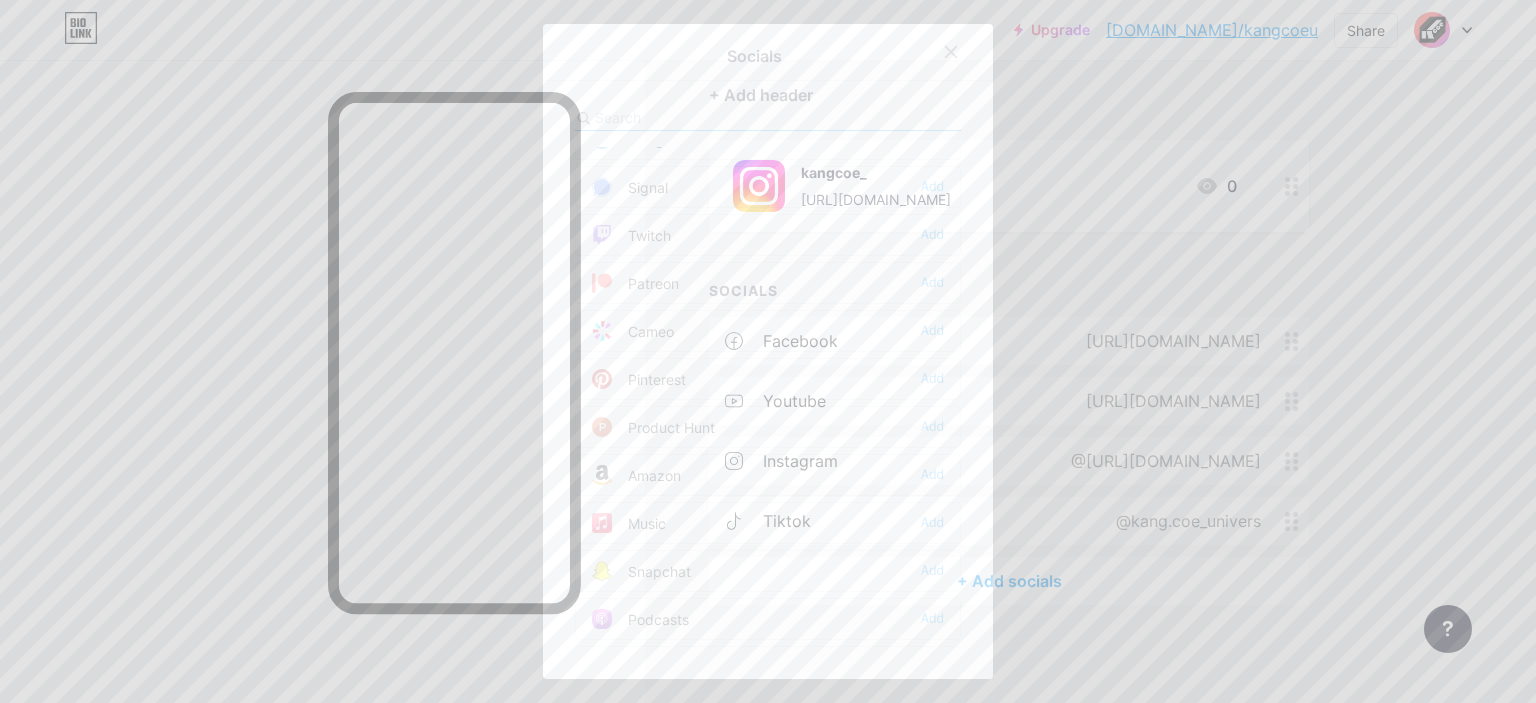 scroll, scrollTop: 1426, scrollLeft: 0, axis: vertical 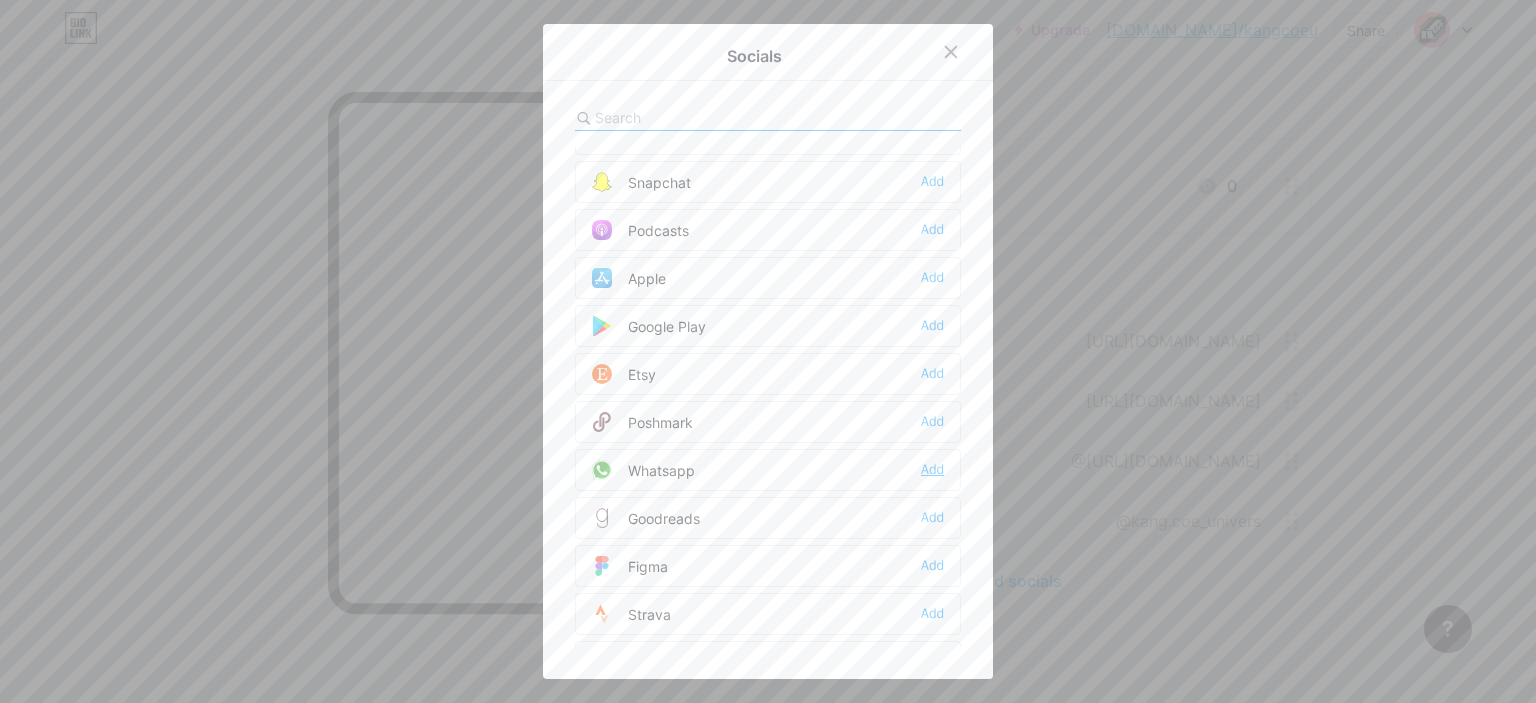 click on "Add" at bounding box center (932, 470) 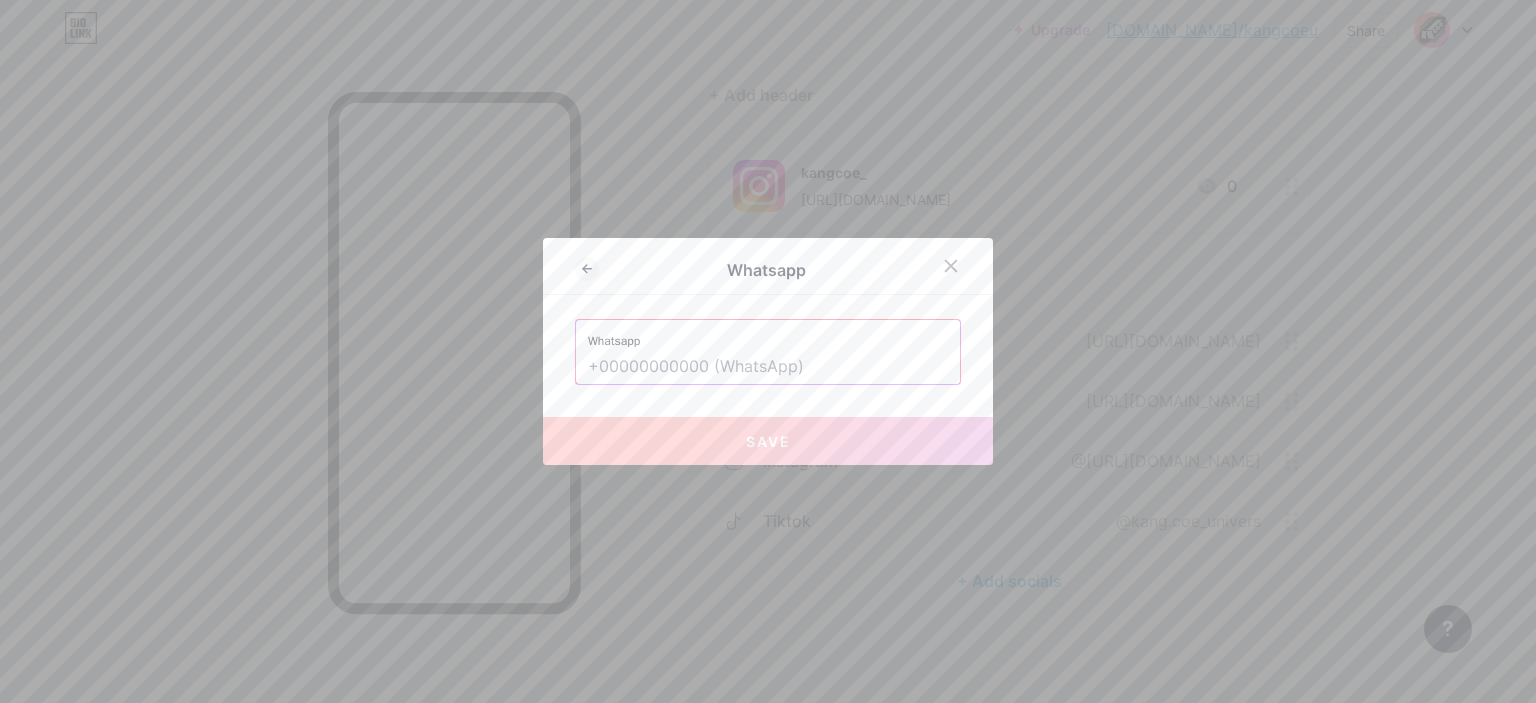 click at bounding box center [768, 367] 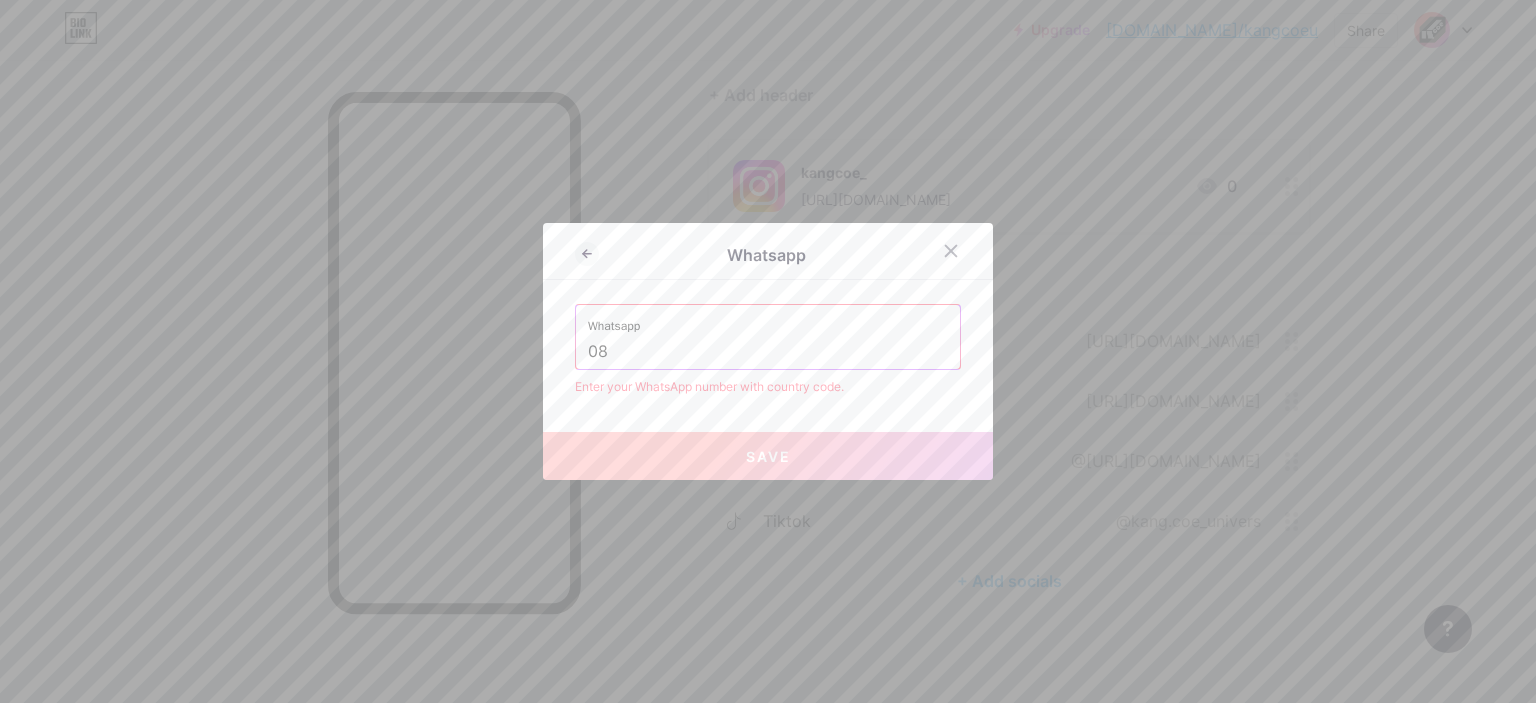 type on "0" 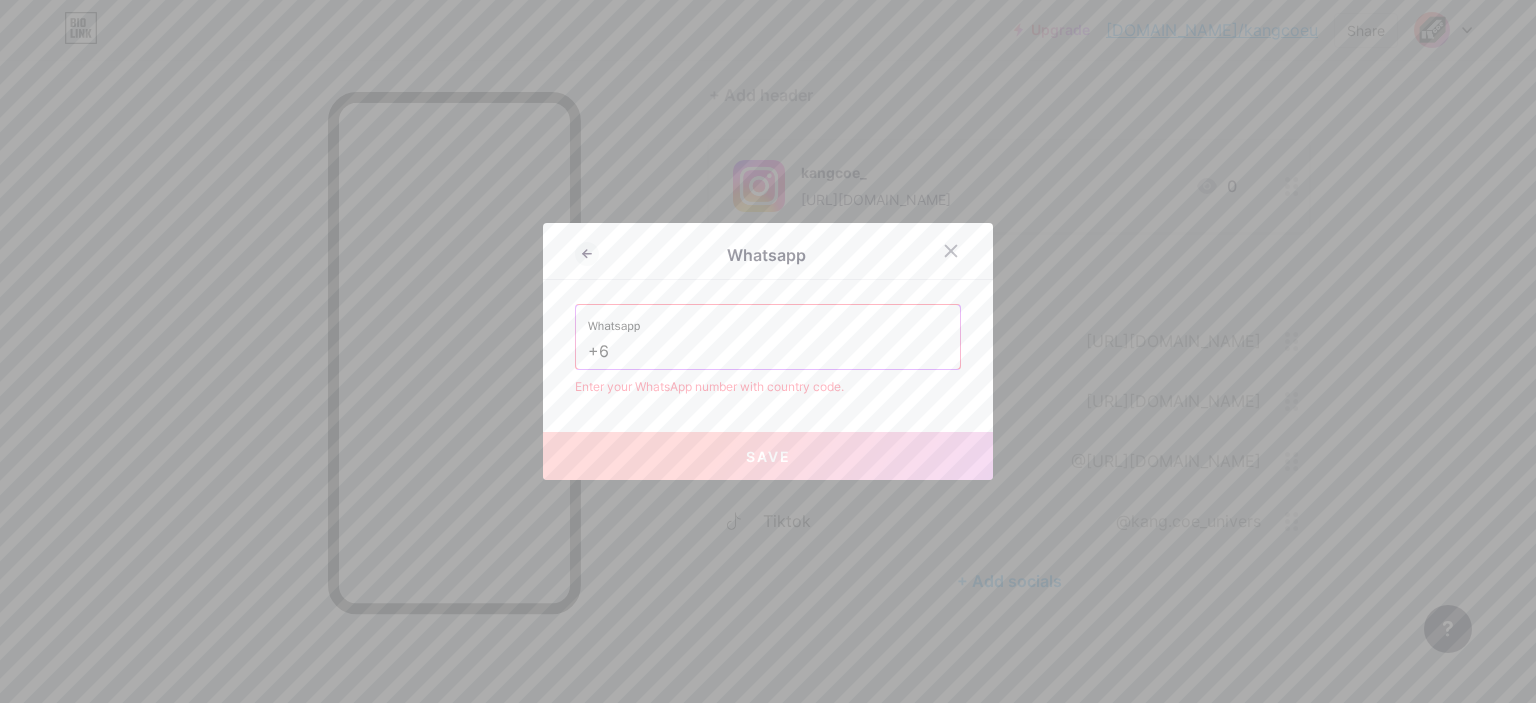 type on "+" 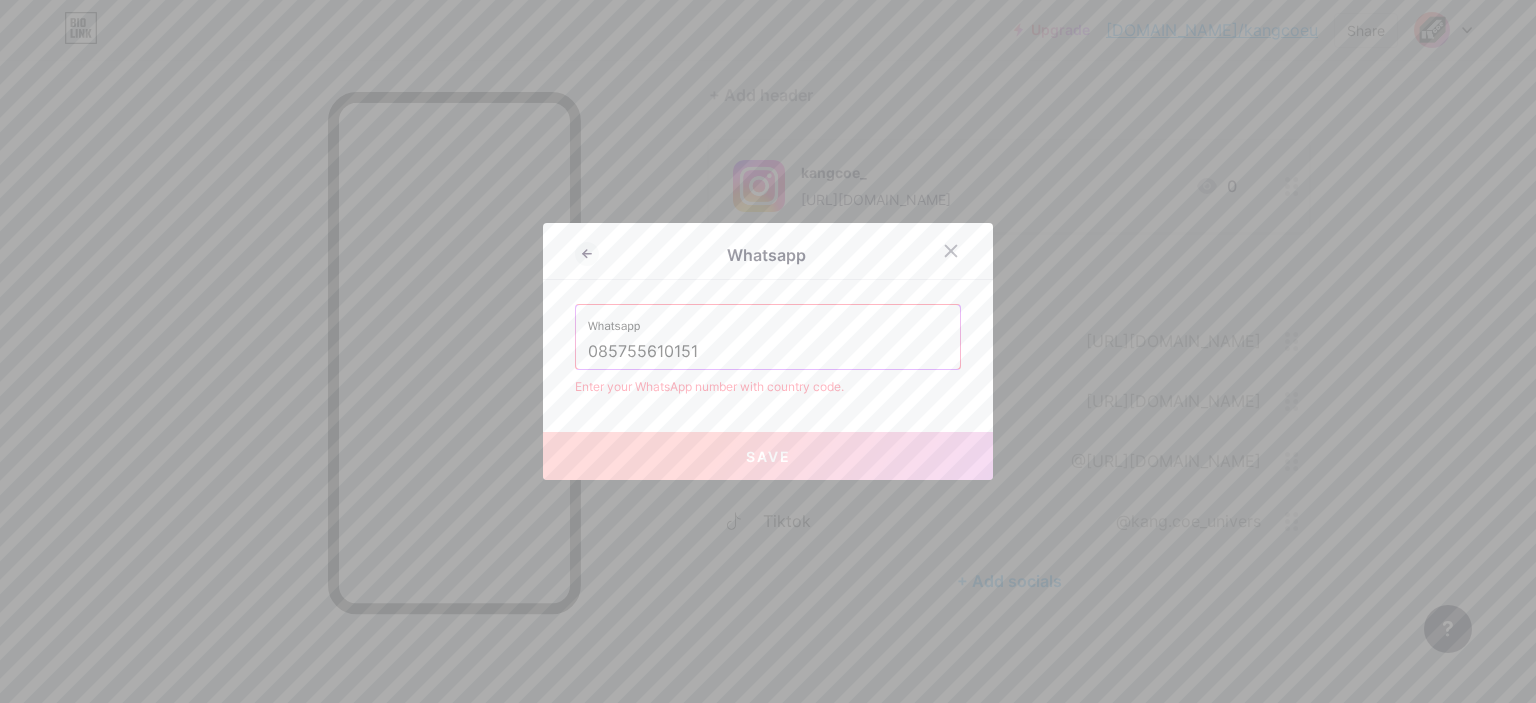 drag, startPoint x: 607, startPoint y: 354, endPoint x: 567, endPoint y: 354, distance: 40 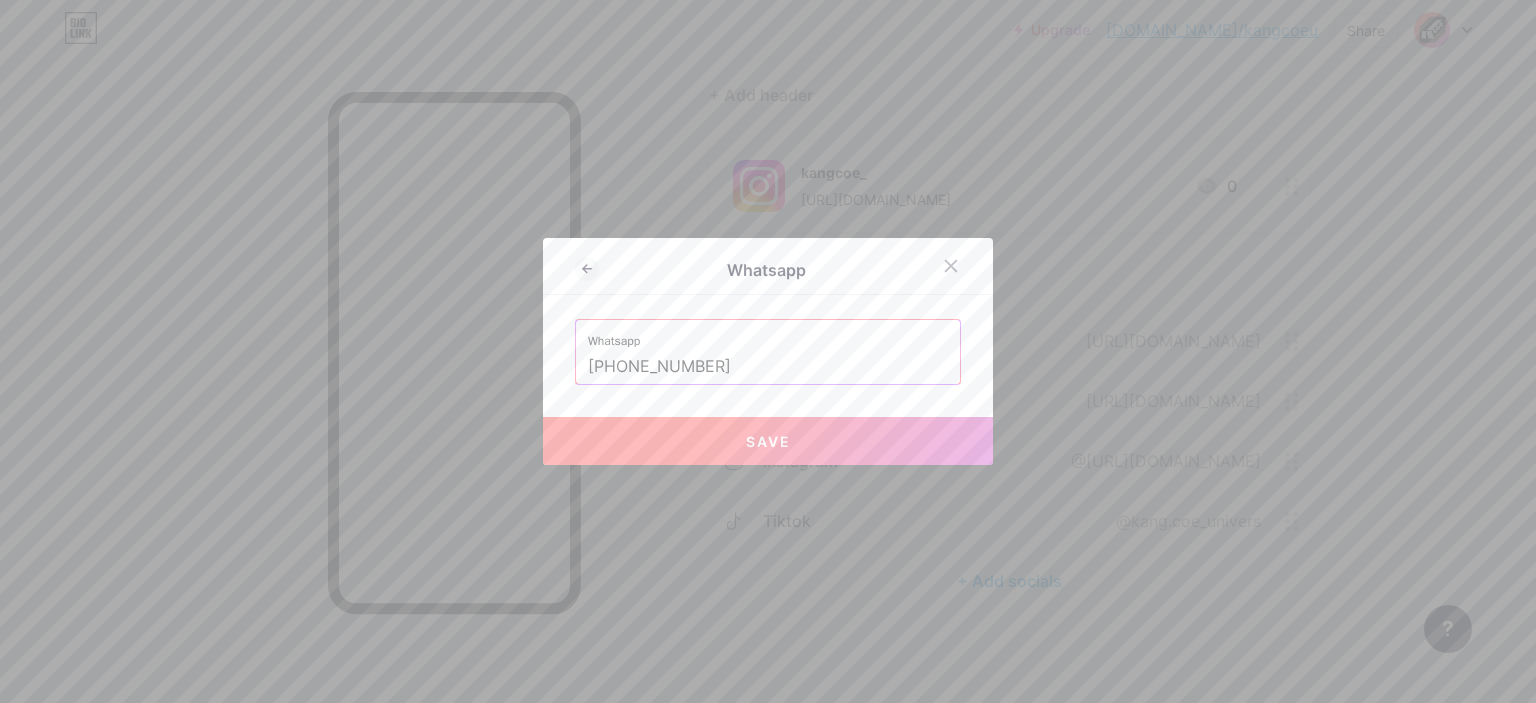 click on "Save" at bounding box center [768, 441] 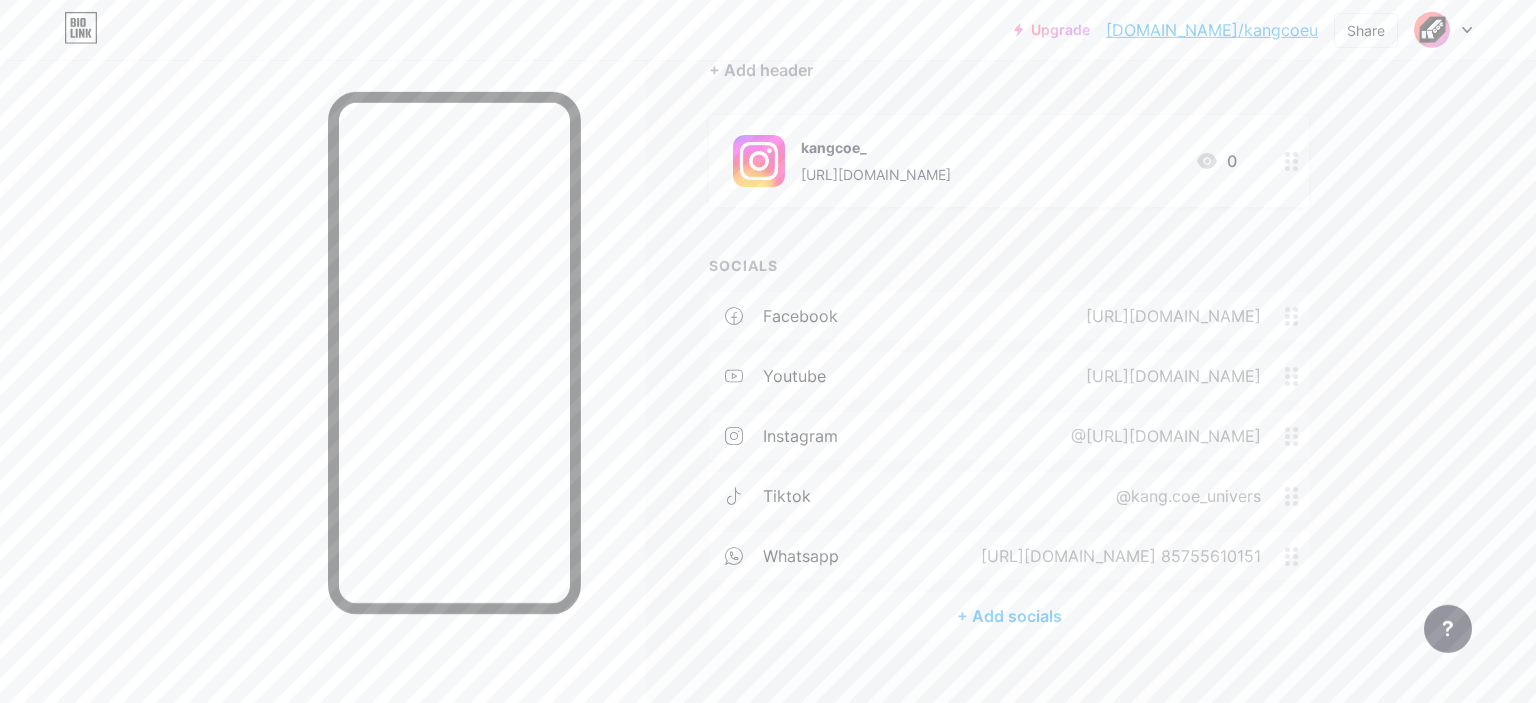 scroll, scrollTop: 235, scrollLeft: 0, axis: vertical 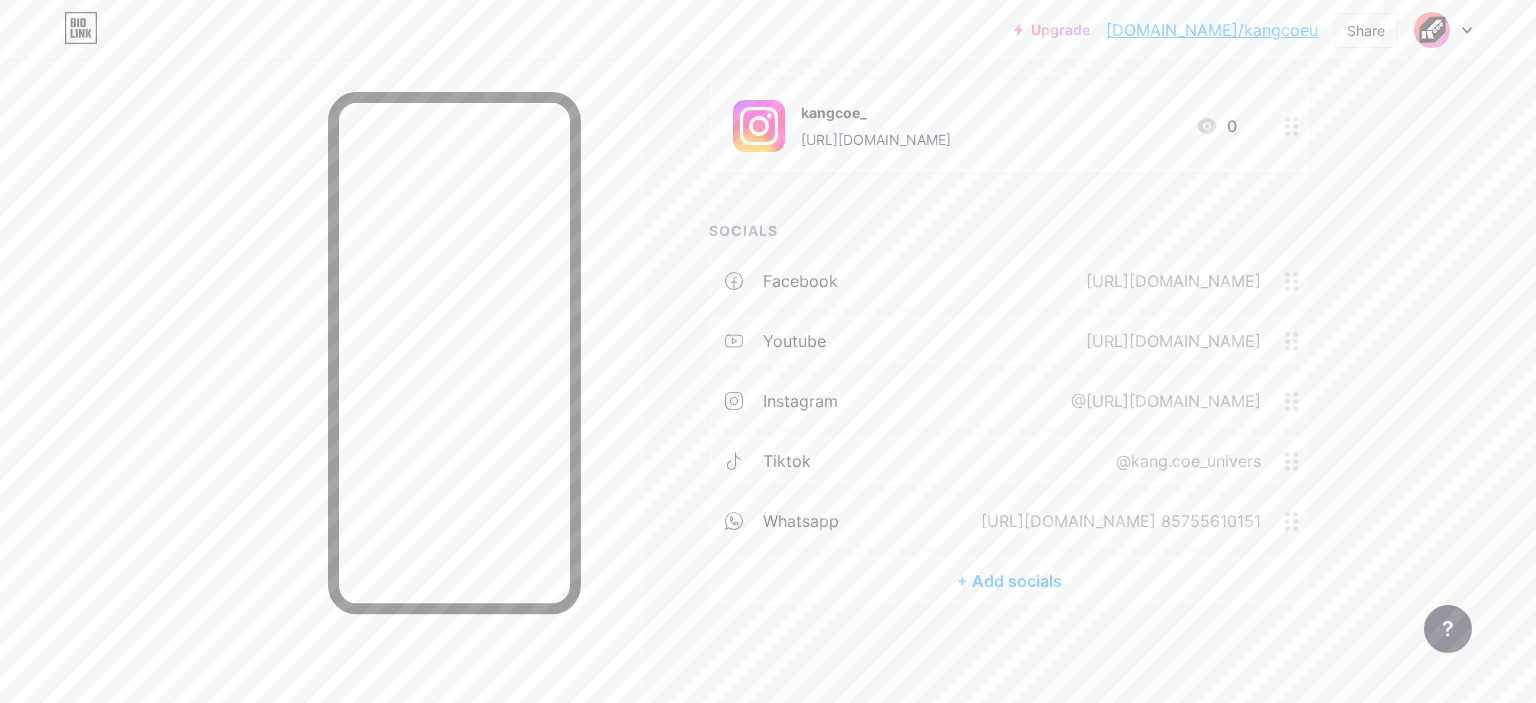 click on "+ Add socials" at bounding box center (1009, 581) 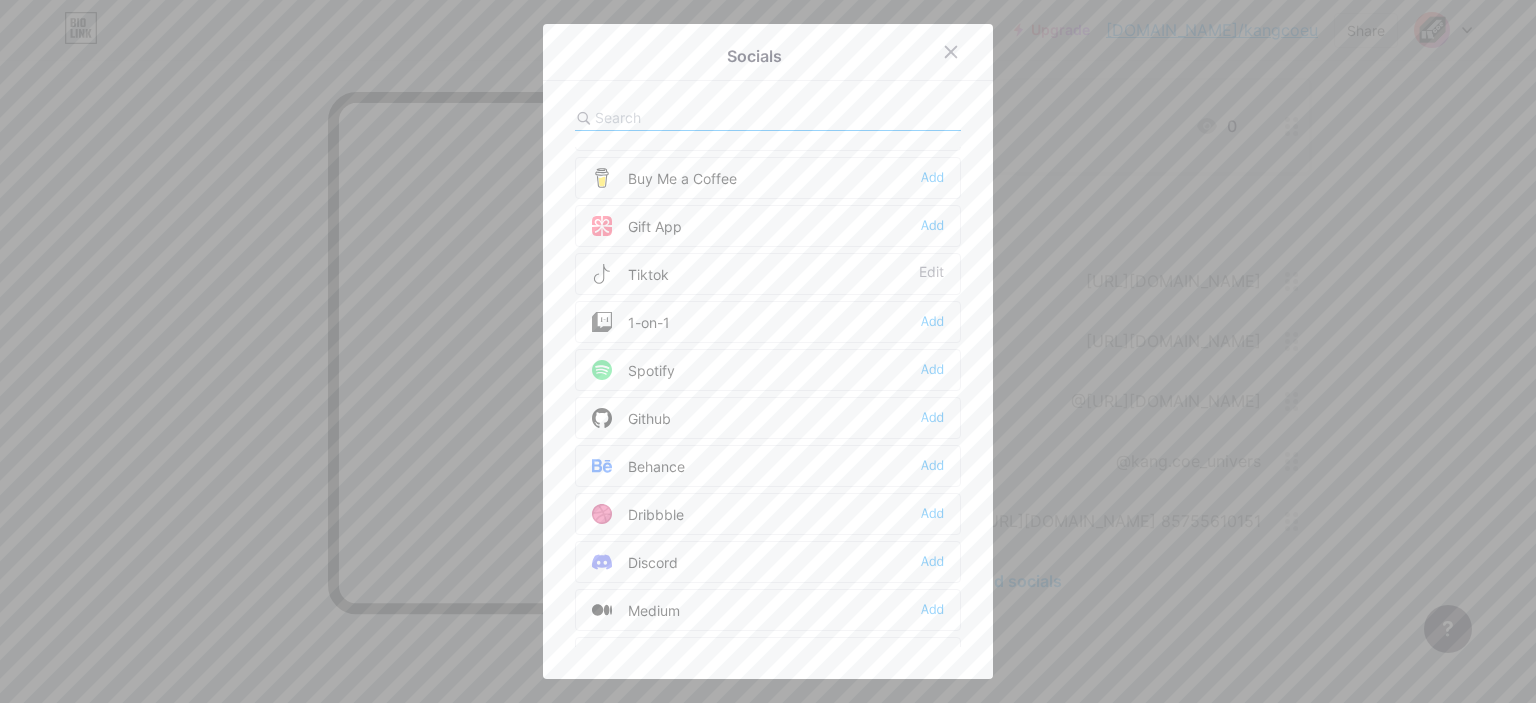 scroll, scrollTop: 0, scrollLeft: 0, axis: both 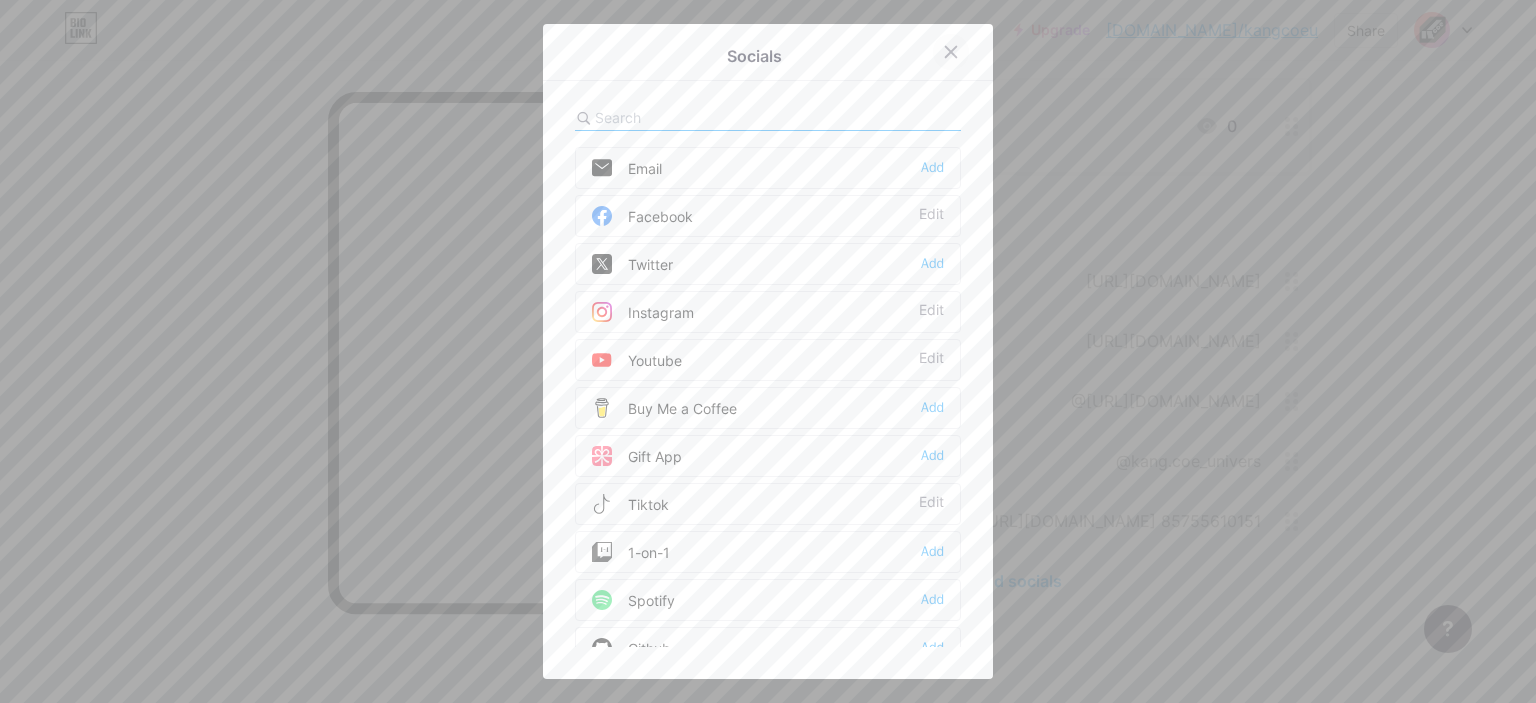 click 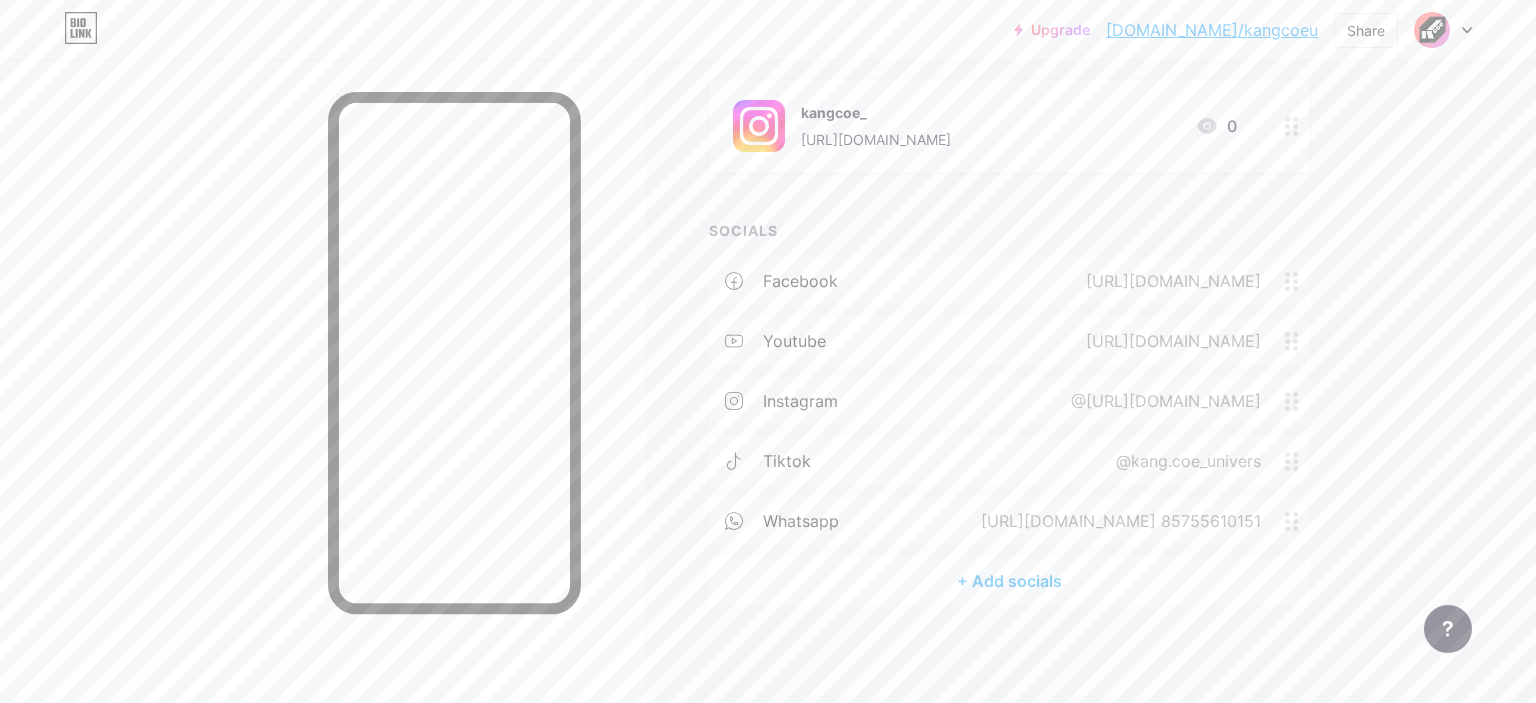 click 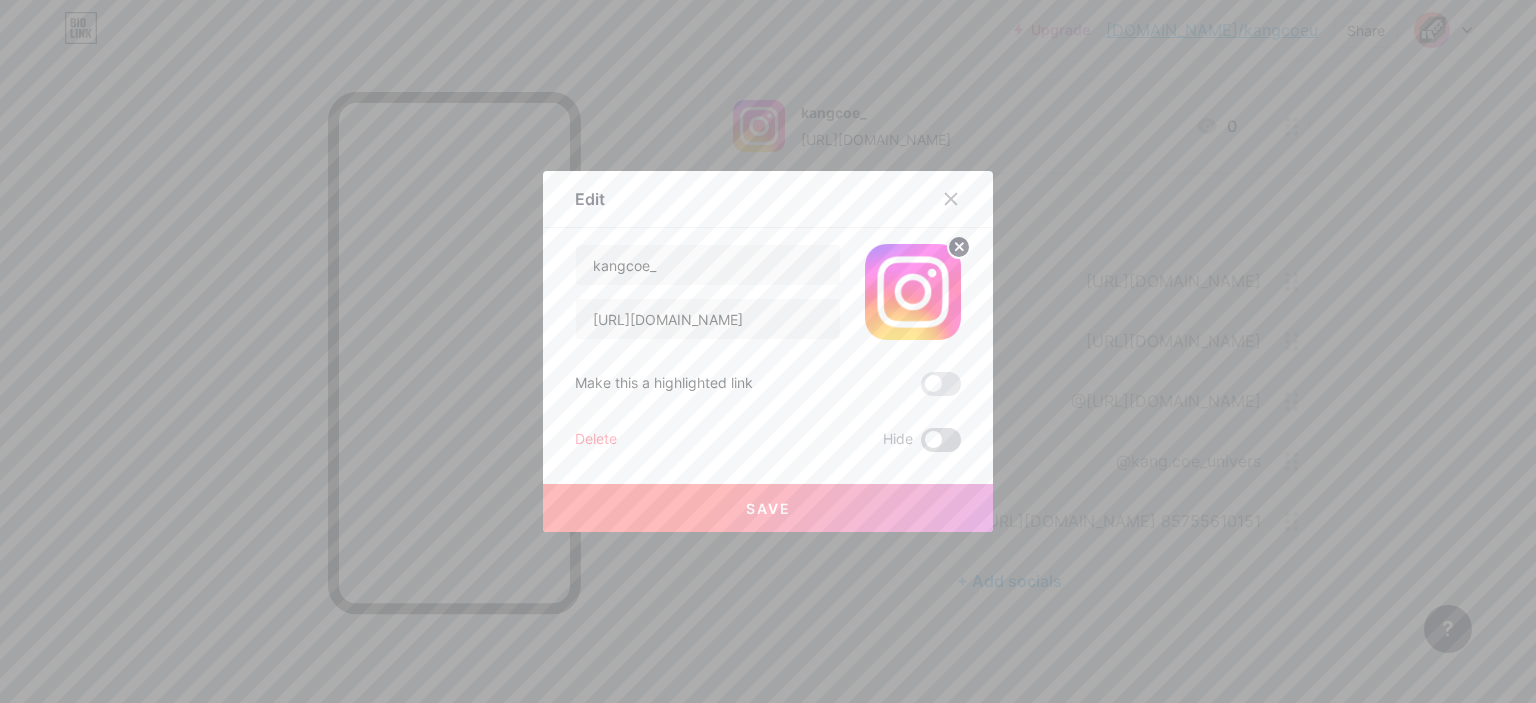 click at bounding box center (941, 440) 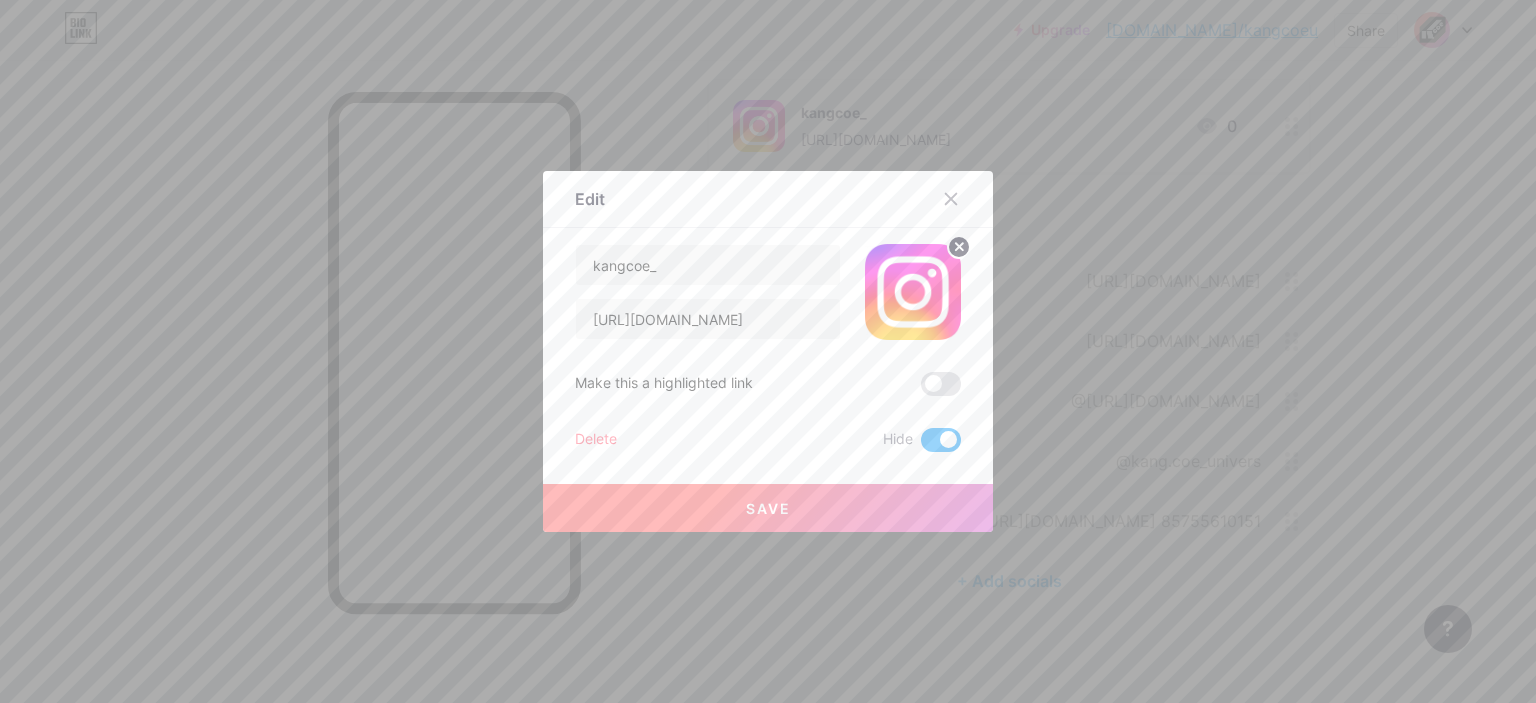 click on "Save" at bounding box center (768, 508) 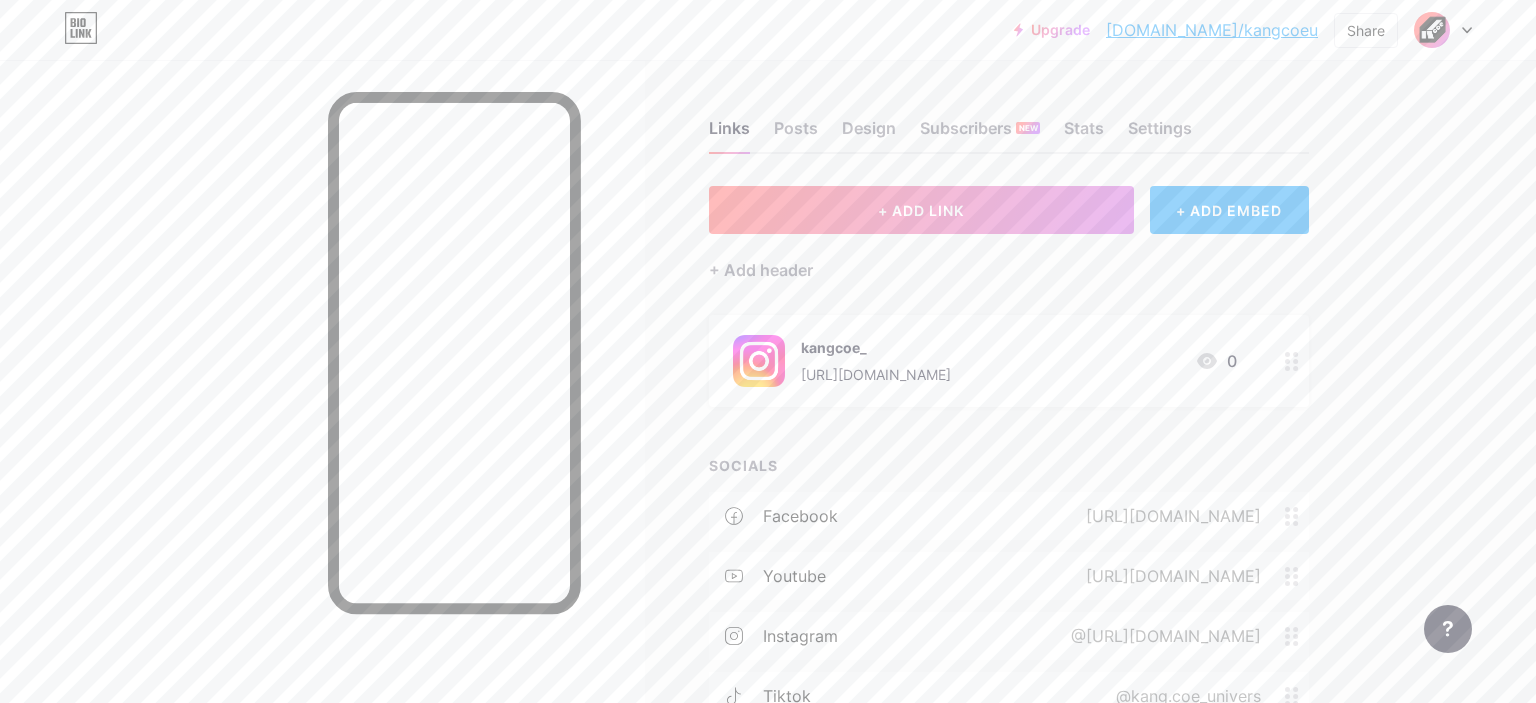 scroll, scrollTop: 235, scrollLeft: 0, axis: vertical 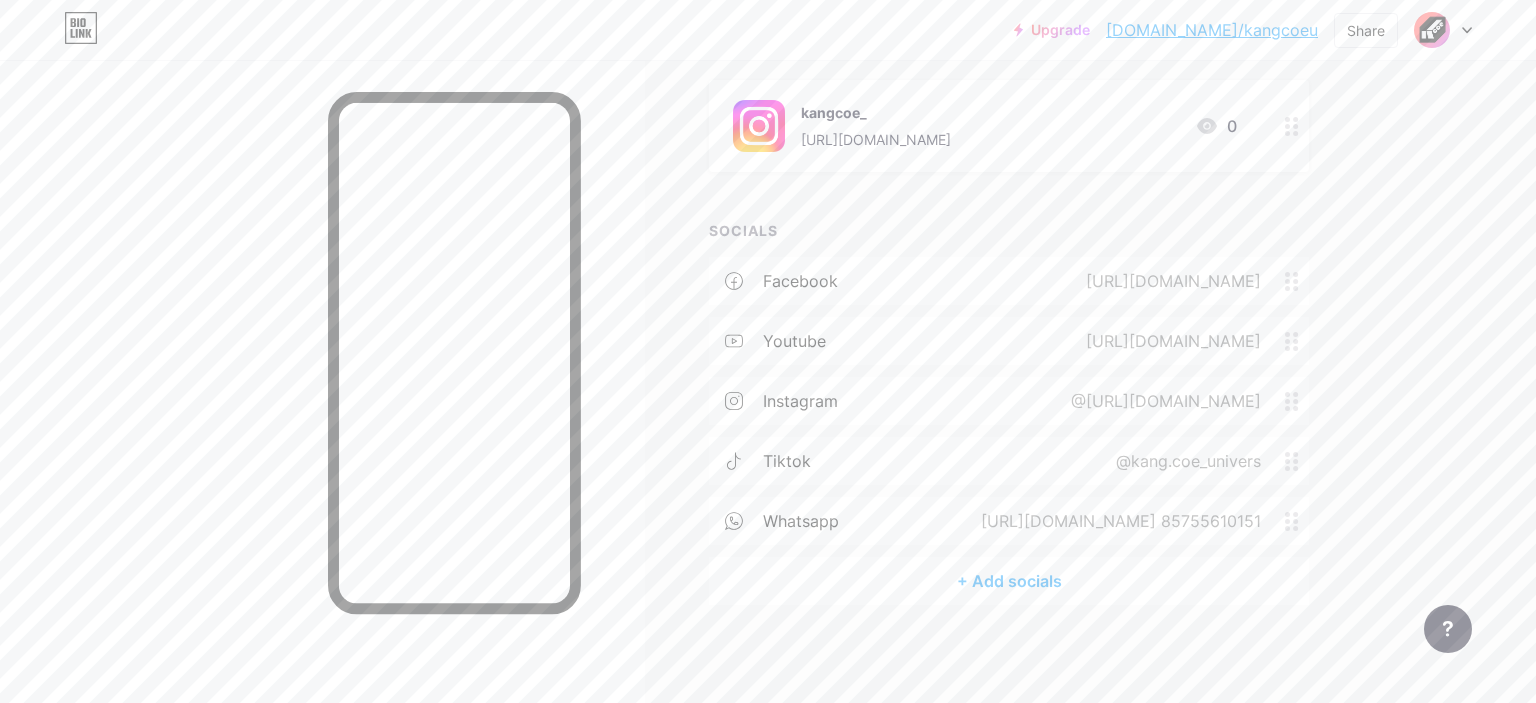 click on "[DOMAIN_NAME]/kangcoeu" at bounding box center (1212, 30) 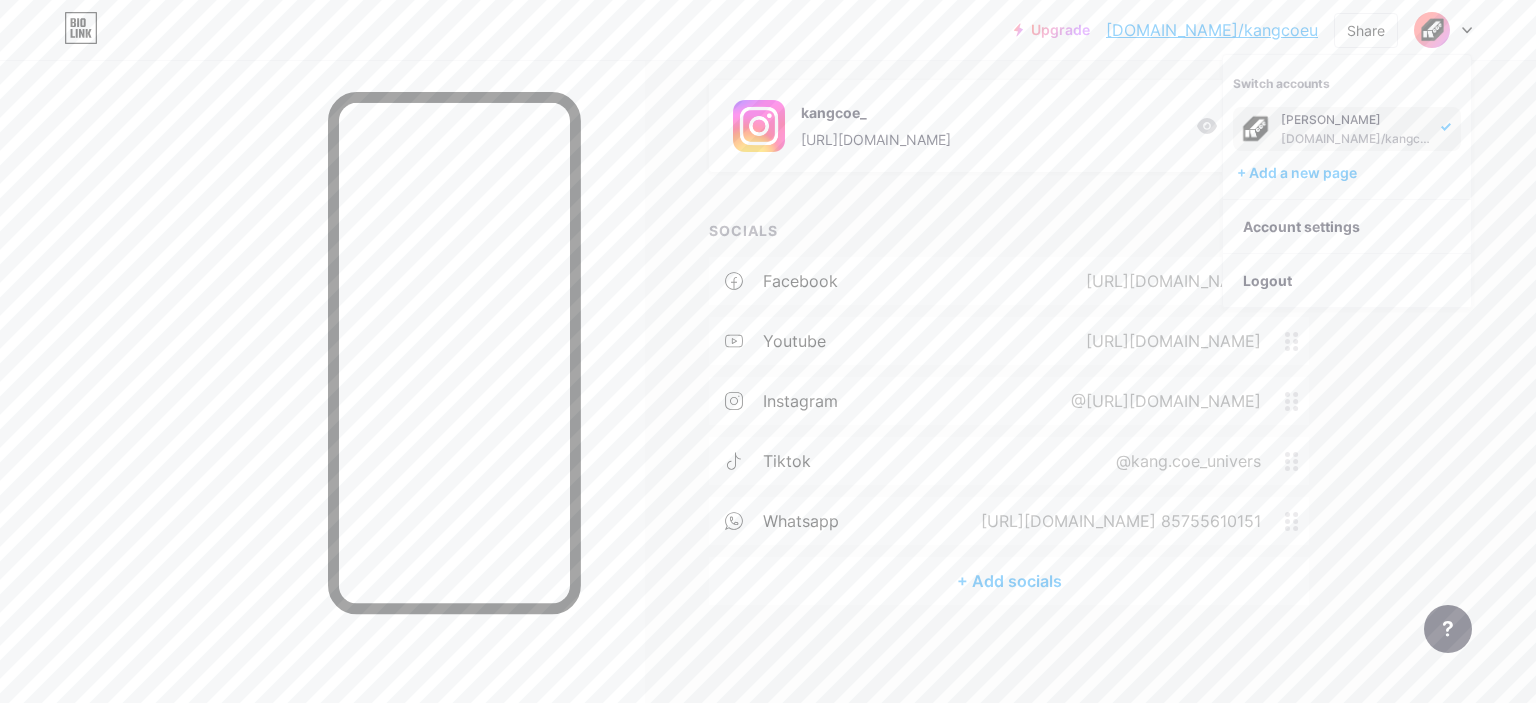 click on "Upgrade   bio.link/kangco...   bio.link/kangcoeu   Share               Switch accounts     Kang Coe   bio.link/kangcoeu       + Add a new page        Account settings   Logout   Link Copied
Links
Posts
Design
Subscribers
NEW
Stats
Settings       + ADD LINK     + ADD EMBED
+ Add header
kangcoe_
https://www.instagram.com/kangcoe_/
0
SOCIALS
facebook
https://www.facebook.com/profile.php?id=61577938236115
youtube
https://www.youtube.com/@kangcoeunivers
instagram
@https://www.instagram.com/kangcoe_/
tiktok
@kang.coe_univers
whatsapp
https://wa.me/+62 85755610151               + Add socials" at bounding box center (768, 235) 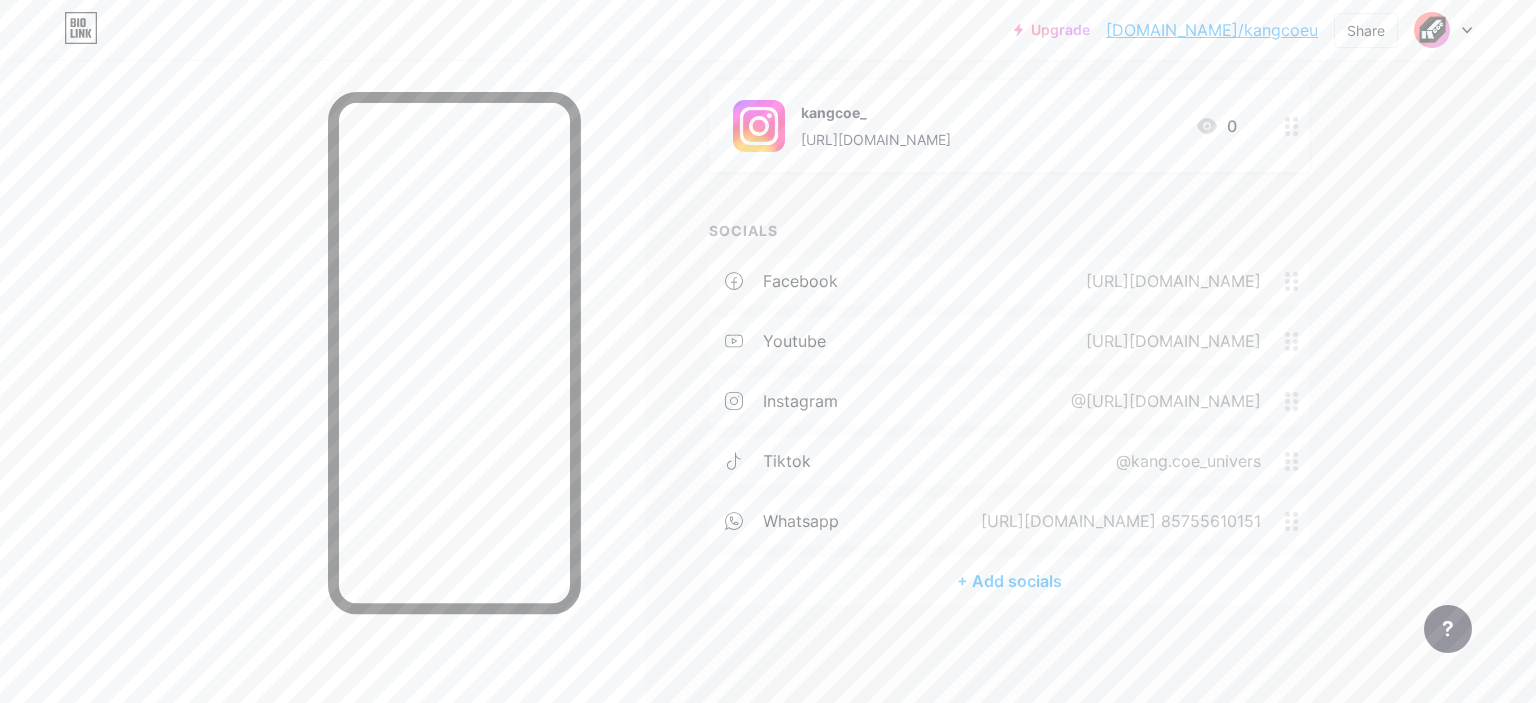 click on "@https://www.instagram.com/kangcoe_/" at bounding box center (1162, 401) 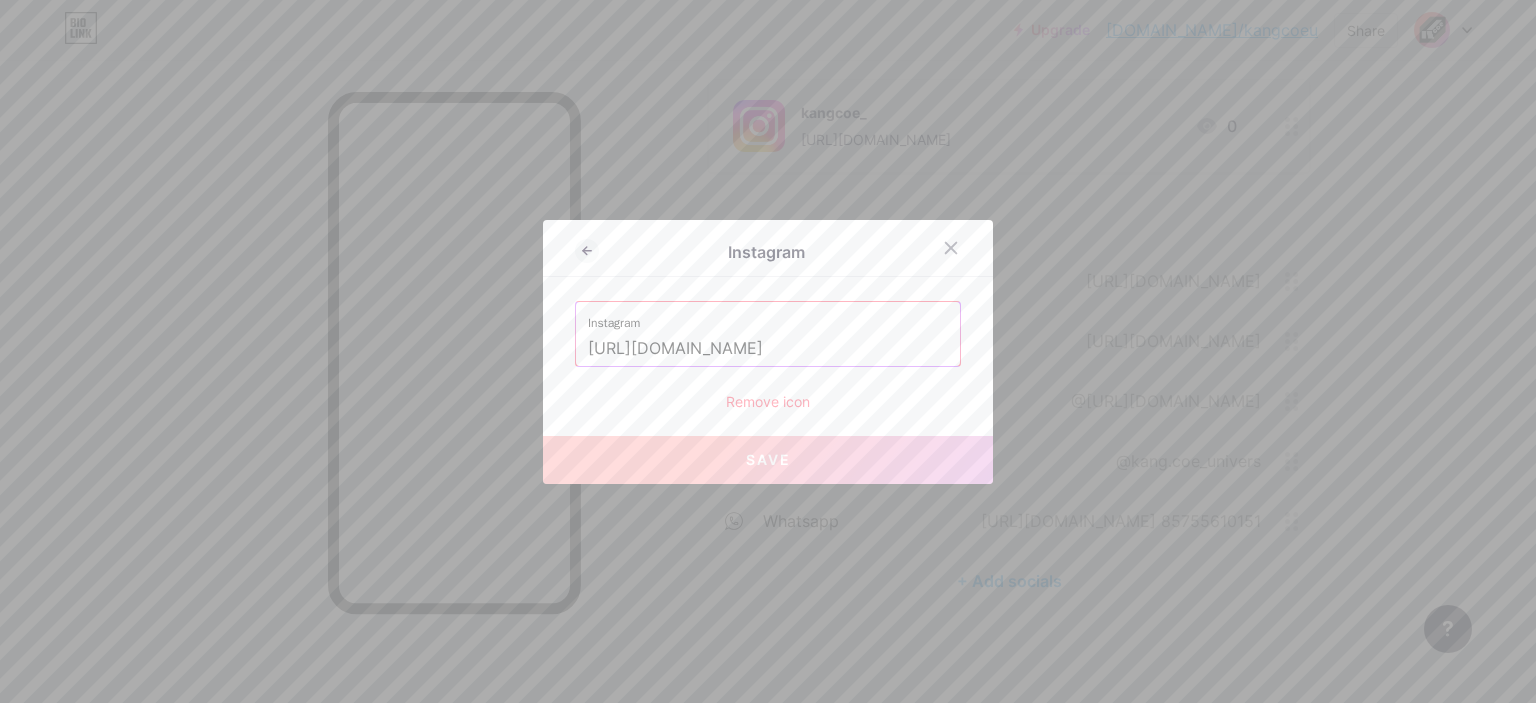 drag, startPoint x: 889, startPoint y: 345, endPoint x: 528, endPoint y: 338, distance: 361.06787 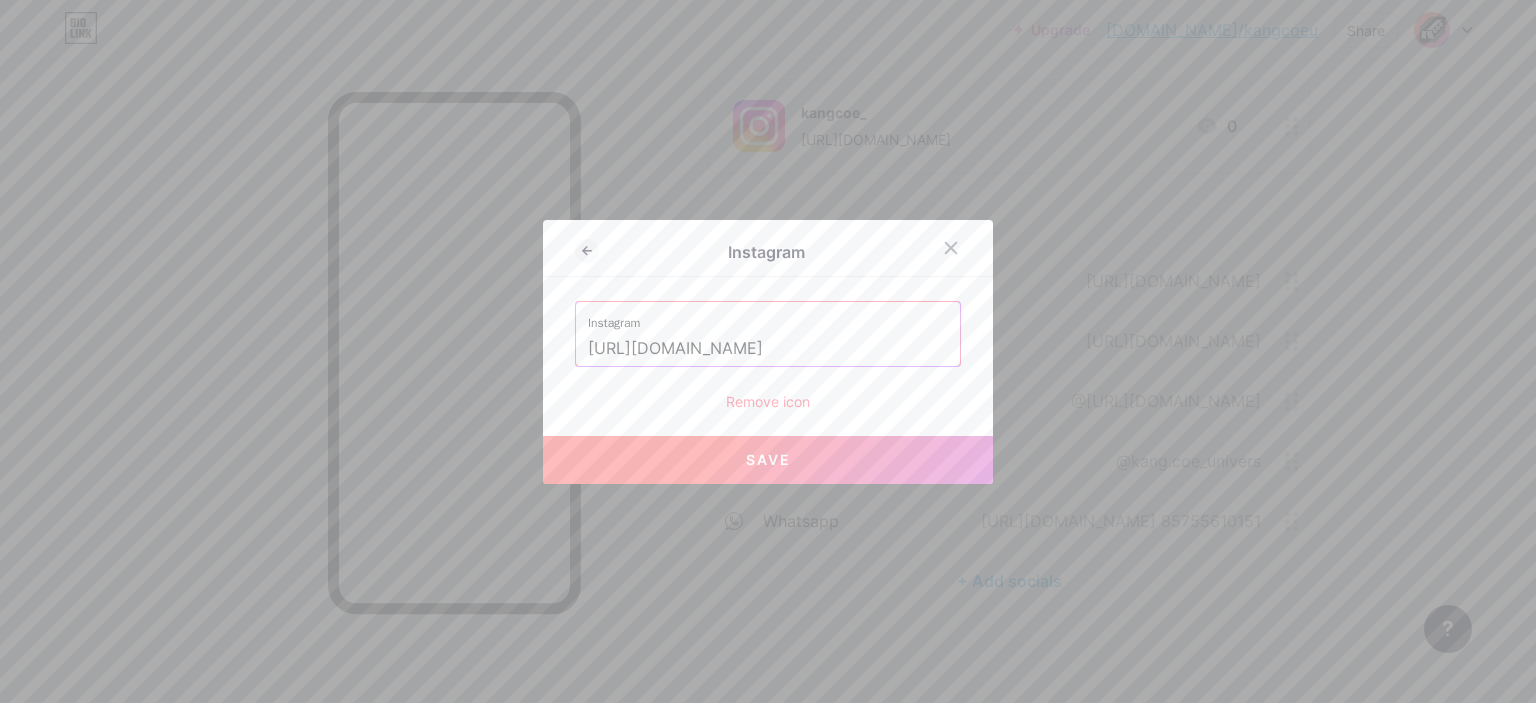 scroll, scrollTop: 0, scrollLeft: 142, axis: horizontal 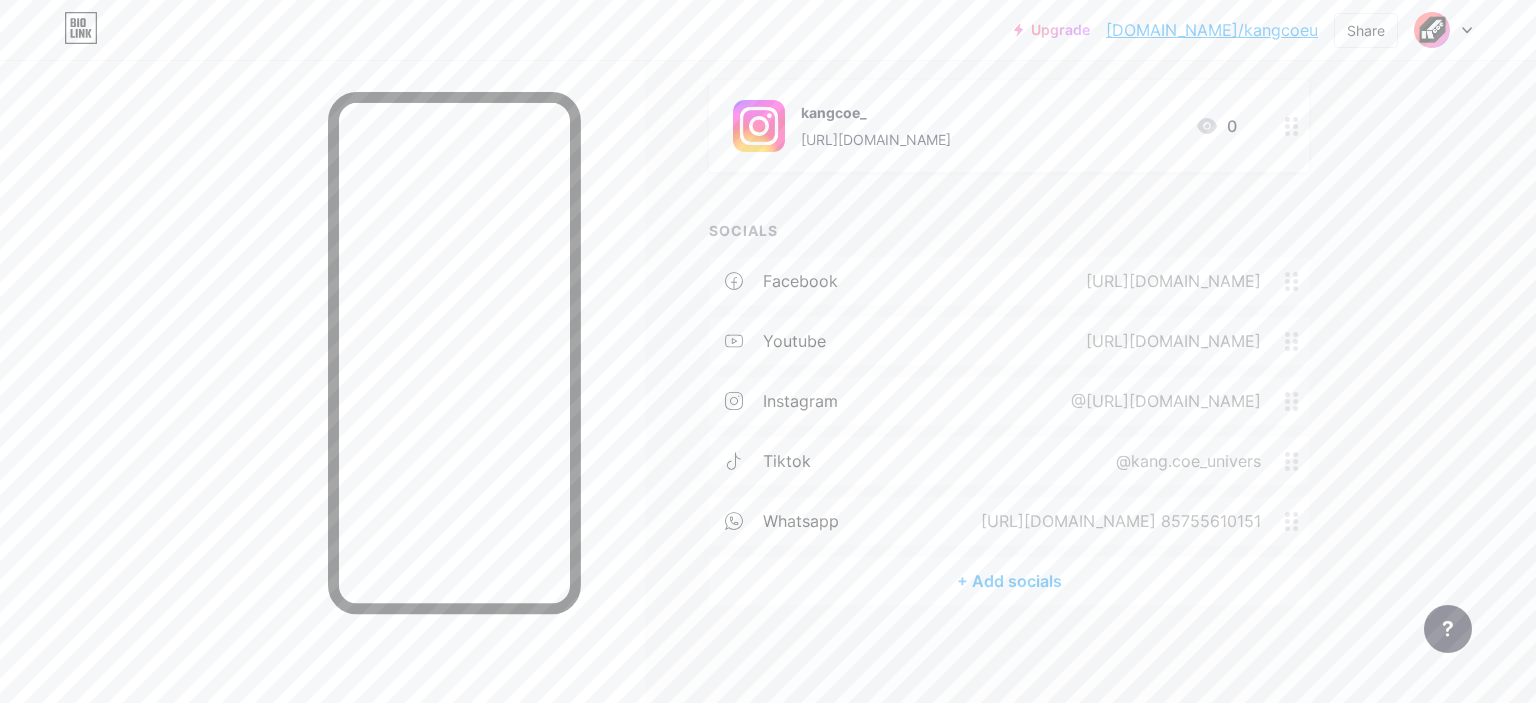 click on "@kang.coe_univers" at bounding box center (1184, 461) 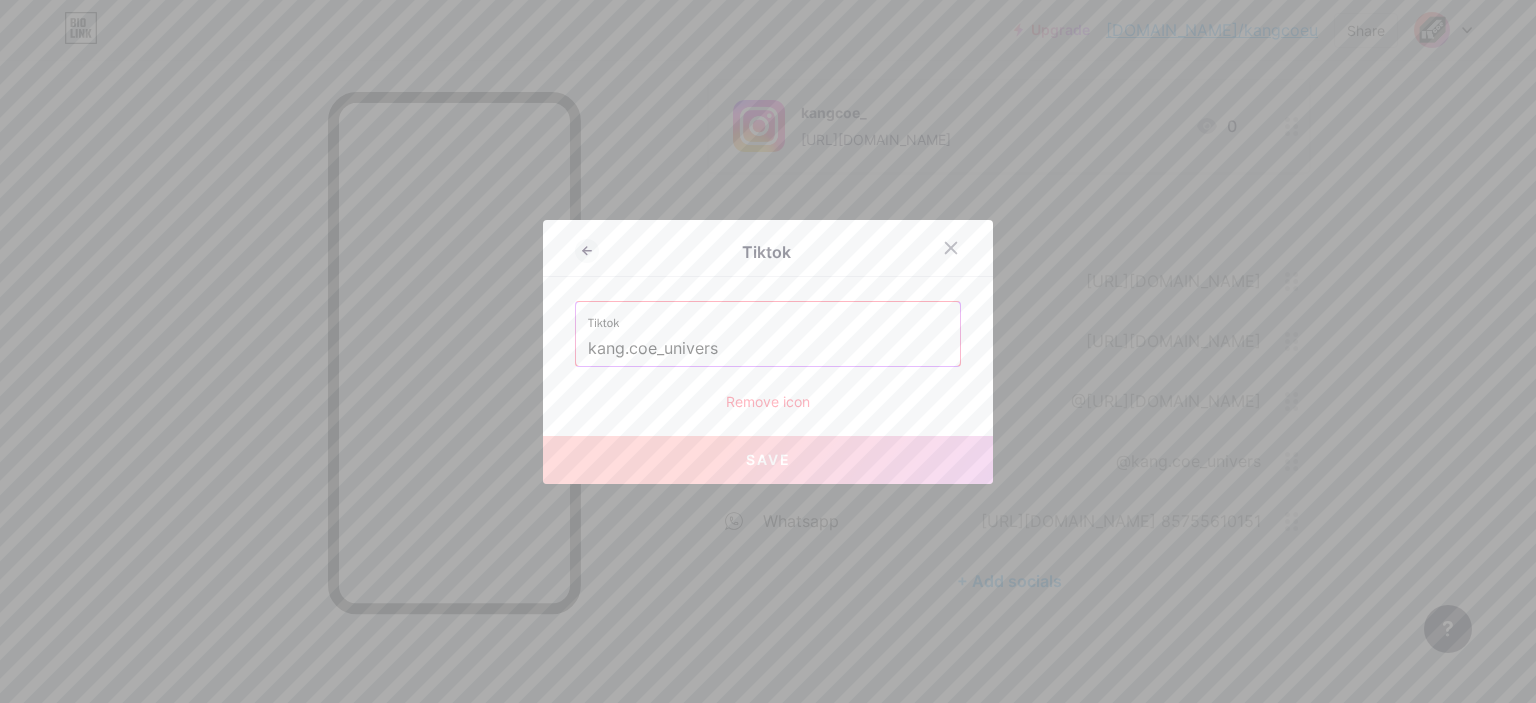 drag, startPoint x: 852, startPoint y: 343, endPoint x: 558, endPoint y: 340, distance: 294.01532 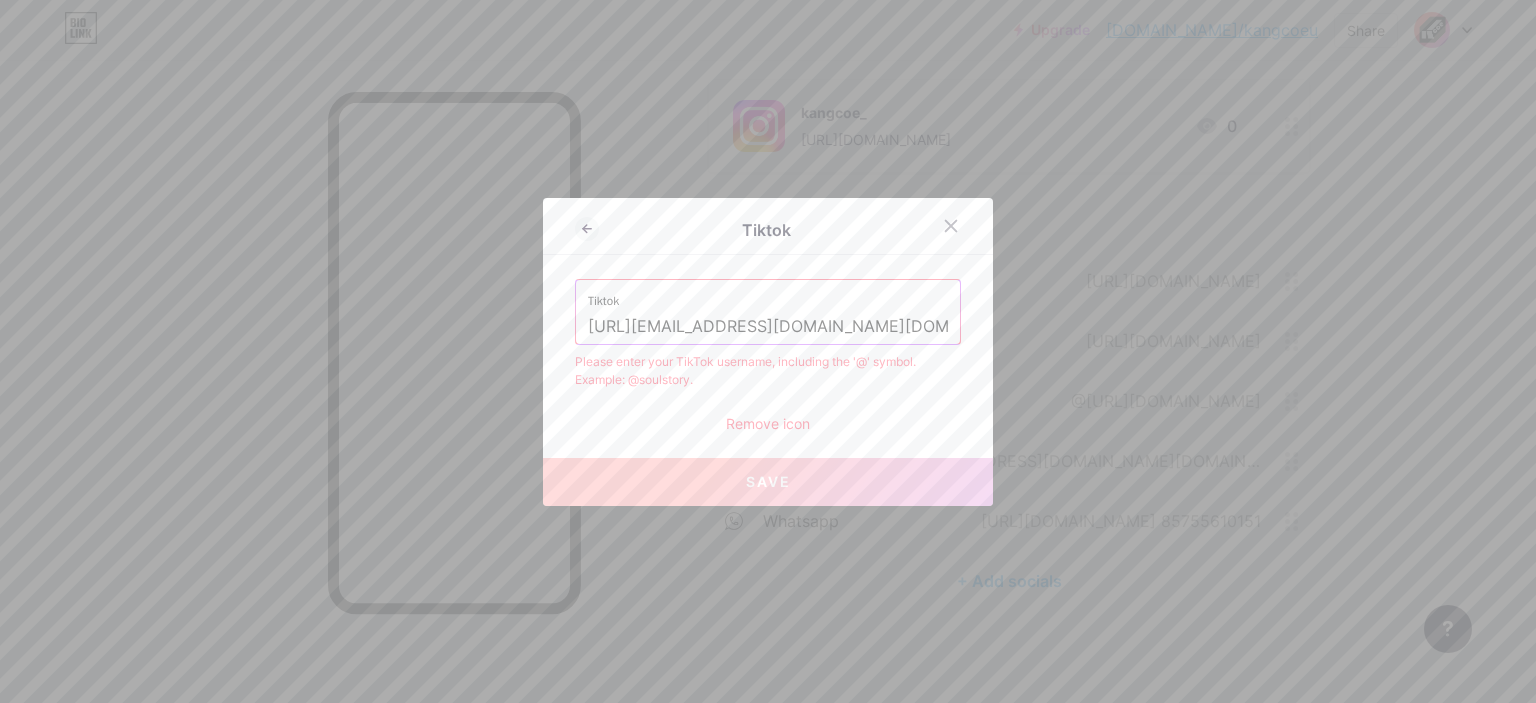 scroll, scrollTop: 0, scrollLeft: 171, axis: horizontal 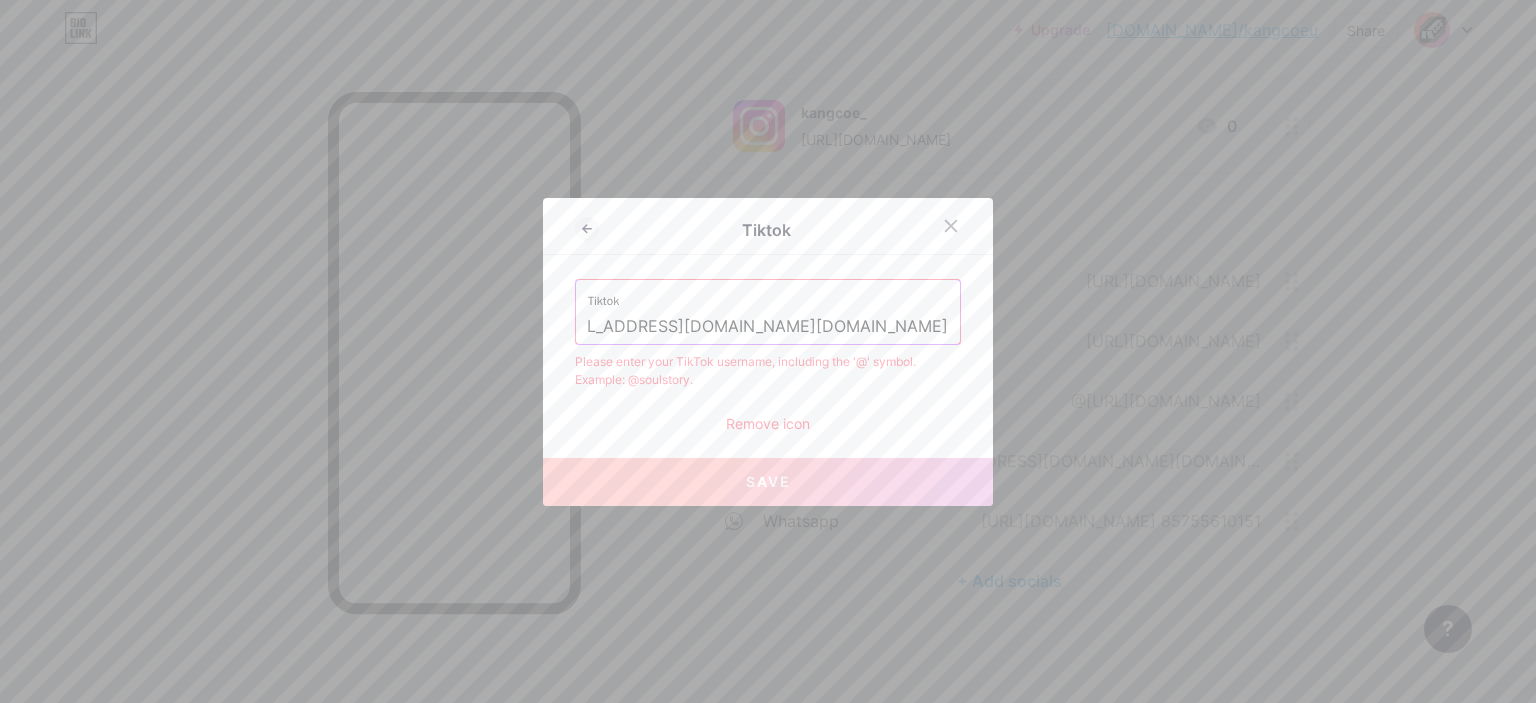 click on "Save" at bounding box center [768, 482] 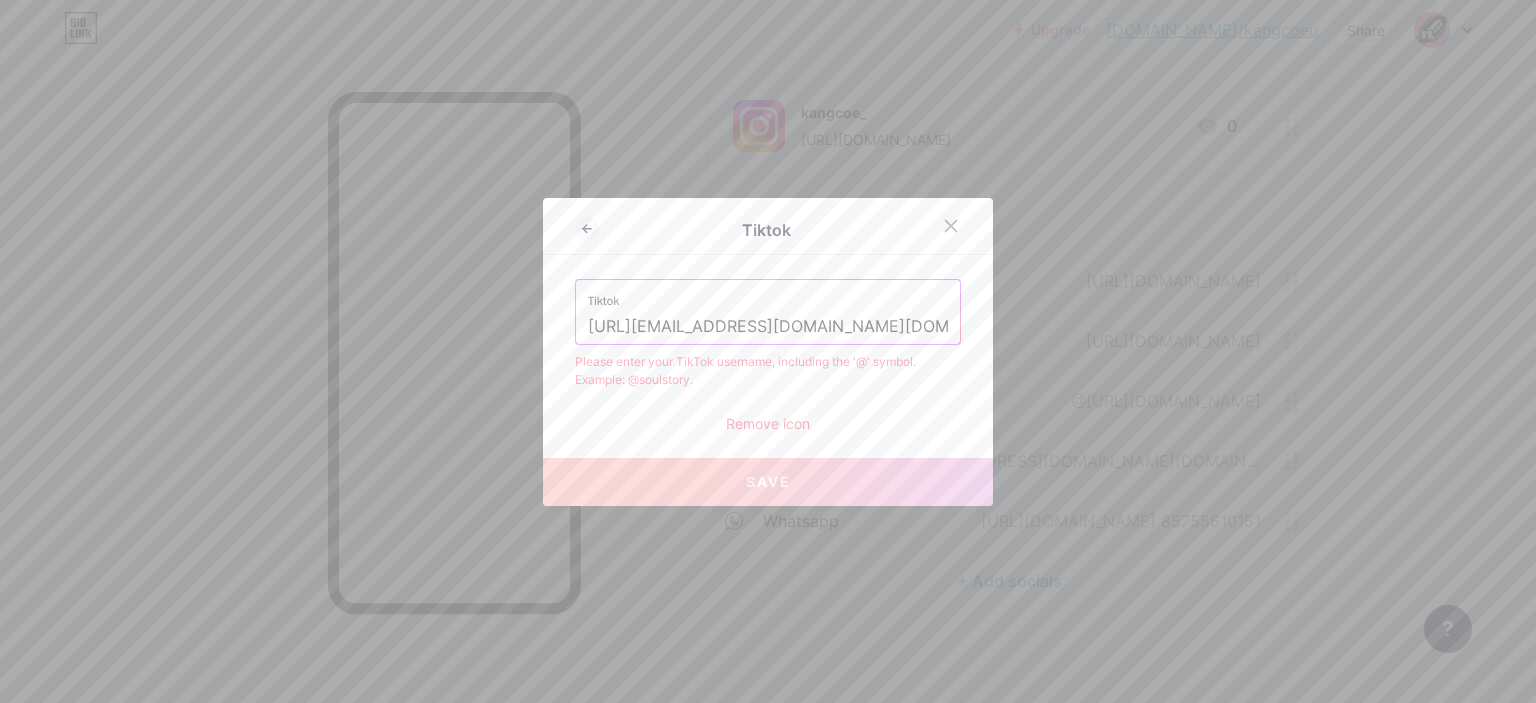 drag, startPoint x: 600, startPoint y: 327, endPoint x: 476, endPoint y: 327, distance: 124 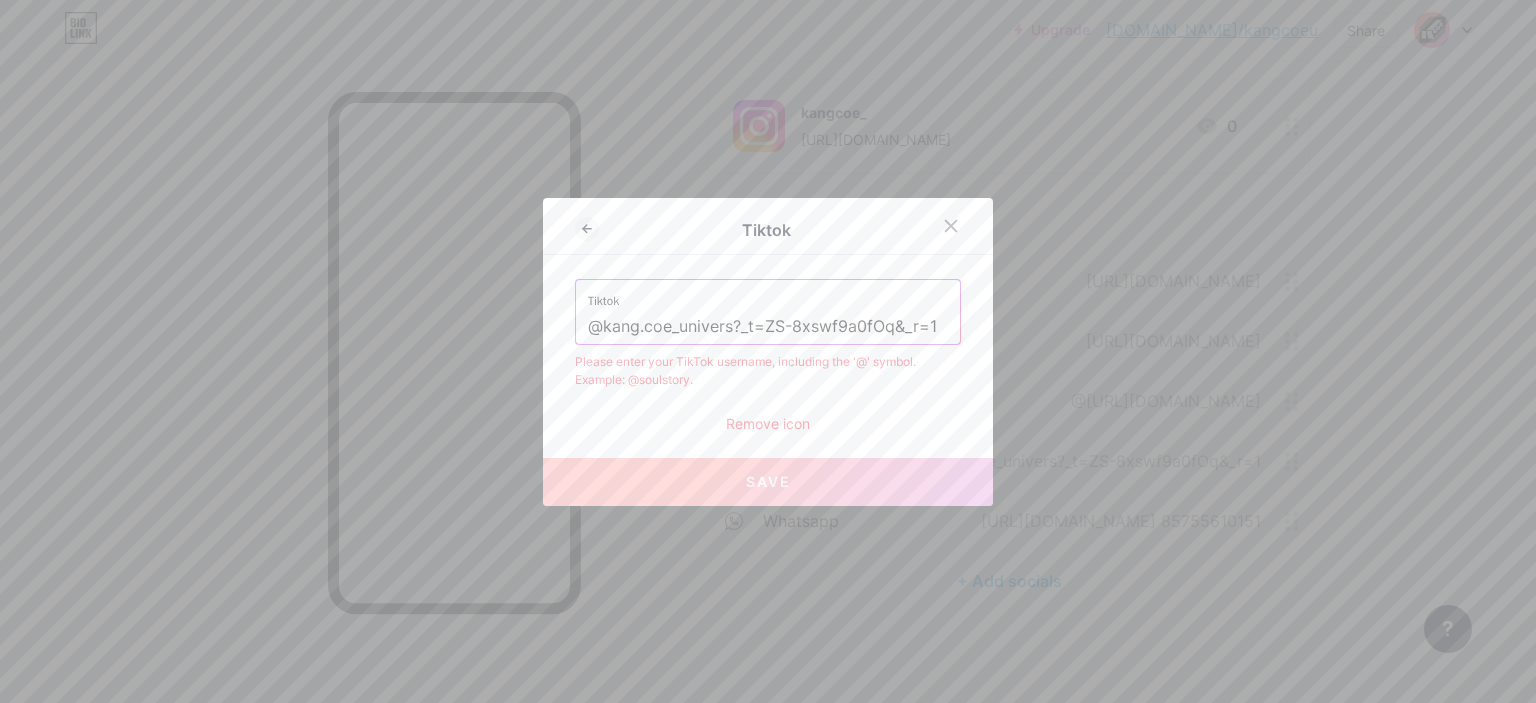click on "Save" at bounding box center [768, 482] 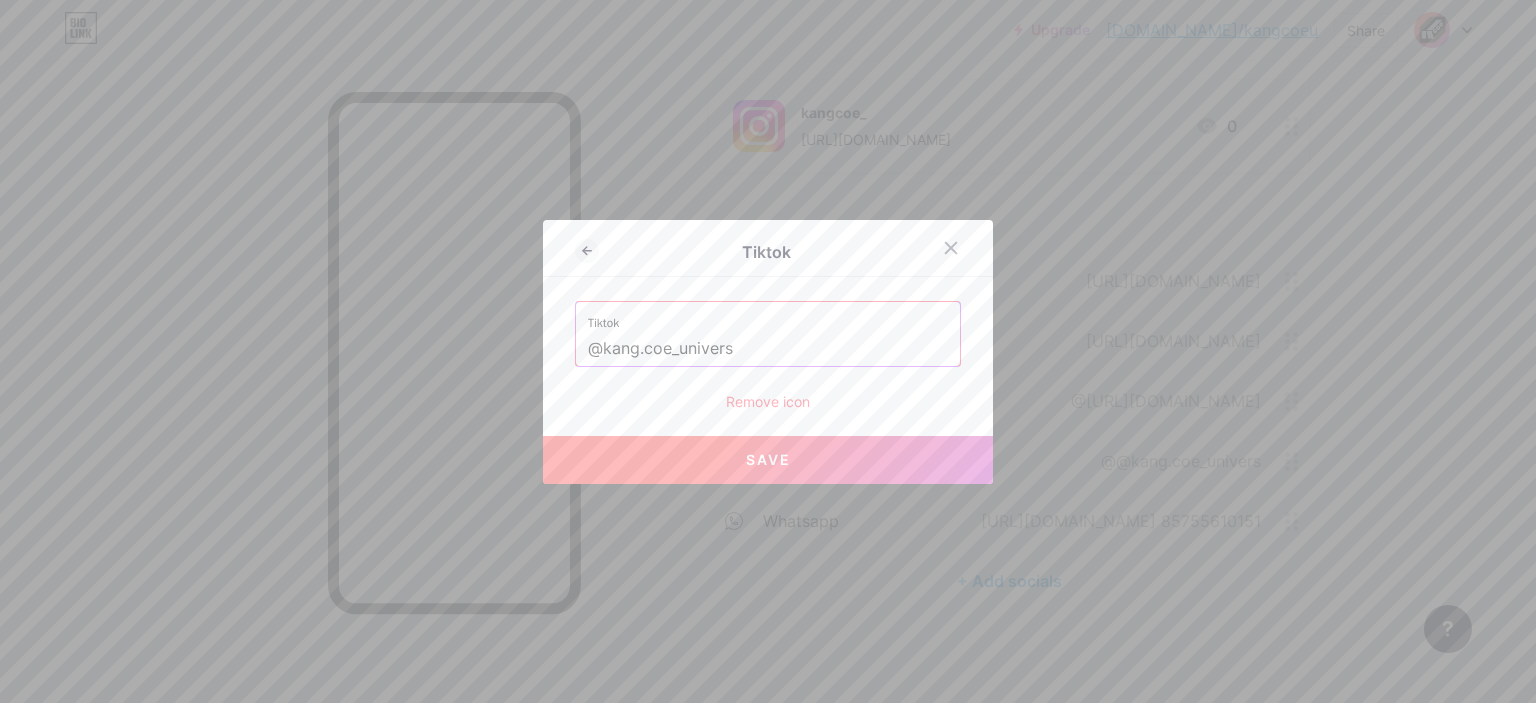 click on "Save" at bounding box center [768, 460] 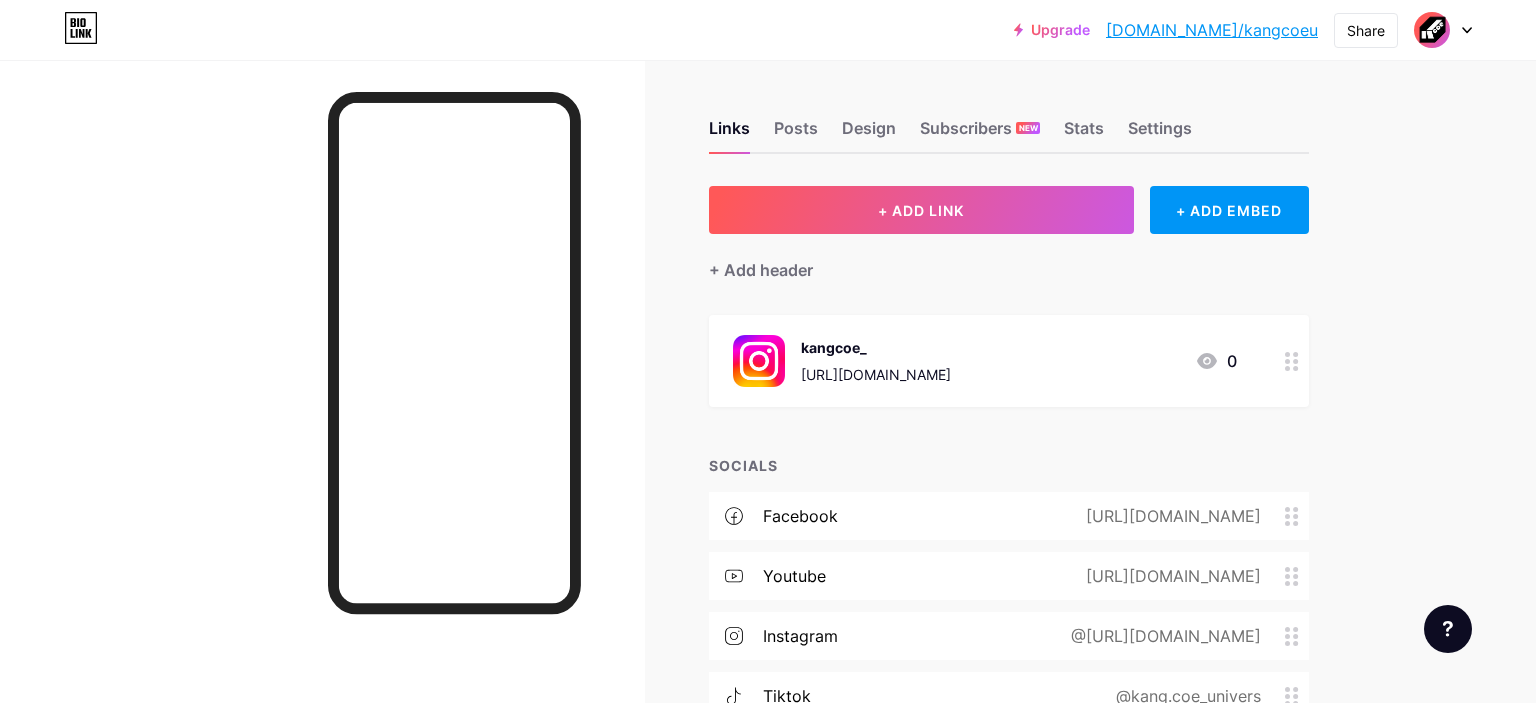 scroll, scrollTop: 0, scrollLeft: 0, axis: both 